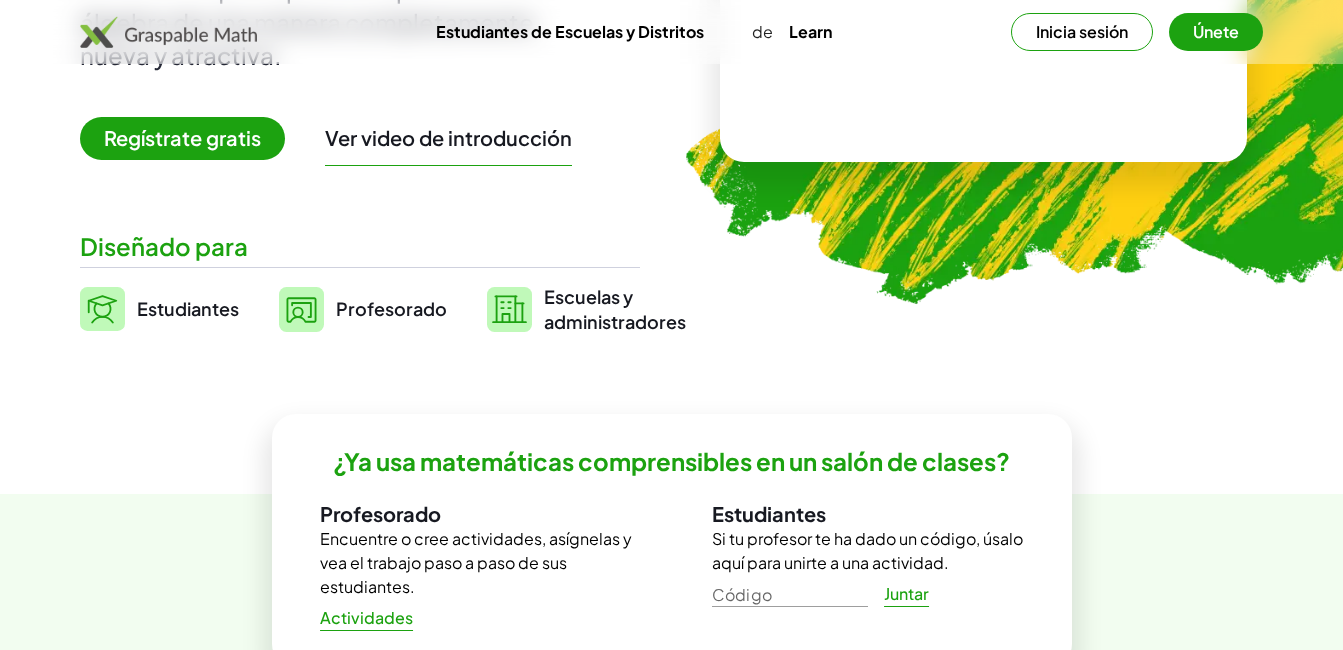 scroll, scrollTop: 431, scrollLeft: 0, axis: vertical 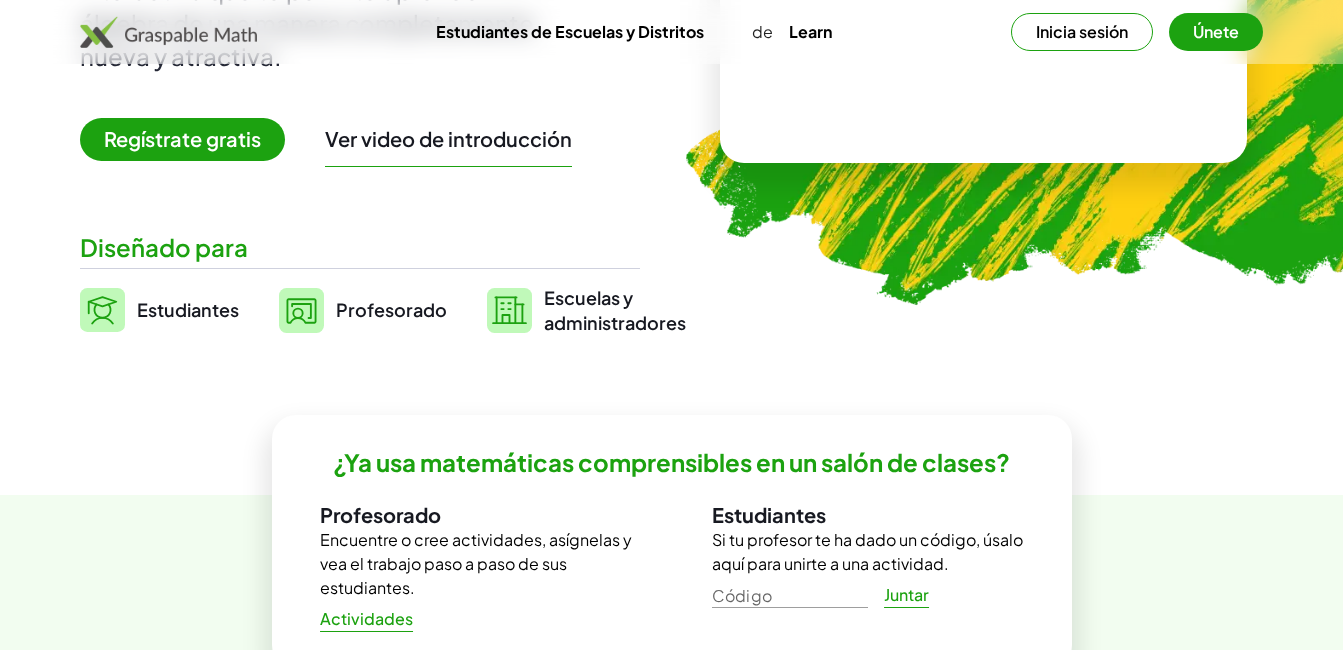 click on "Regístrate gratis" at bounding box center [182, 139] 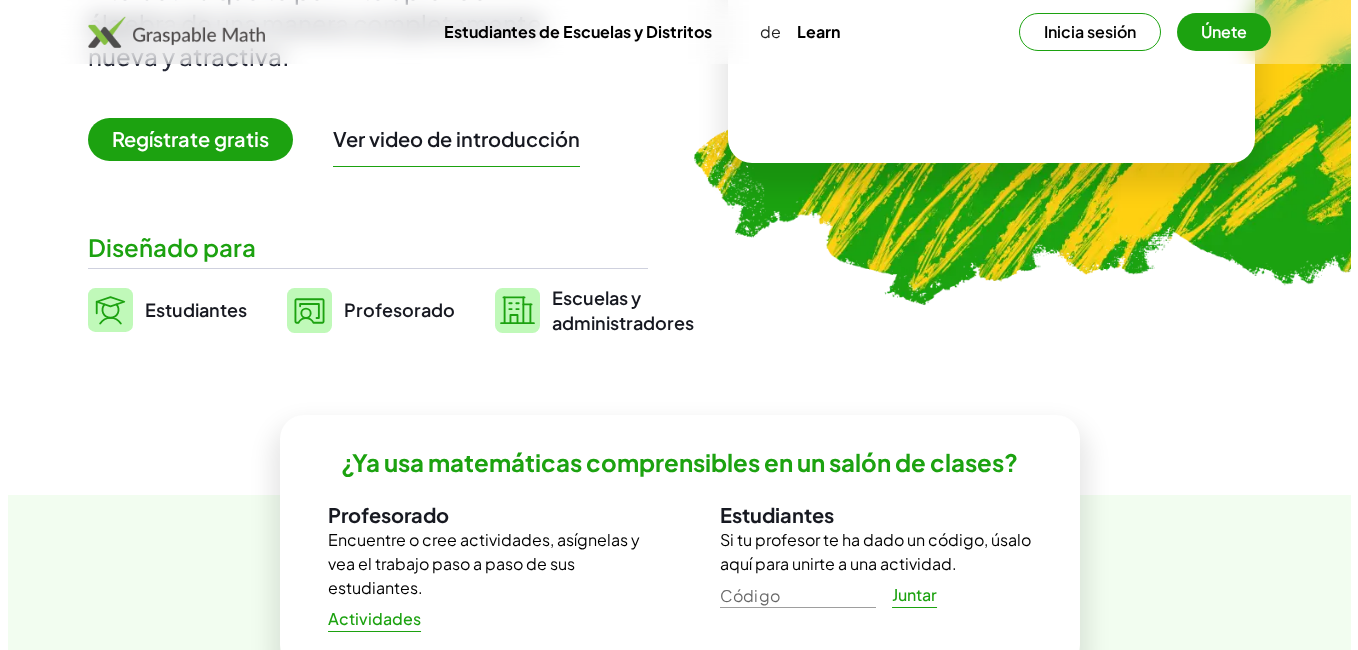 scroll, scrollTop: 0, scrollLeft: 0, axis: both 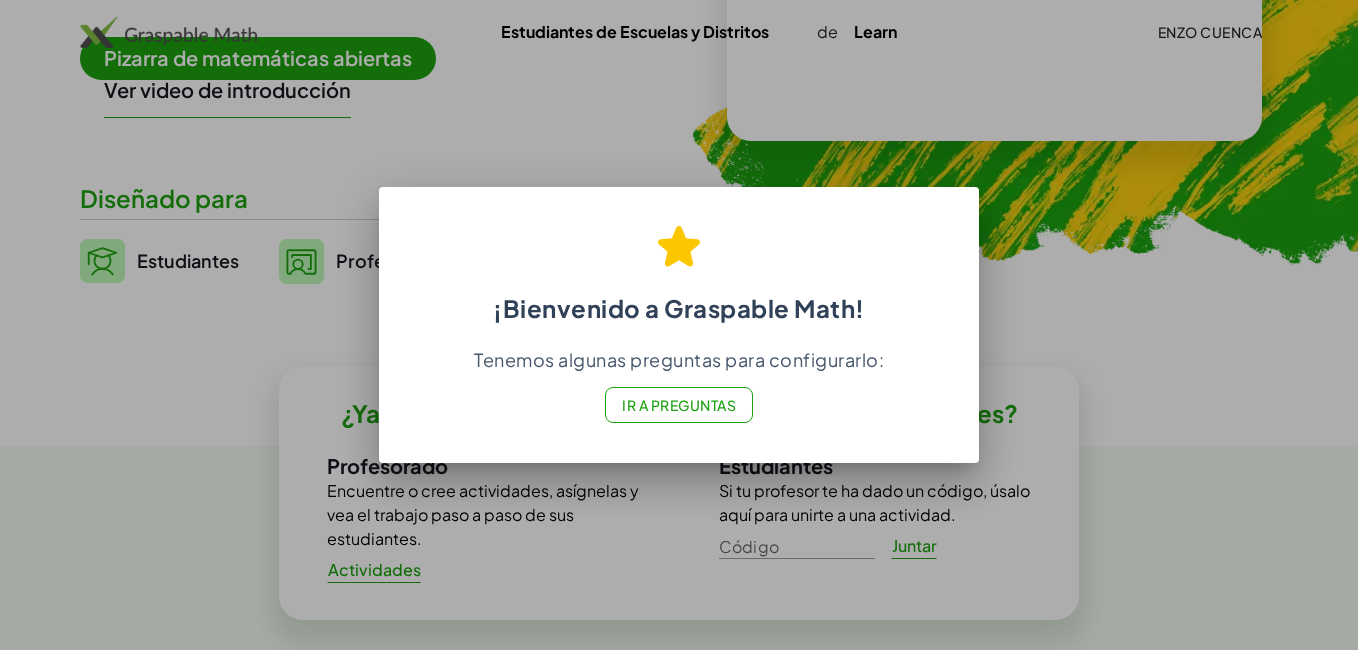 click at bounding box center [679, 325] 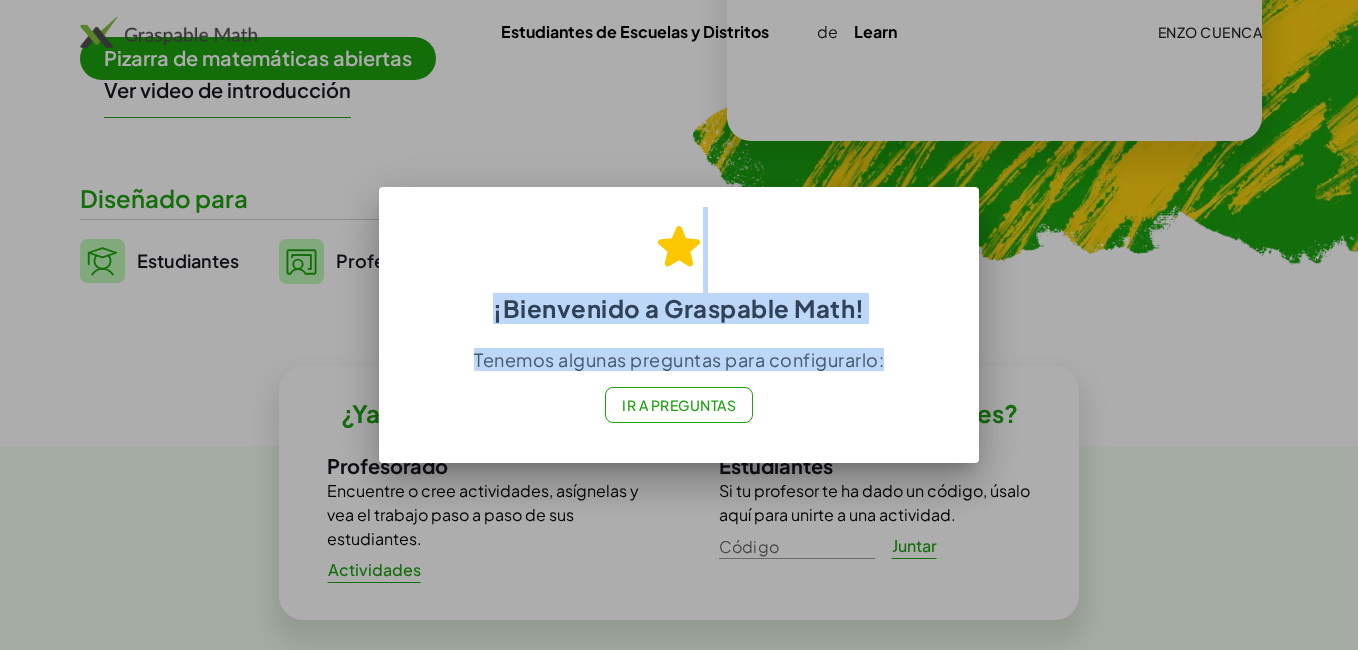 drag, startPoint x: 831, startPoint y: 531, endPoint x: 712, endPoint y: 424, distance: 160.03125 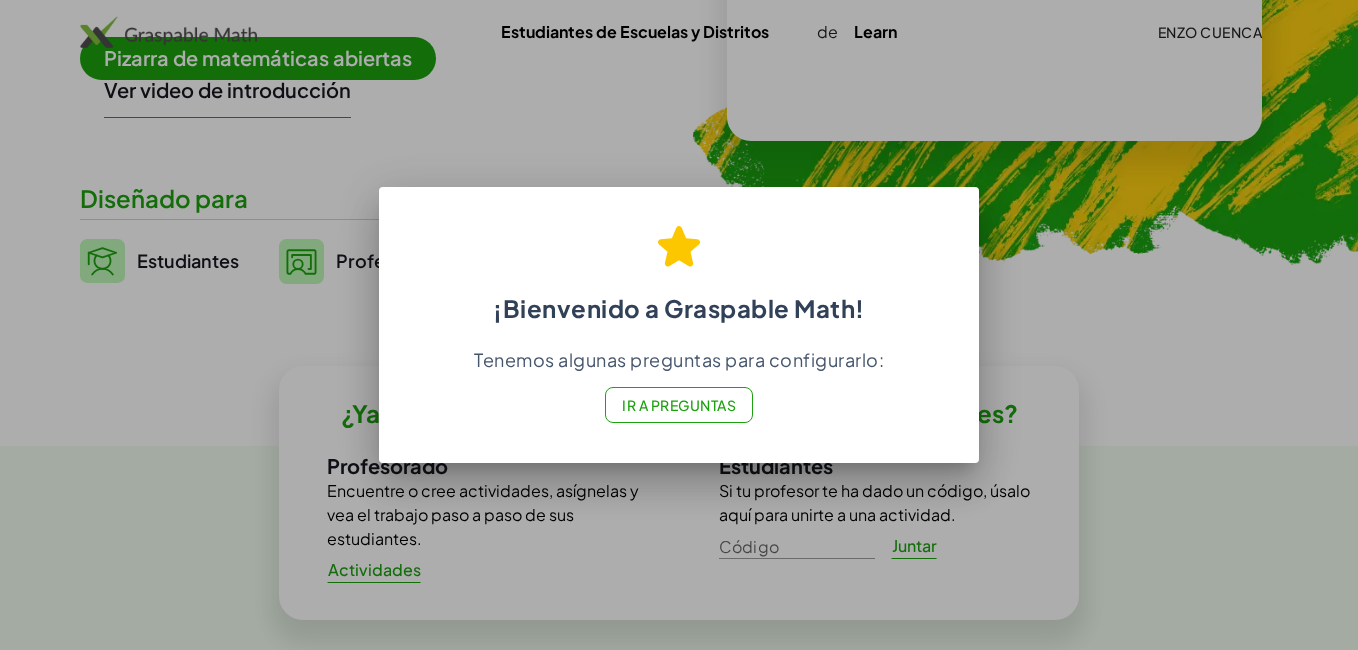 drag, startPoint x: 712, startPoint y: 424, endPoint x: 703, endPoint y: 416, distance: 12.0415945 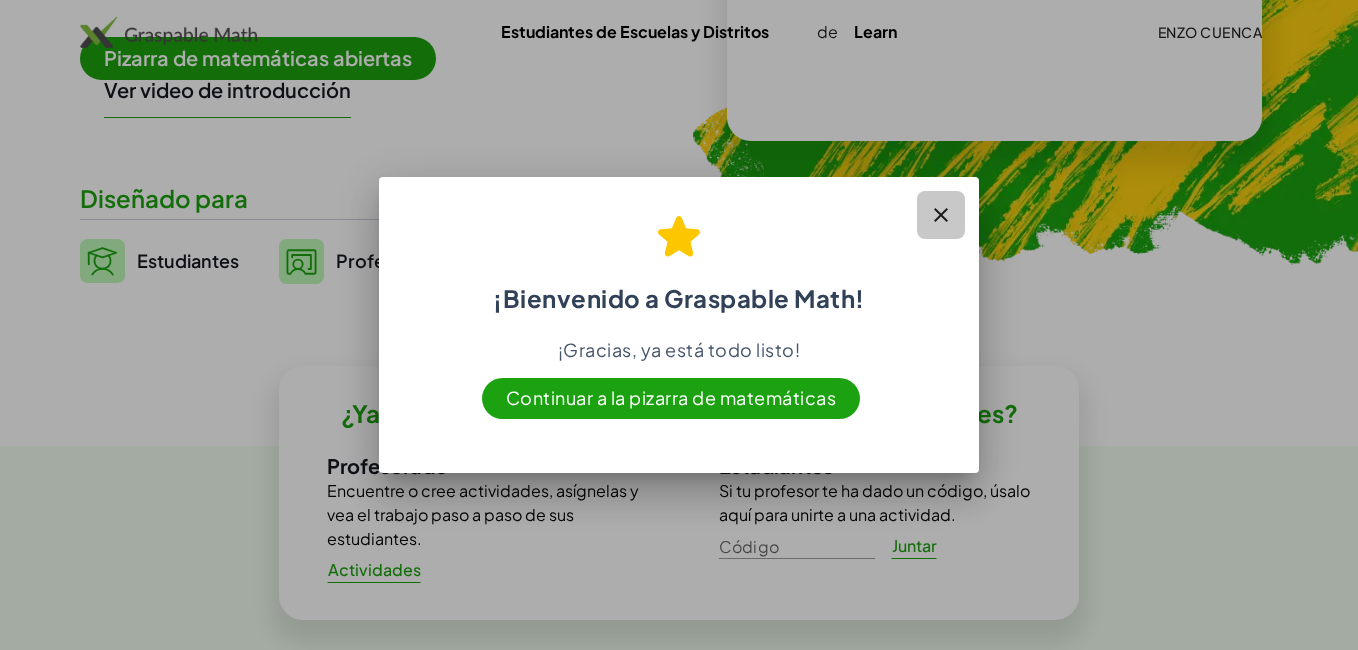click 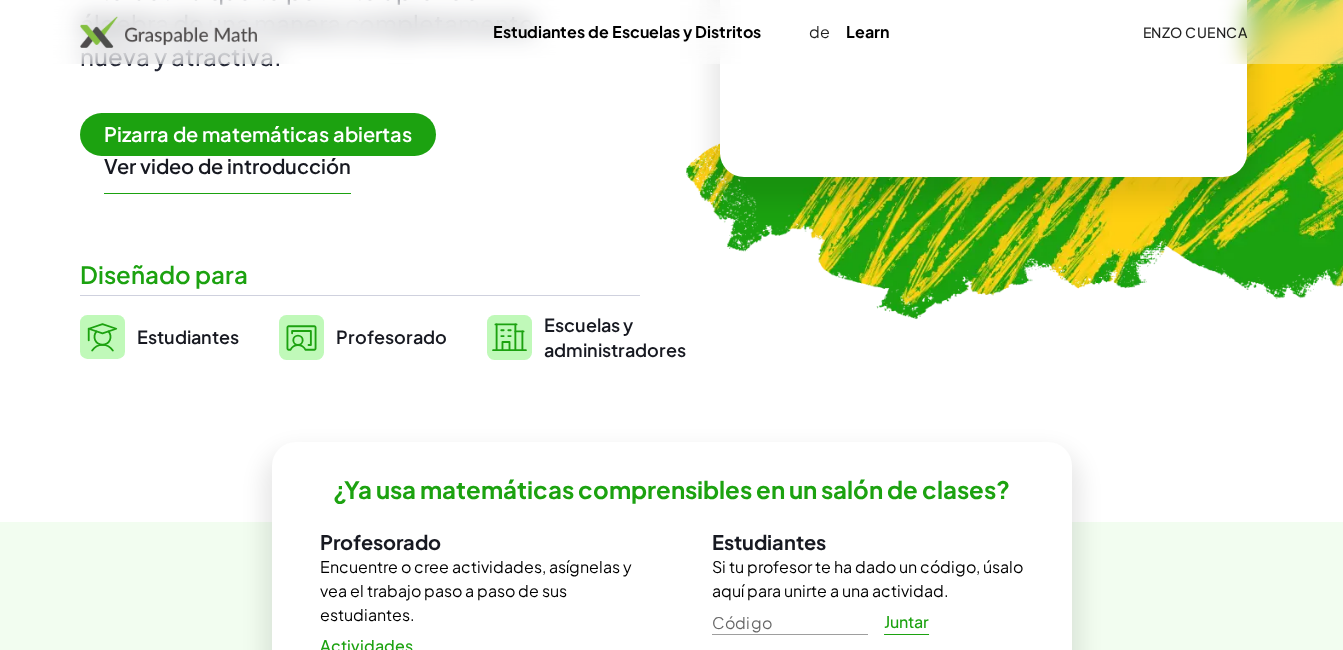 scroll, scrollTop: 283, scrollLeft: 0, axis: vertical 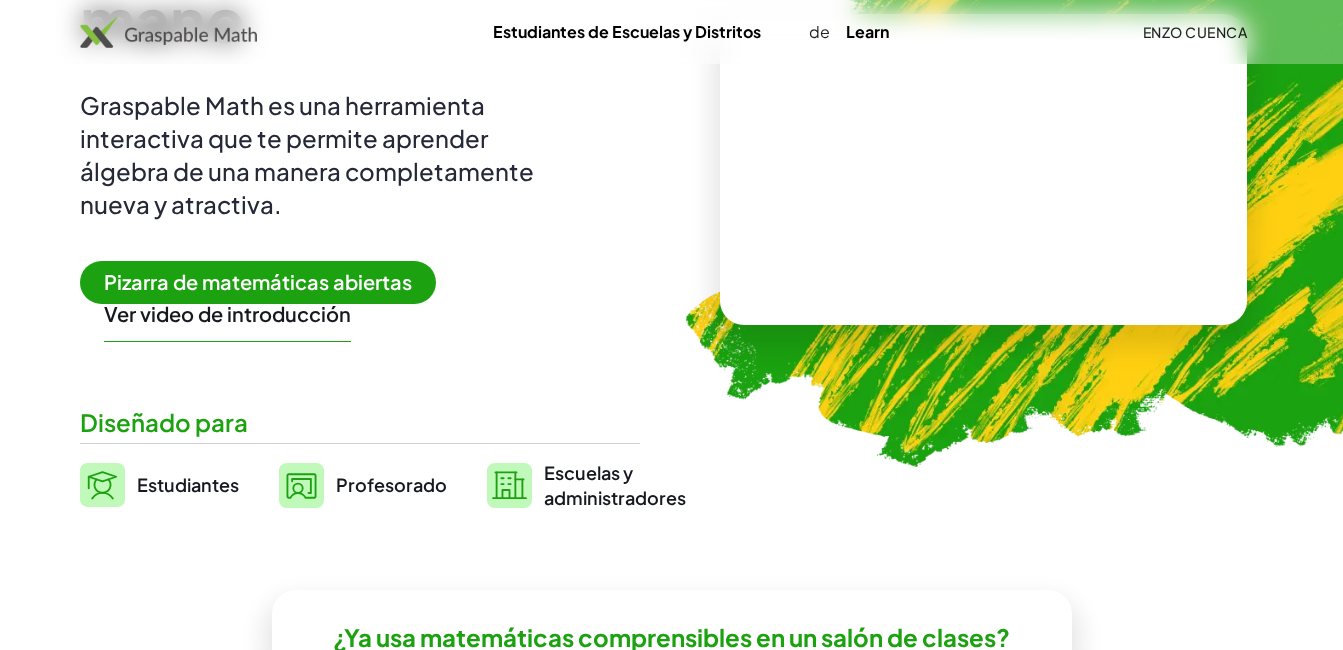 click on "Pizarra de matemáticas abiertas" at bounding box center (258, 282) 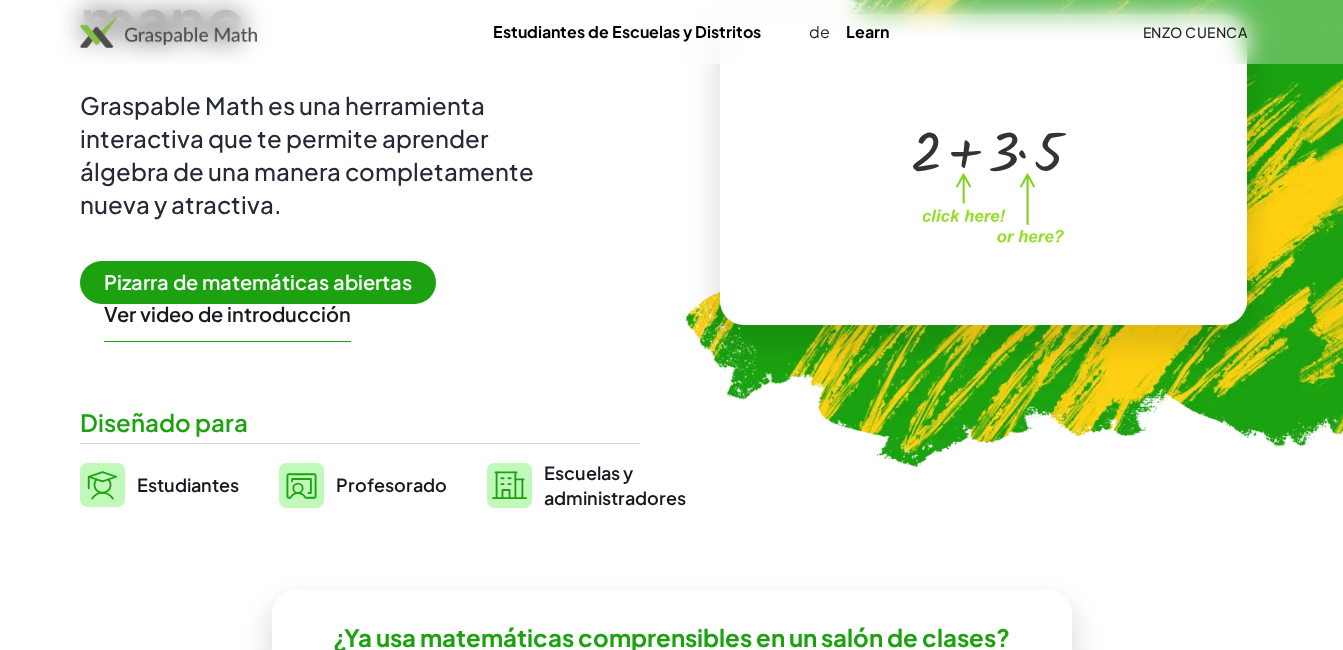 click on "+ 2 + · 3 · 5 ×" at bounding box center [984, 169] 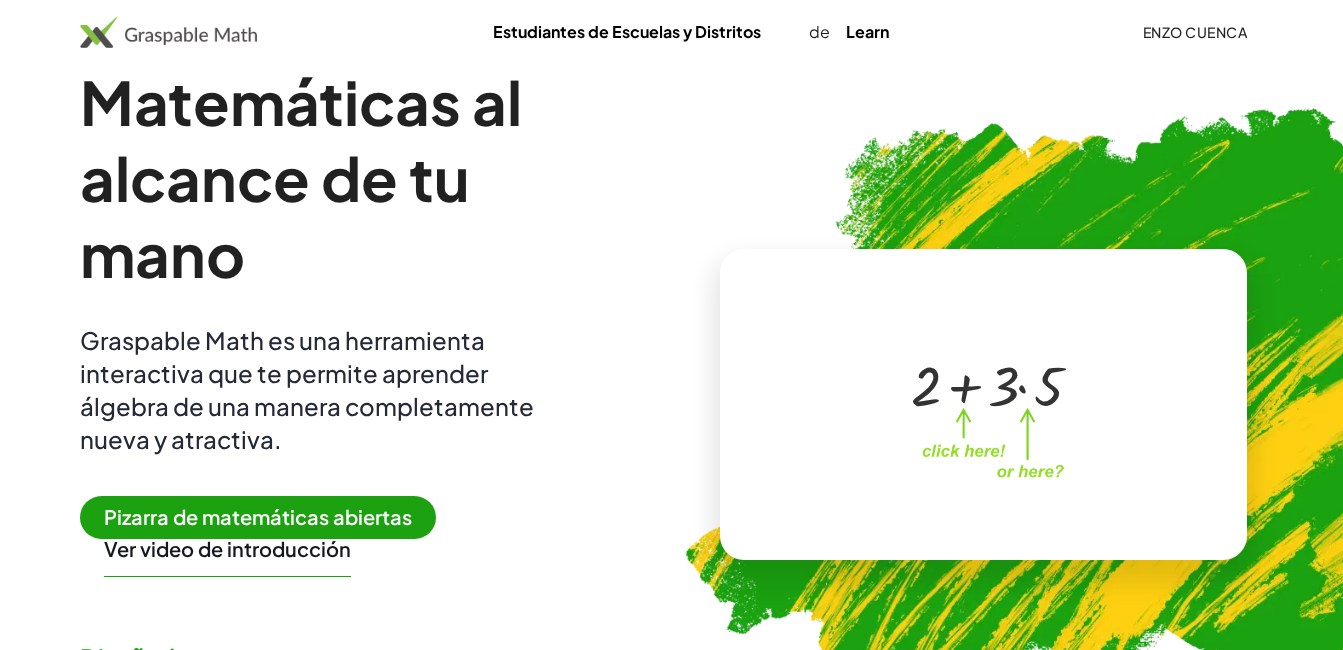 scroll, scrollTop: 44, scrollLeft: 0, axis: vertical 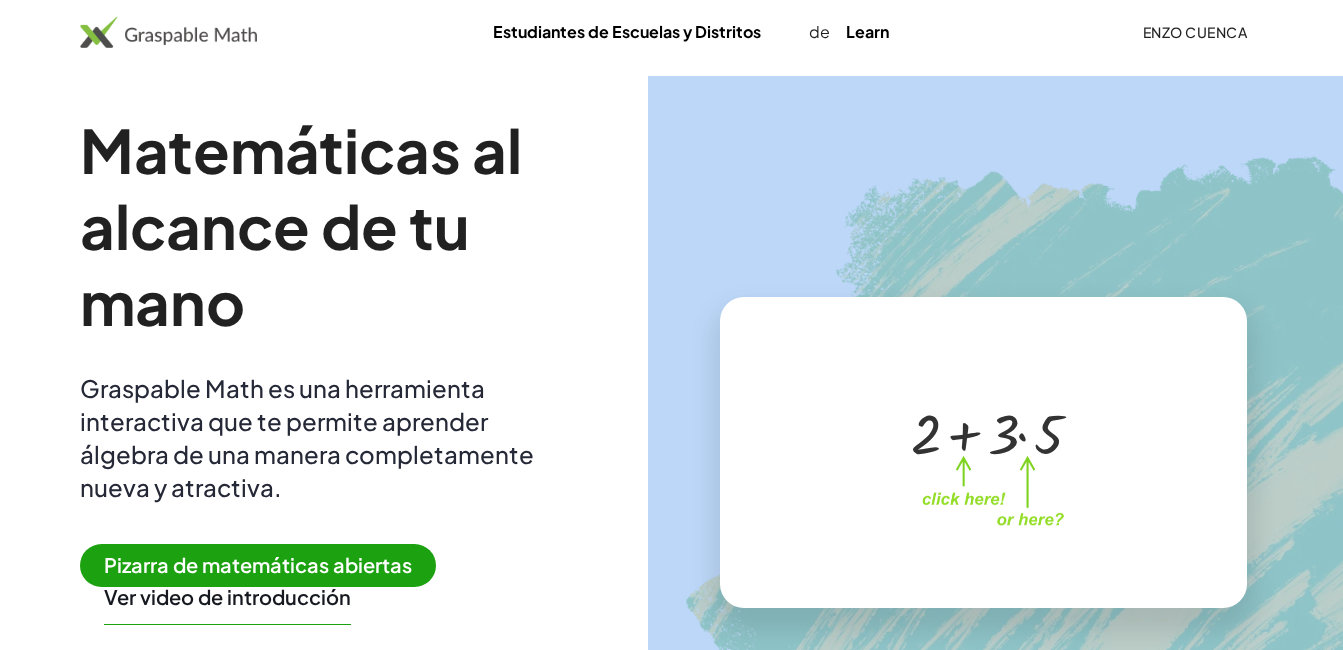 drag, startPoint x: 960, startPoint y: 273, endPoint x: 628, endPoint y: 249, distance: 332.86633 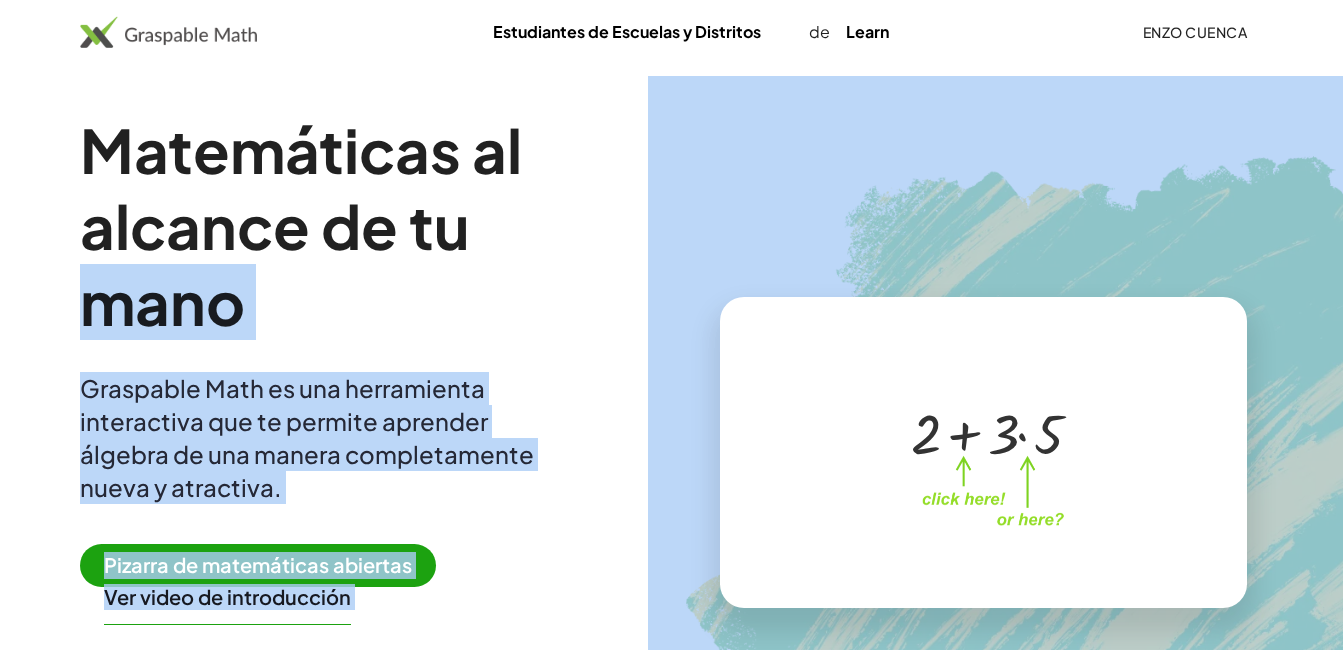 click on "Matemáticas al alcance de tu mano" at bounding box center [360, 226] 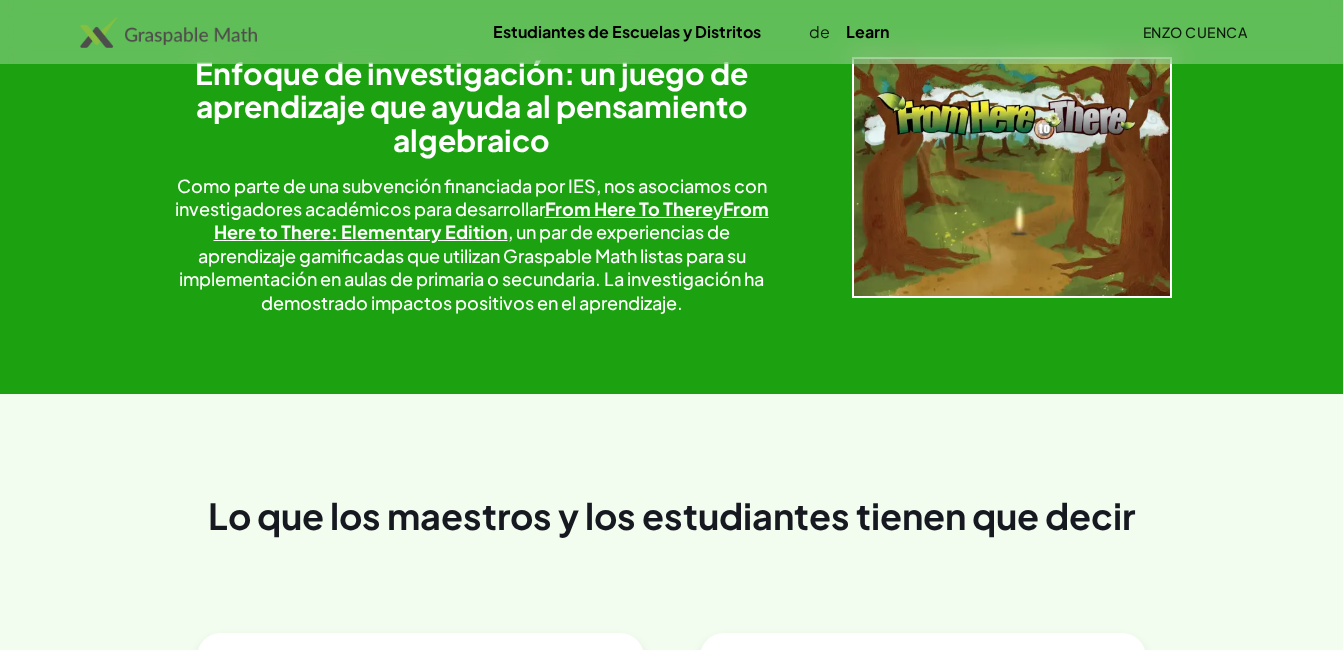 scroll, scrollTop: 3708, scrollLeft: 0, axis: vertical 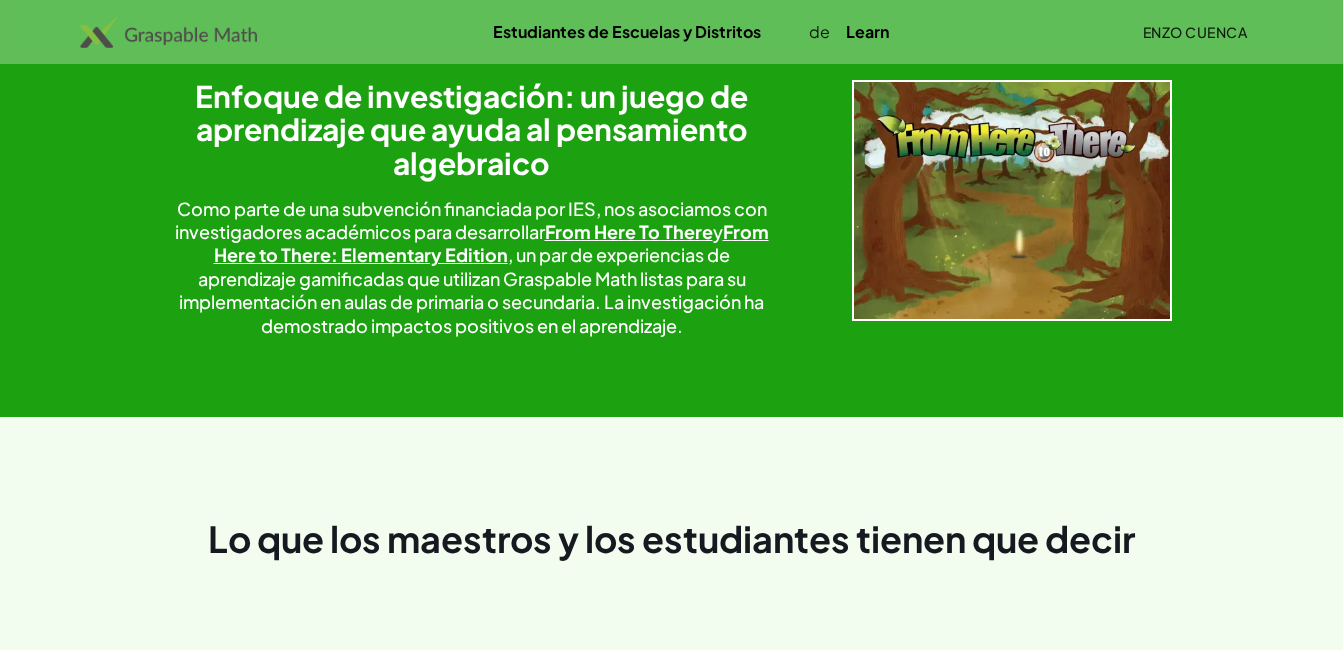 click on "Learn" at bounding box center (867, 31) 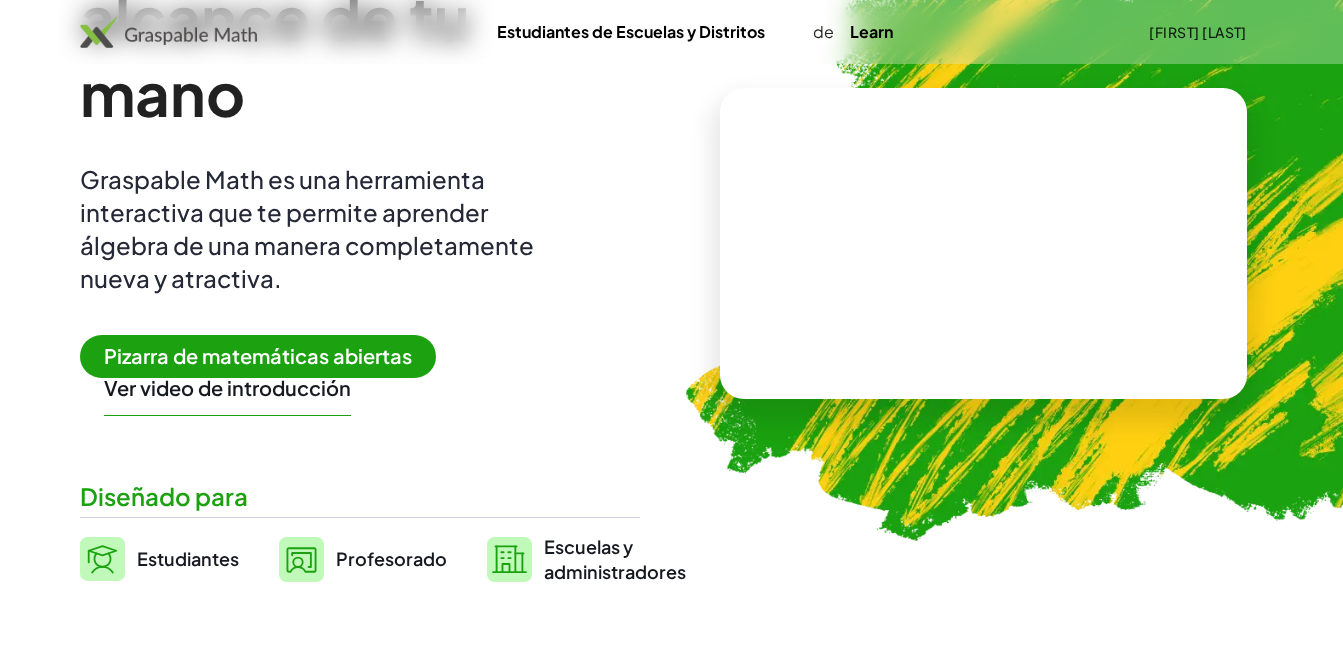 scroll, scrollTop: 210, scrollLeft: 0, axis: vertical 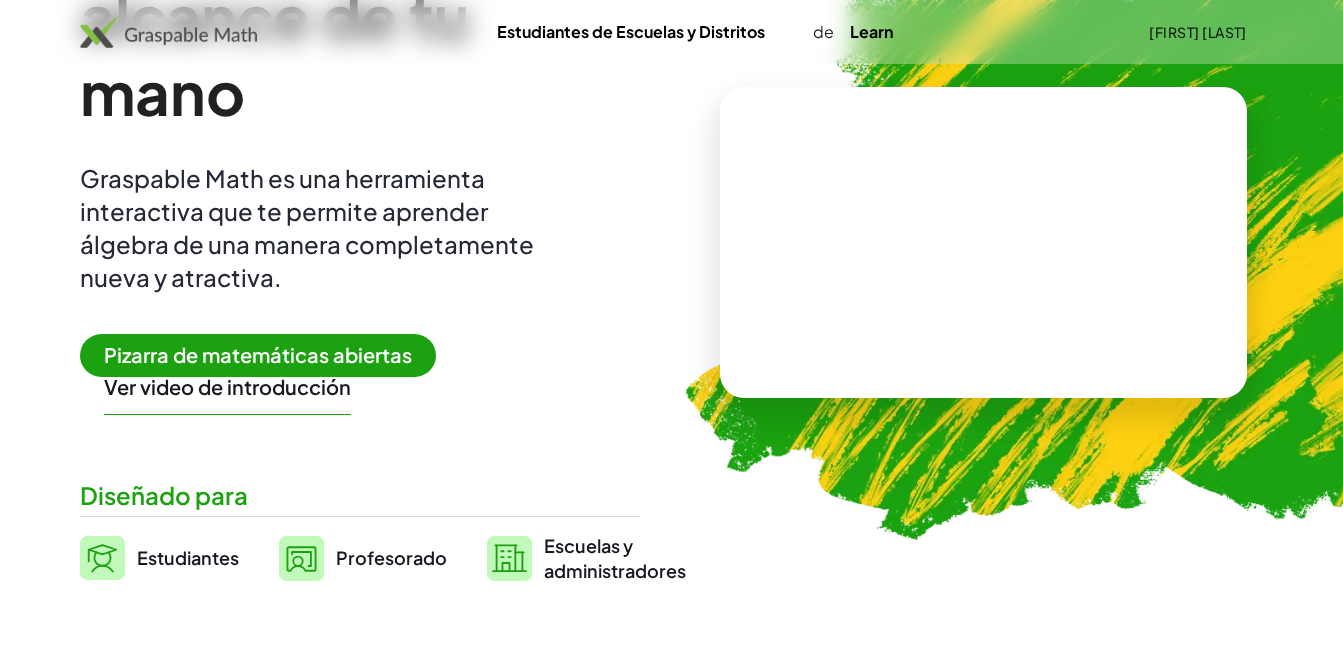 click on "Profesorado" at bounding box center [391, 557] 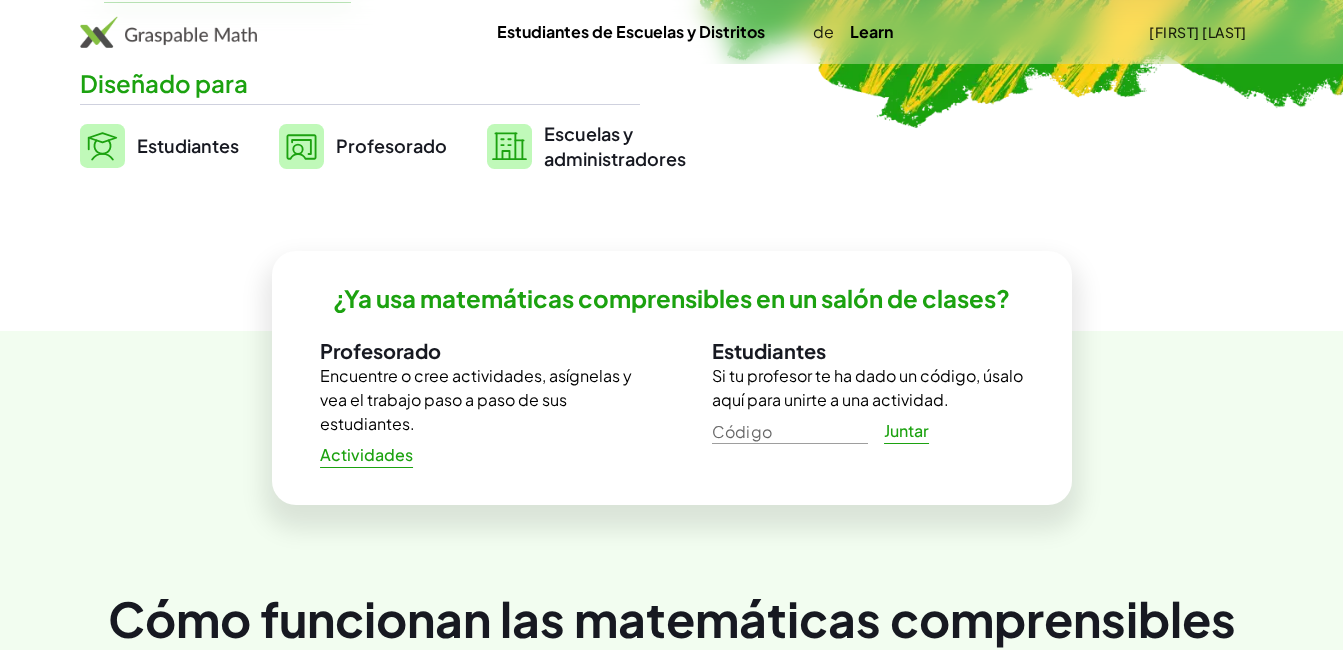 scroll, scrollTop: 624, scrollLeft: 0, axis: vertical 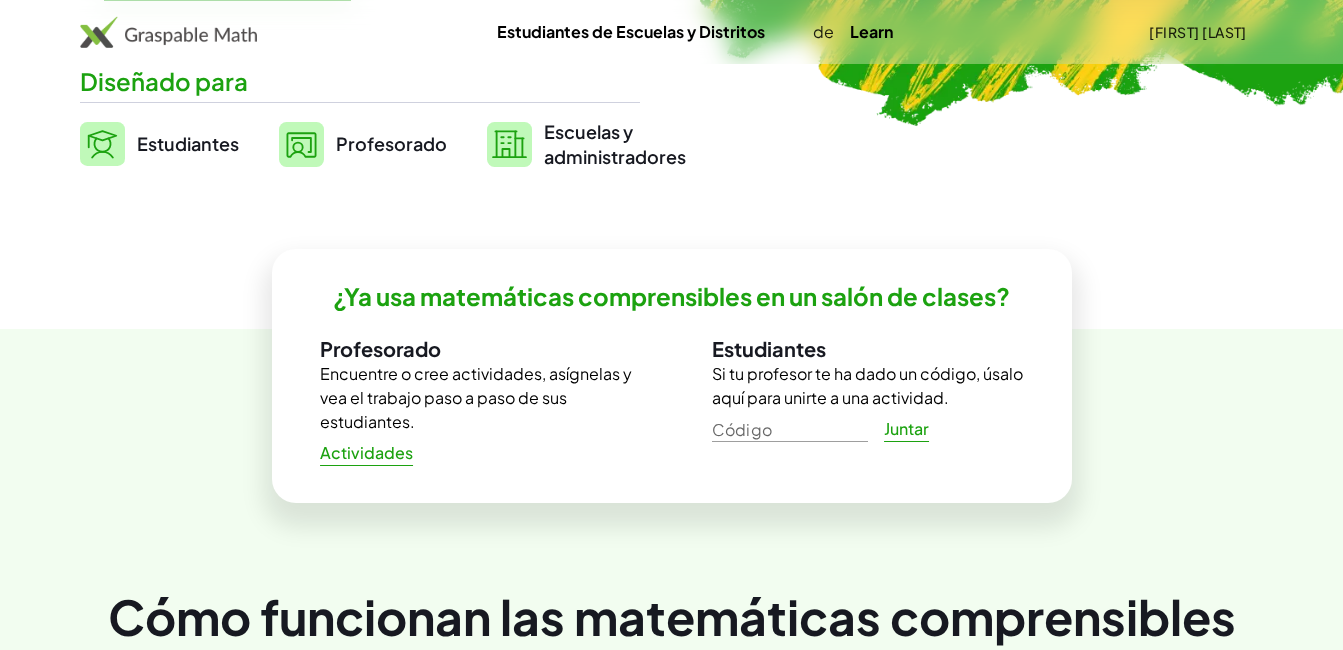 click on "Actividades" 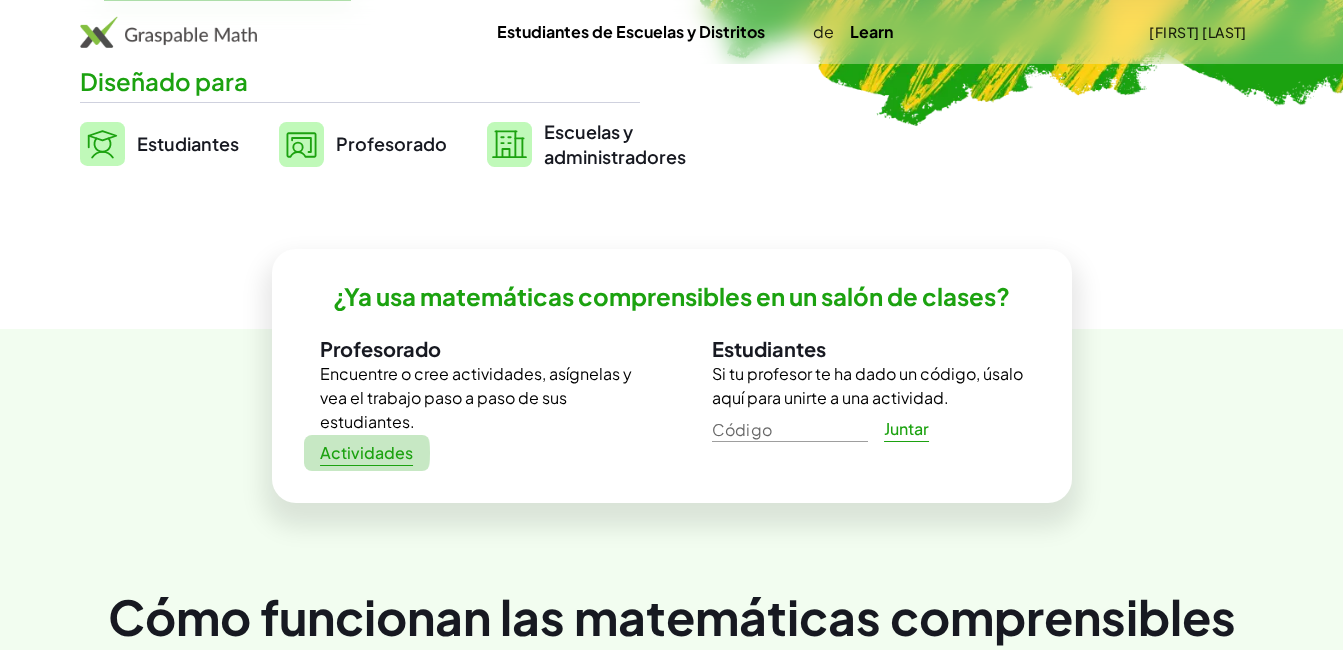 click on "Actividades" 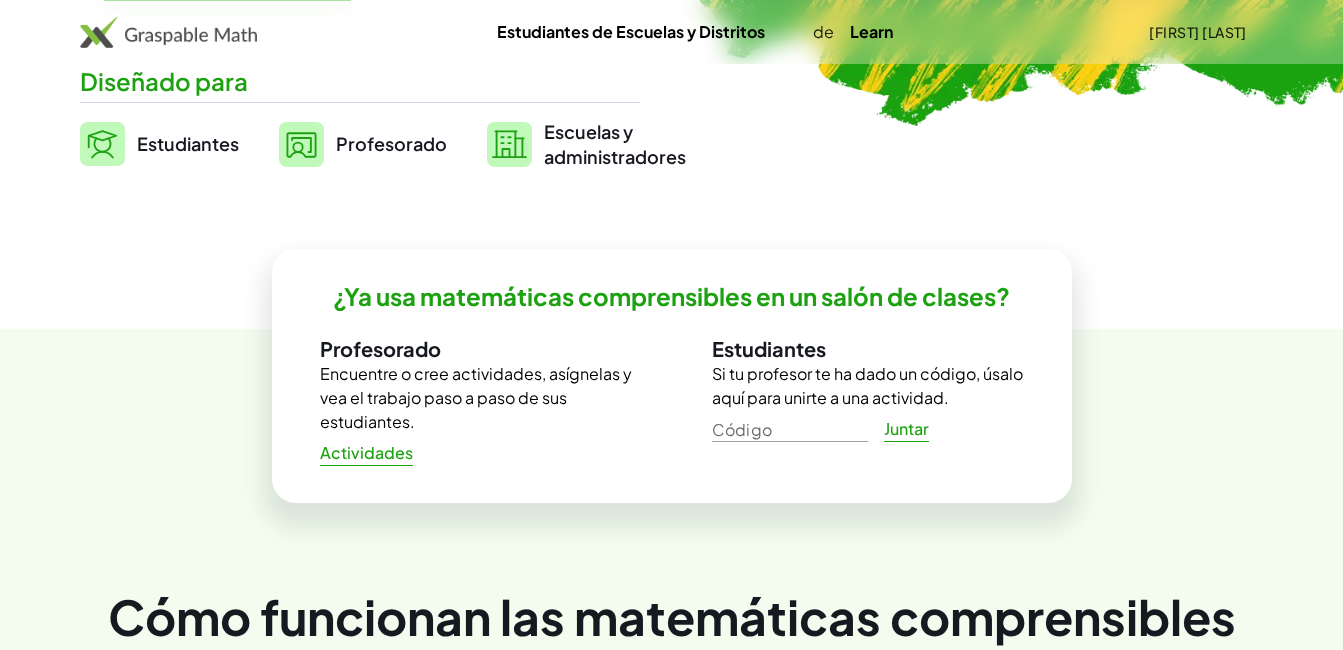 click on "Encuentre o cree actividades, asígnelas y vea el trabajo paso a paso de sus estudiantes." at bounding box center [476, 398] 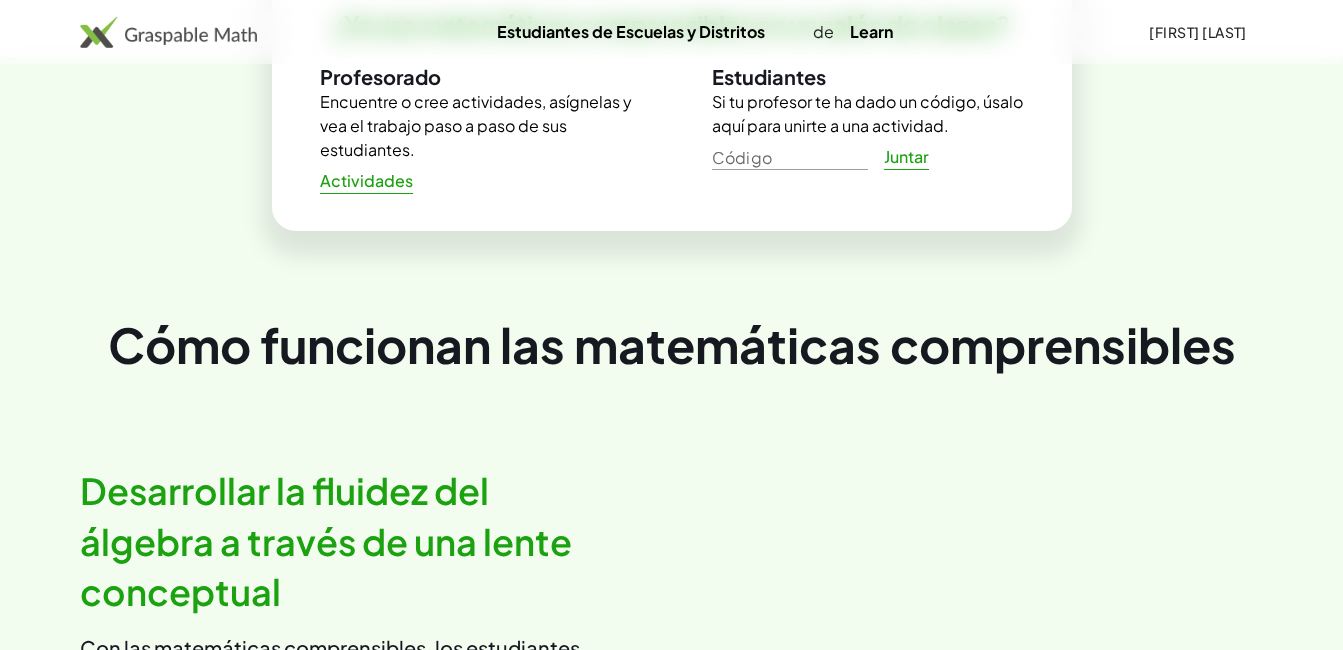 scroll, scrollTop: 1032, scrollLeft: 0, axis: vertical 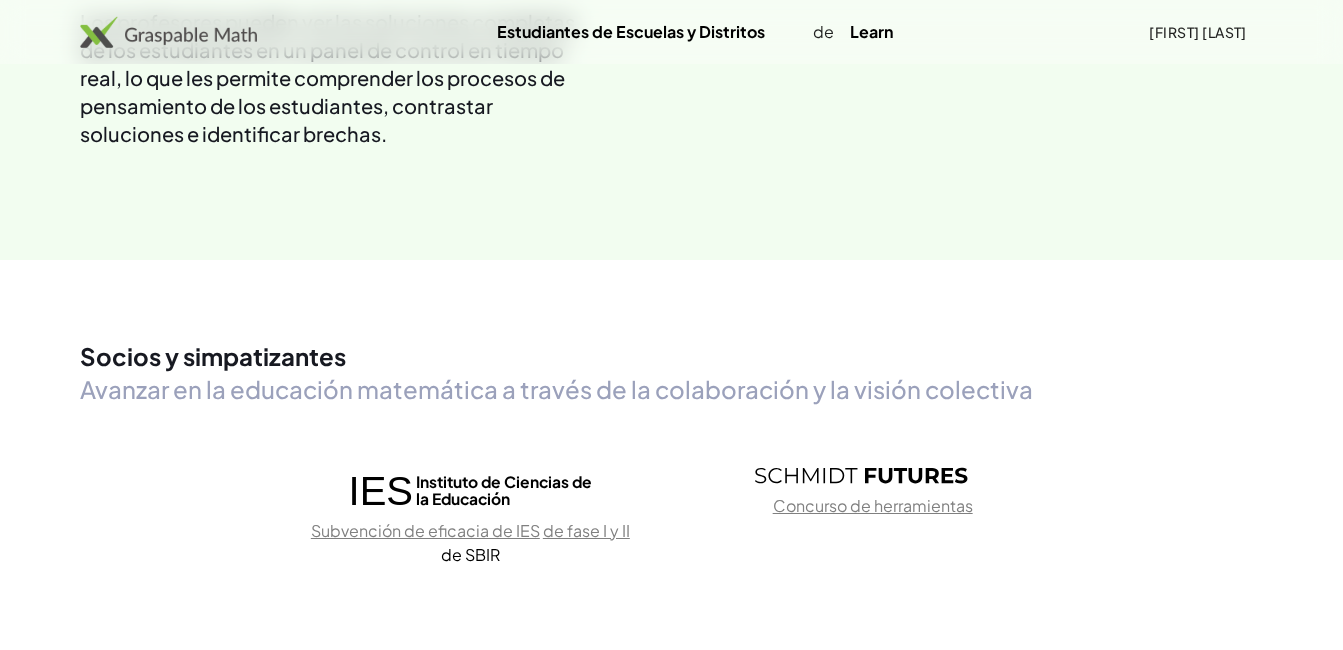 click on "Avanzar en la educación matemática a través de la colaboración y la visión colectiva" at bounding box center (671, 390) 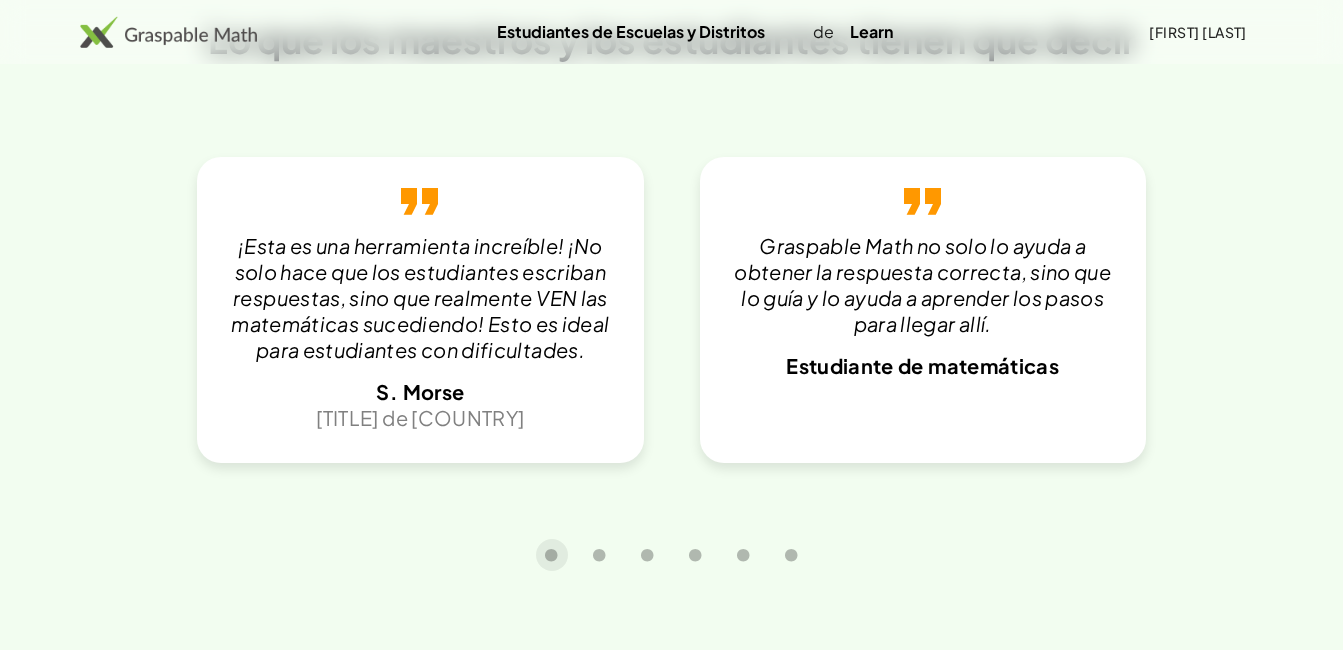 scroll, scrollTop: 4267, scrollLeft: 0, axis: vertical 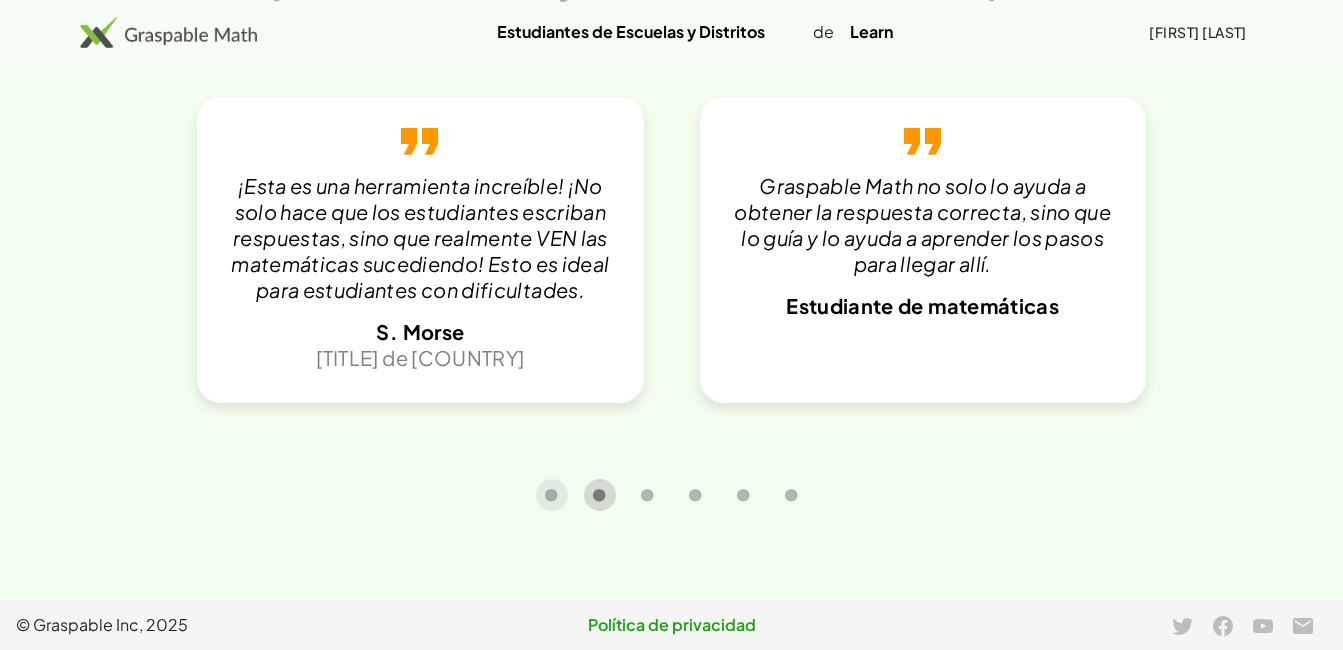 click 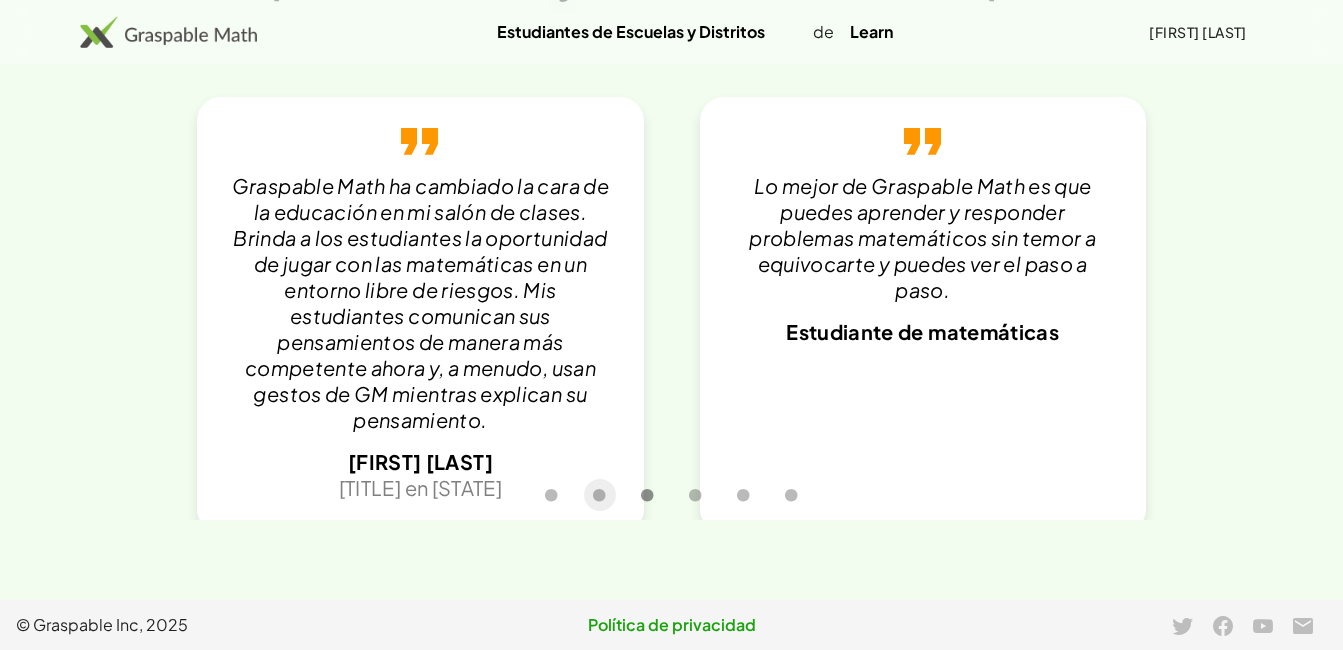 drag, startPoint x: 627, startPoint y: 494, endPoint x: 660, endPoint y: 495, distance: 33.01515 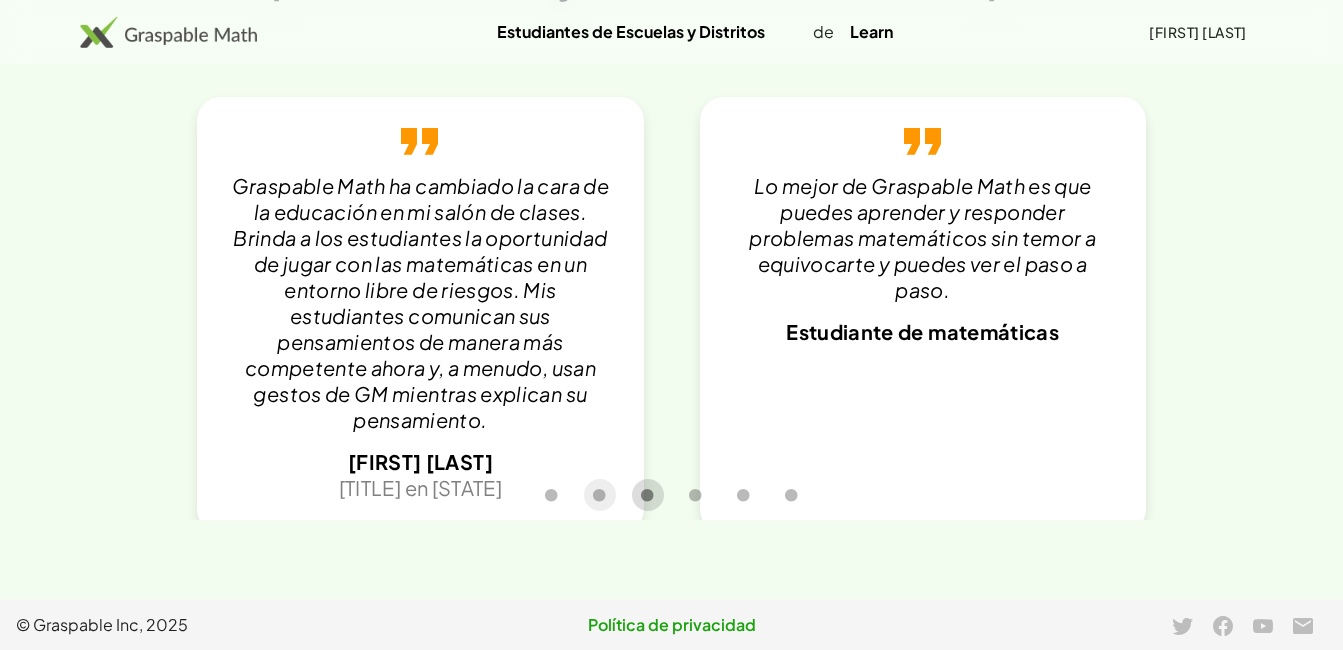 click 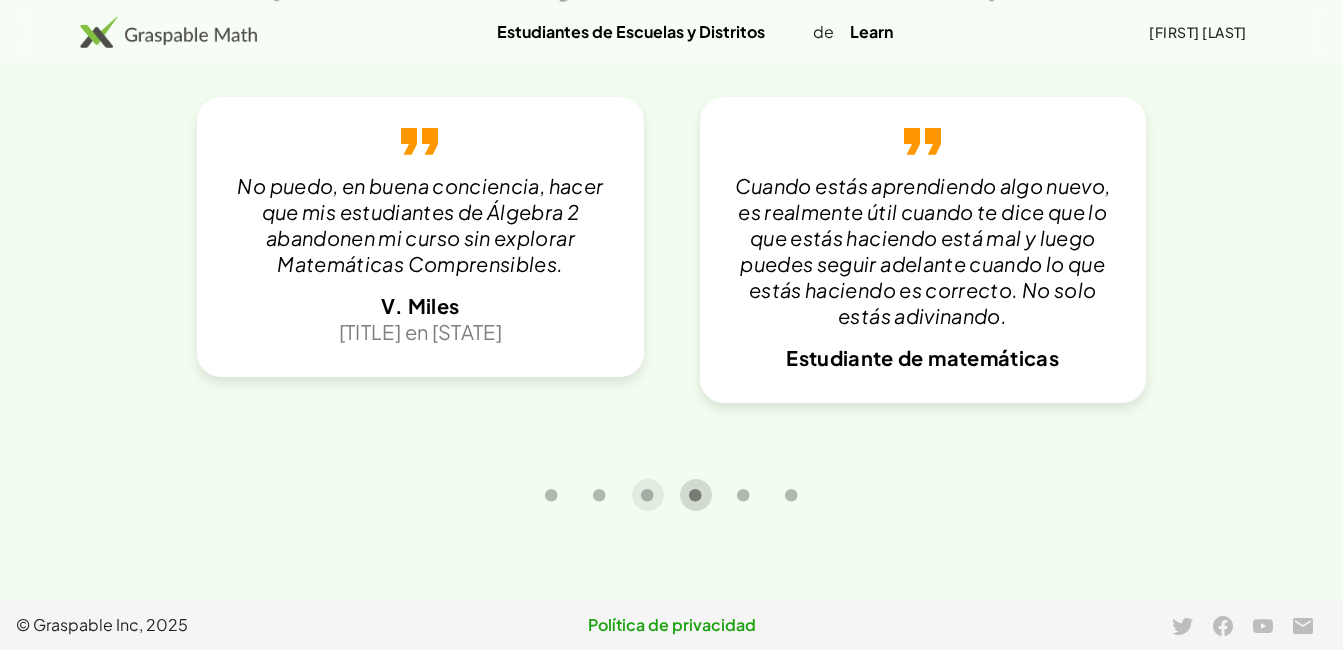click 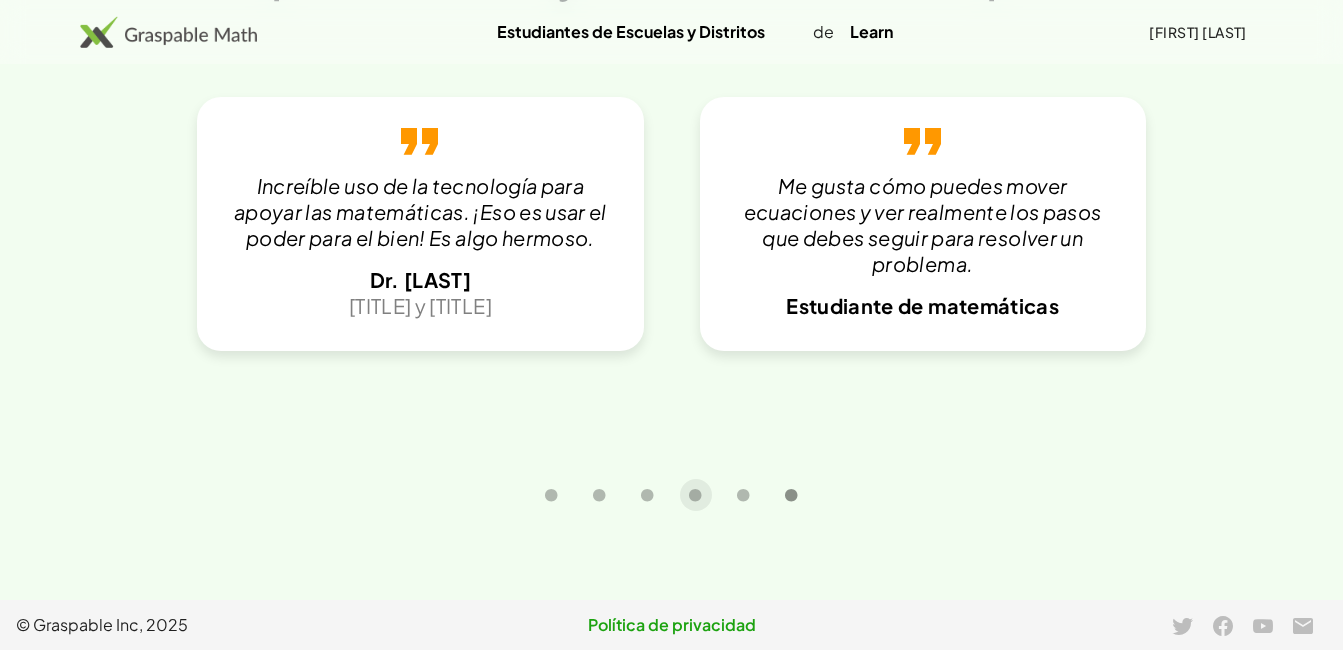 drag, startPoint x: 740, startPoint y: 500, endPoint x: 789, endPoint y: 505, distance: 49.25444 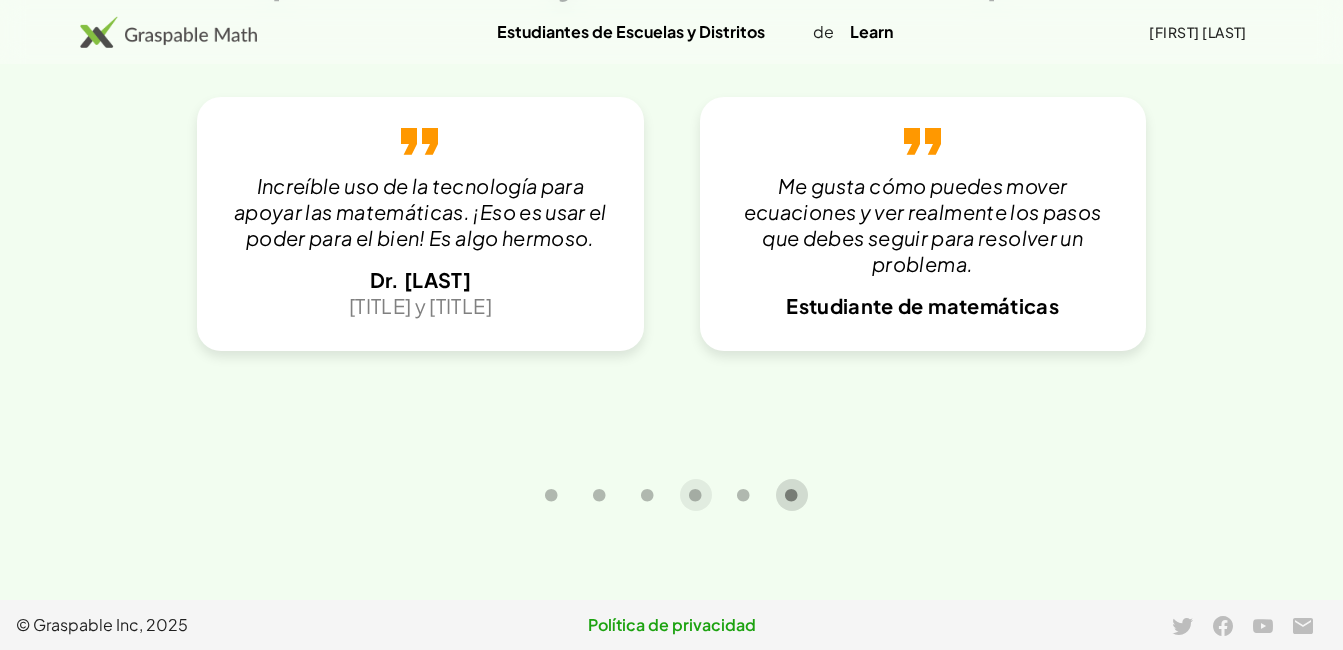 click 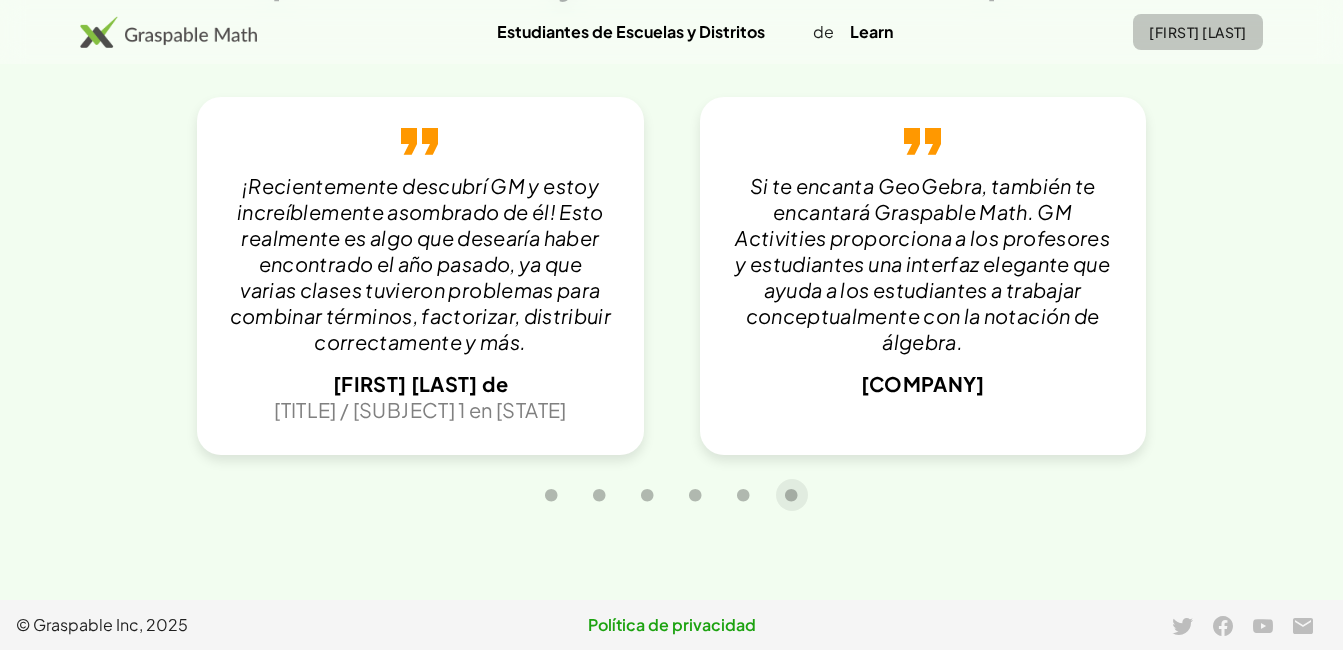 click on "[FIRST] [LAST]" at bounding box center [1198, 32] 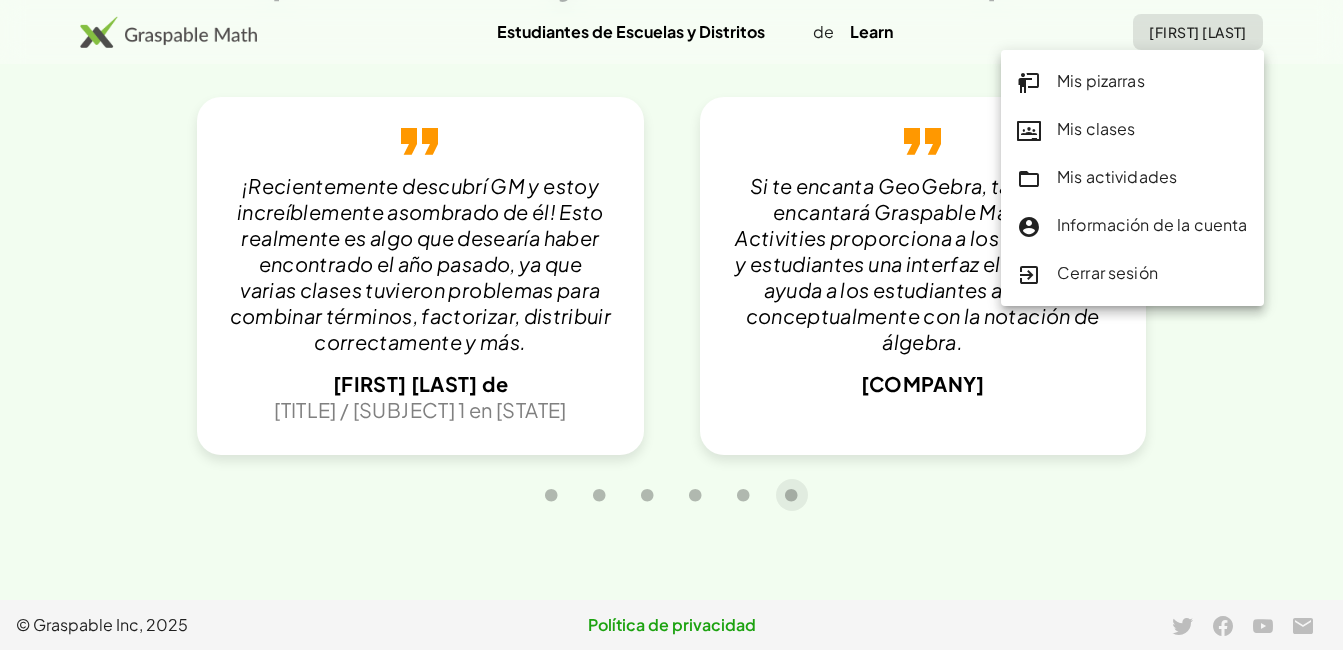 click on "Mis pizarras" at bounding box center (1101, 80) 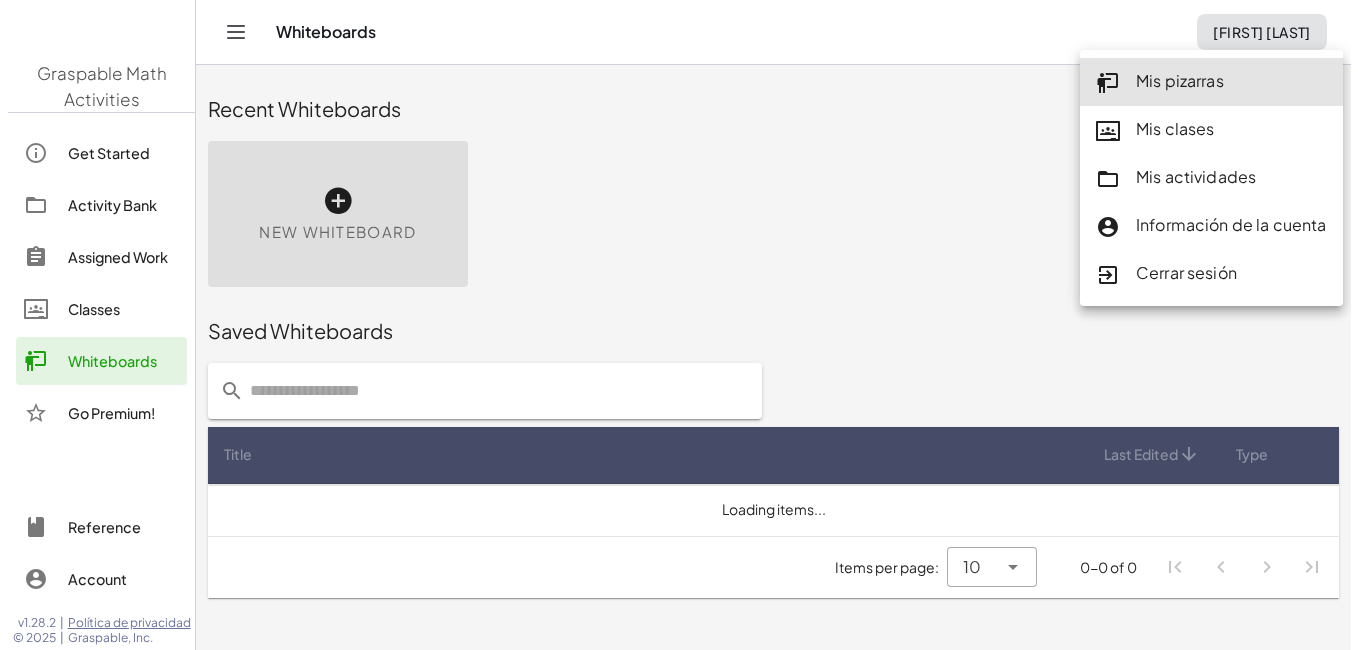 scroll, scrollTop: 0, scrollLeft: 0, axis: both 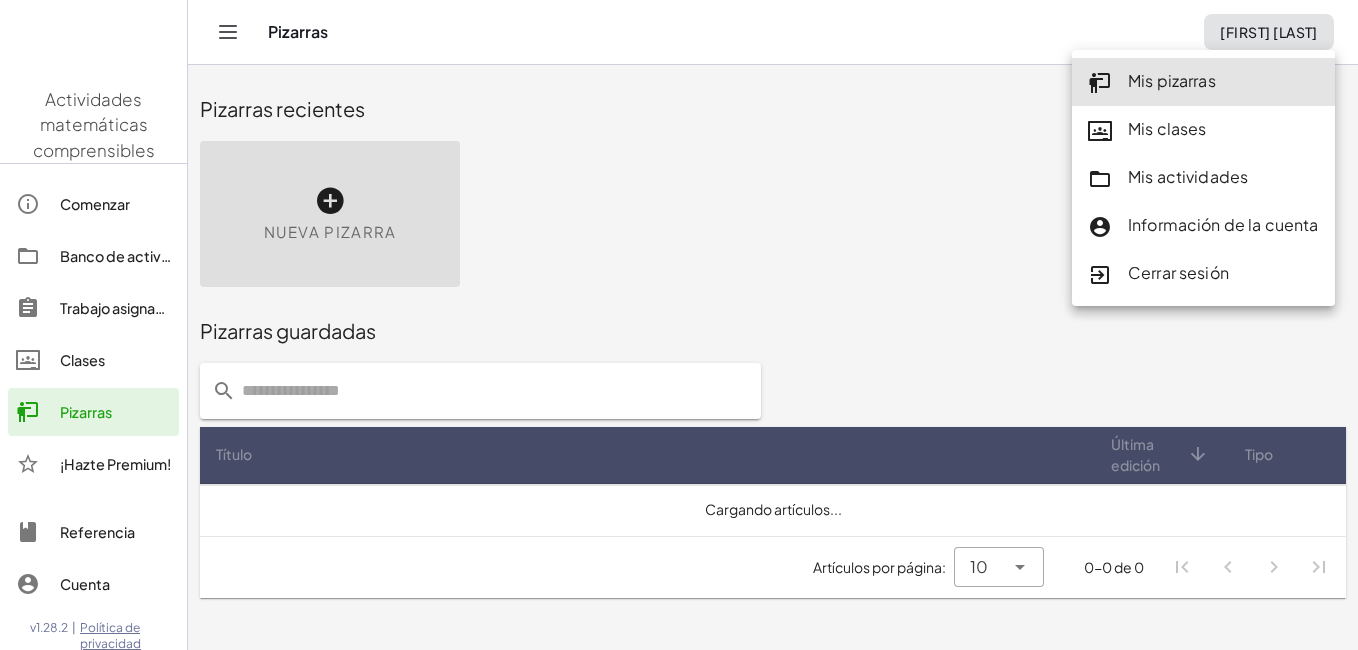 click on "Nueva pizarra" at bounding box center (773, 214) 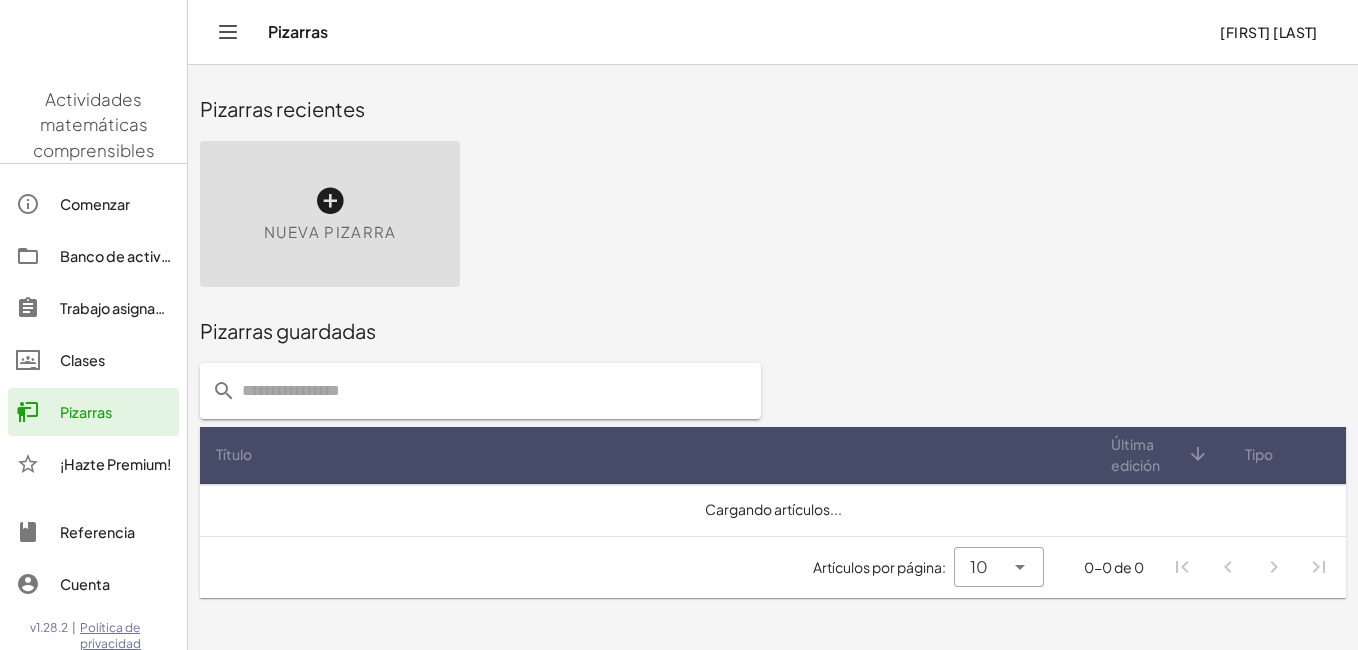 click at bounding box center [330, 201] 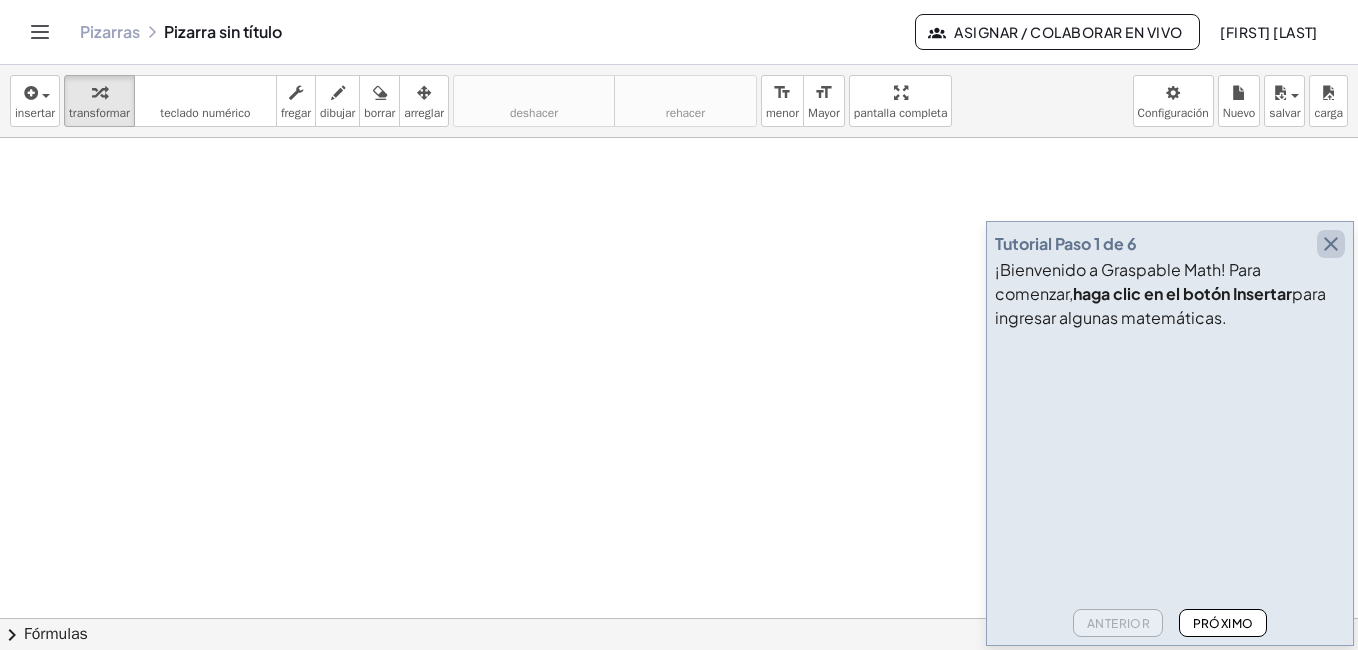 click at bounding box center (1331, 244) 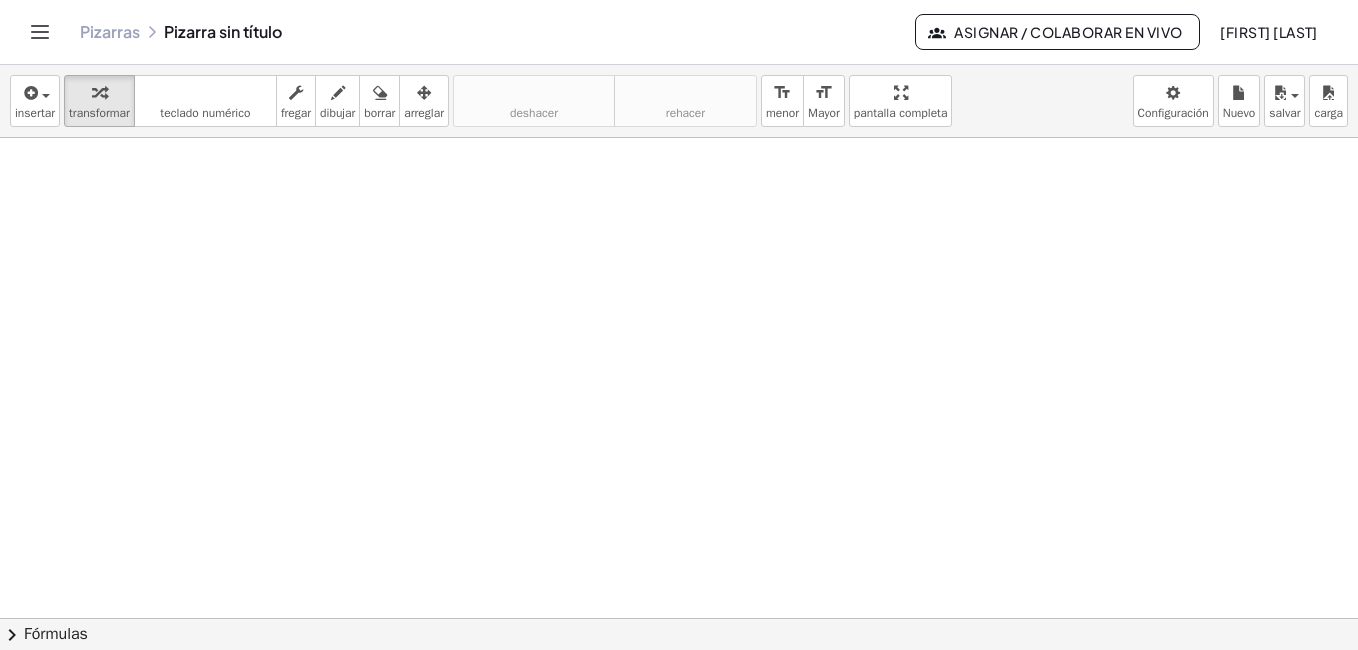 click at bounding box center (679, 618) 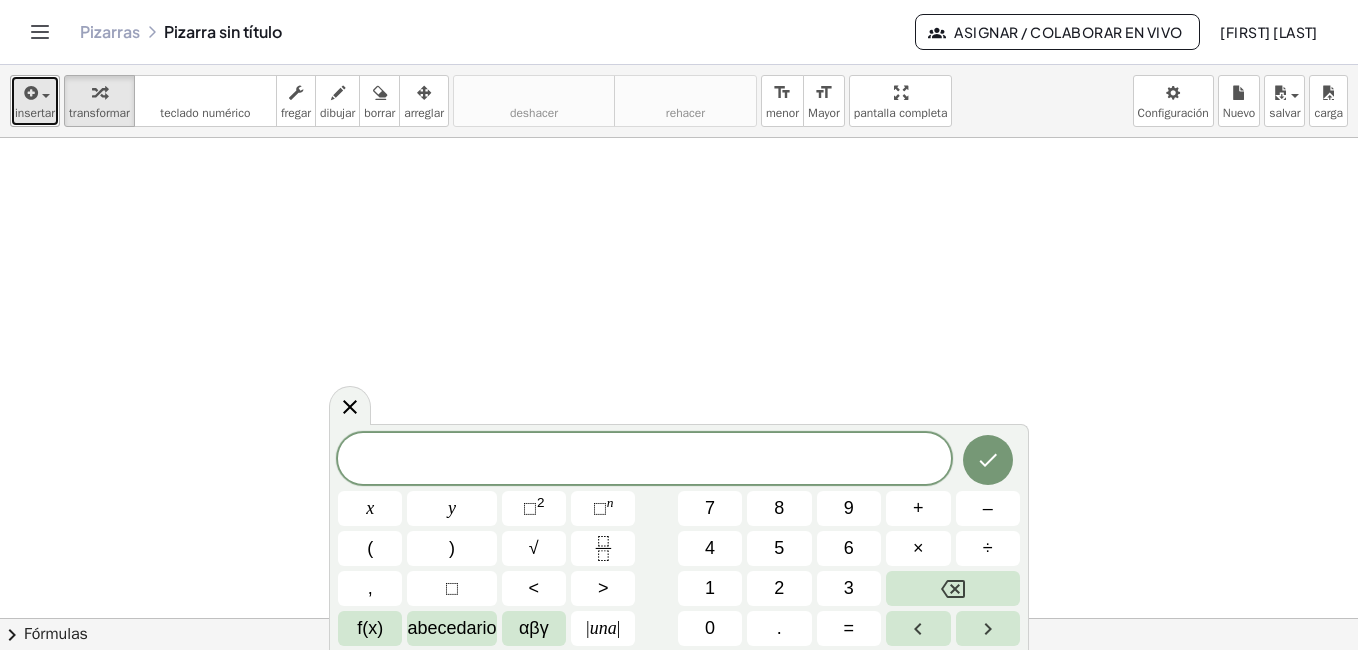 click on "insertar" at bounding box center [35, 113] 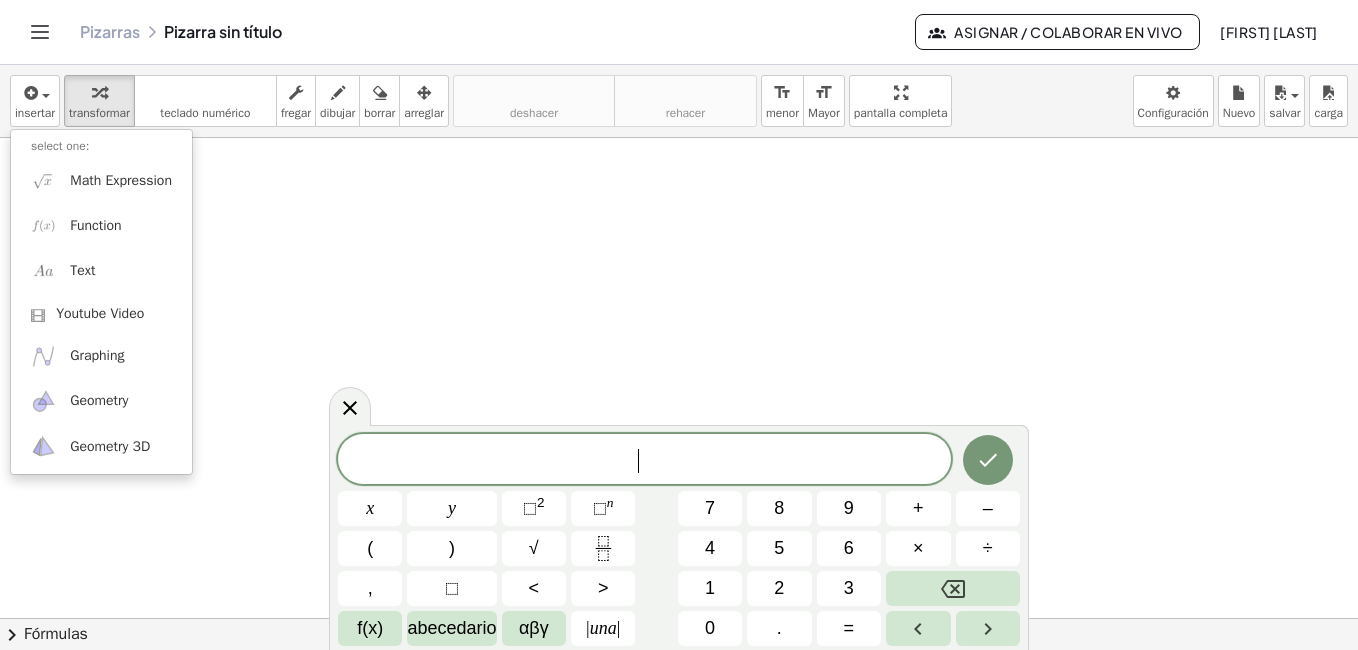 click on "​" at bounding box center (644, 461) 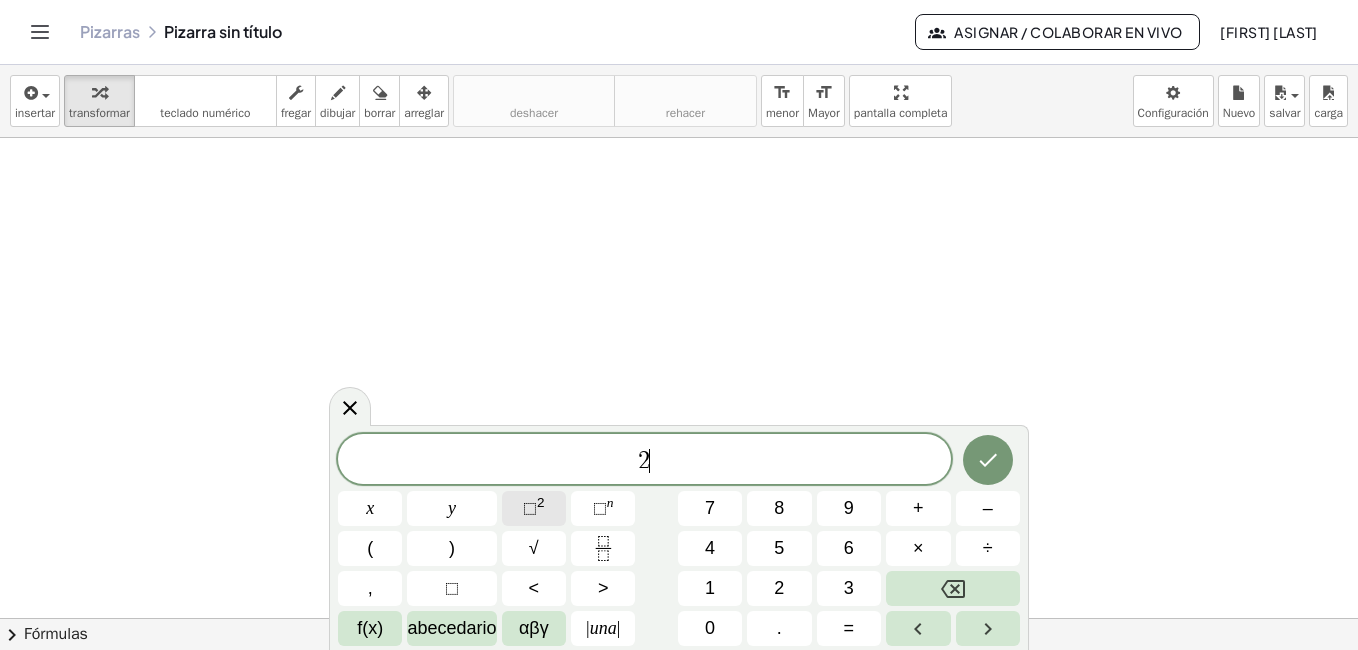 click on "2" at bounding box center (541, 502) 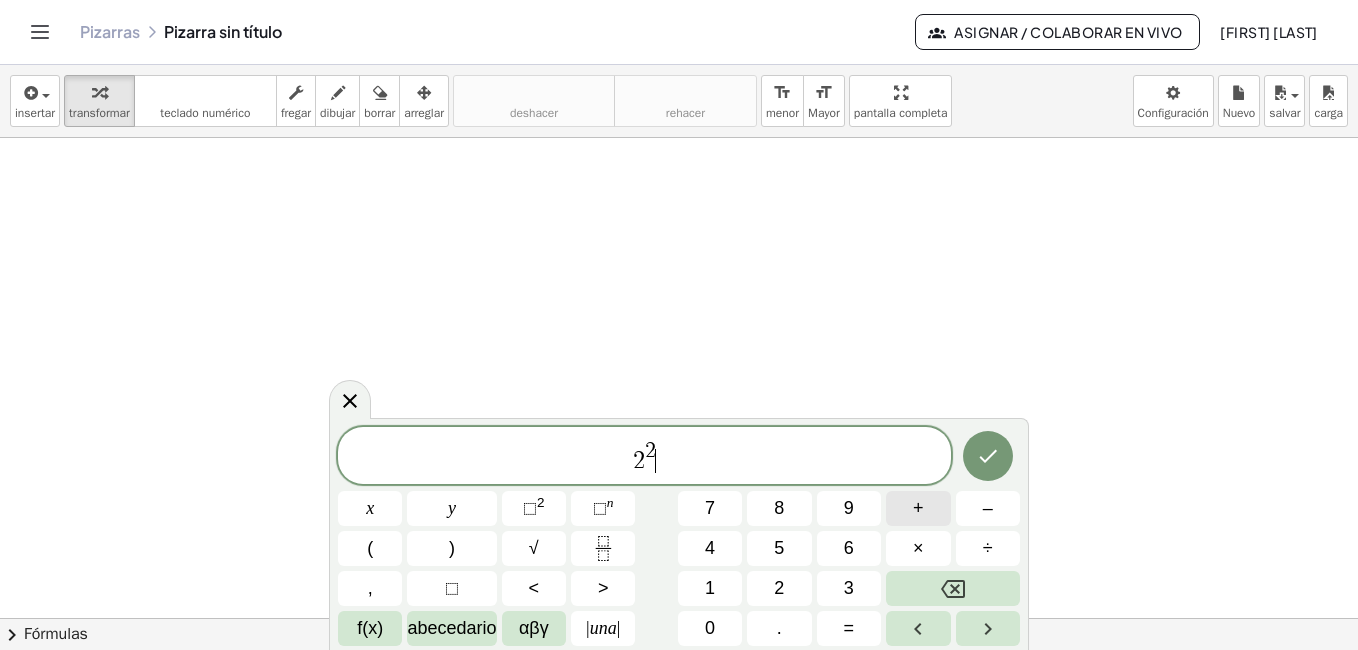 click on "+" at bounding box center (918, 508) 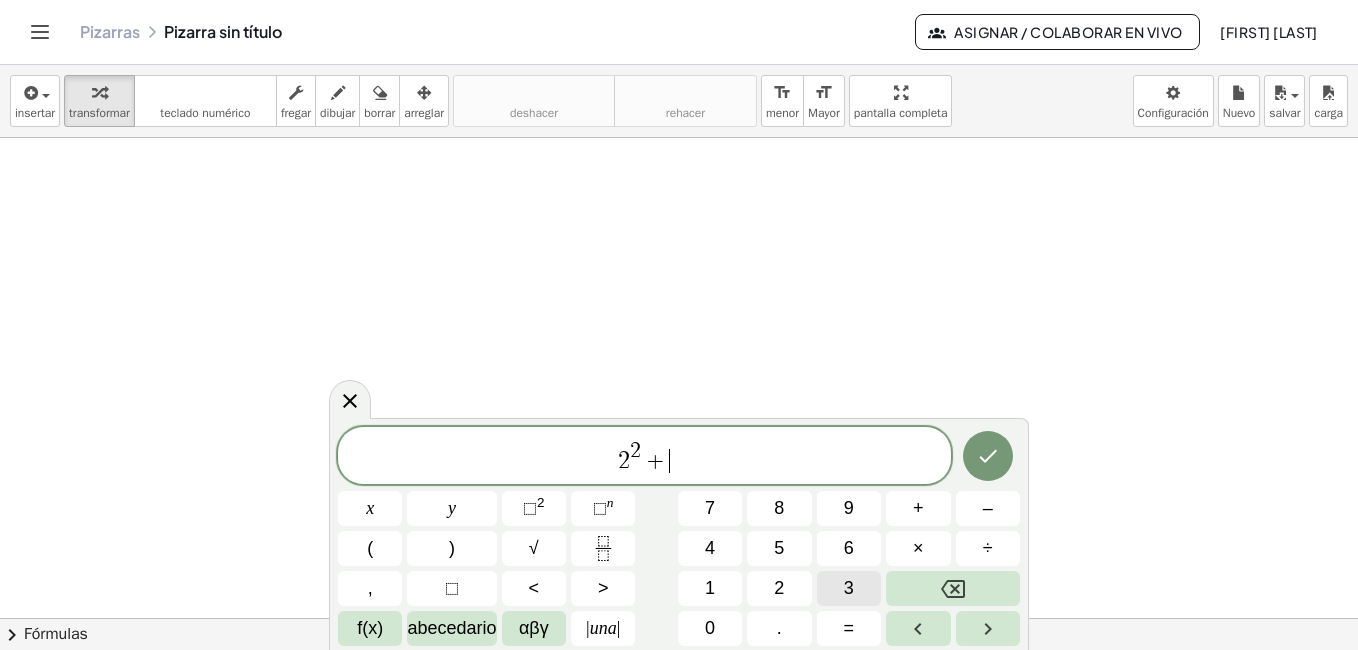 click on "3" at bounding box center [849, 588] 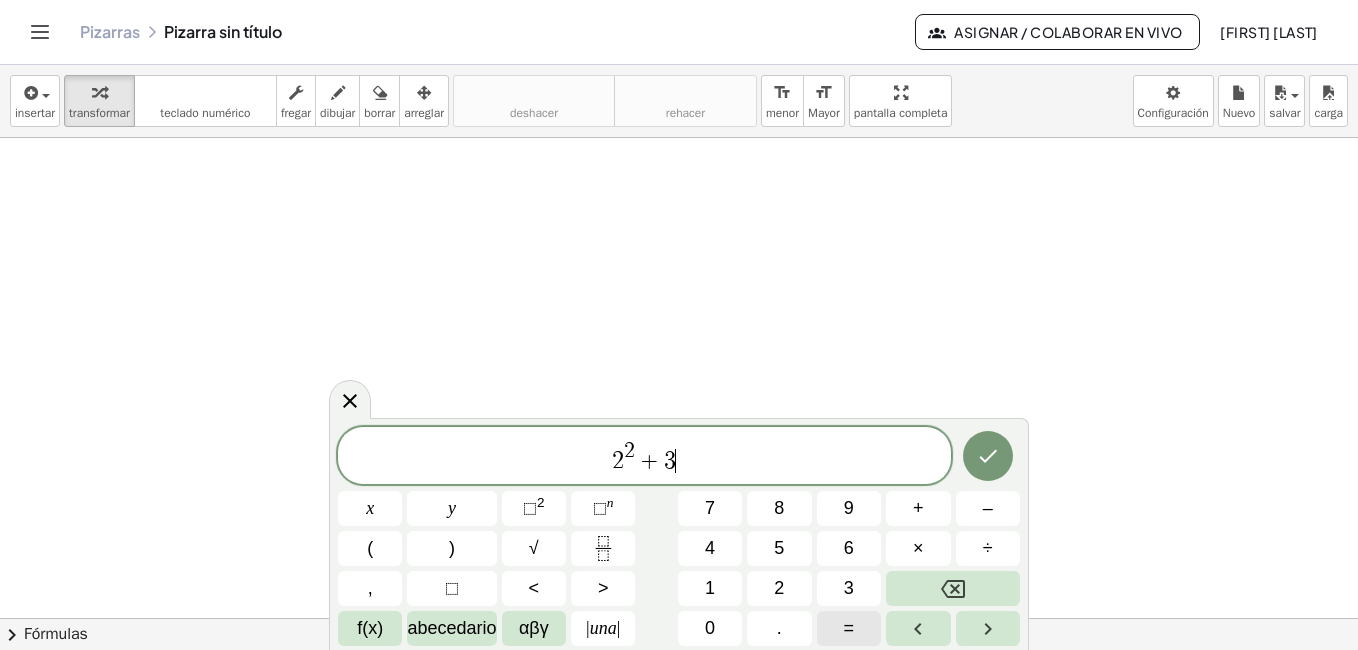 click on "=" at bounding box center [849, 628] 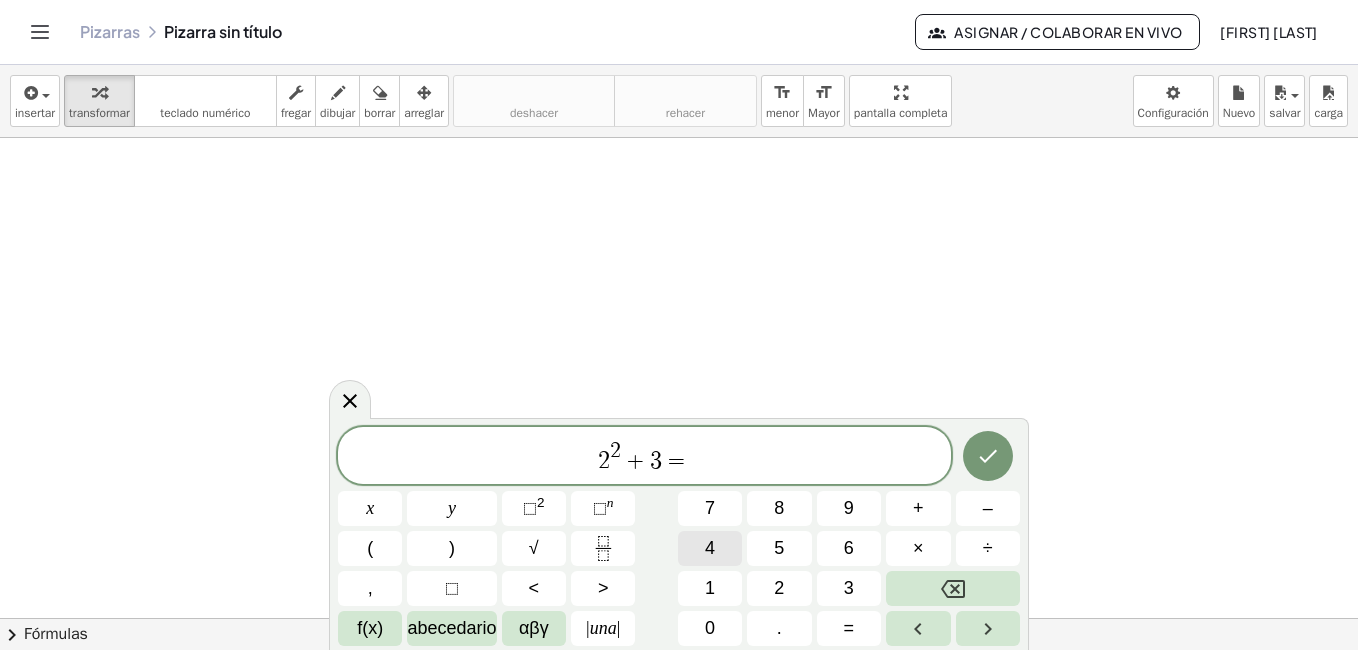 click on "4" at bounding box center [710, 548] 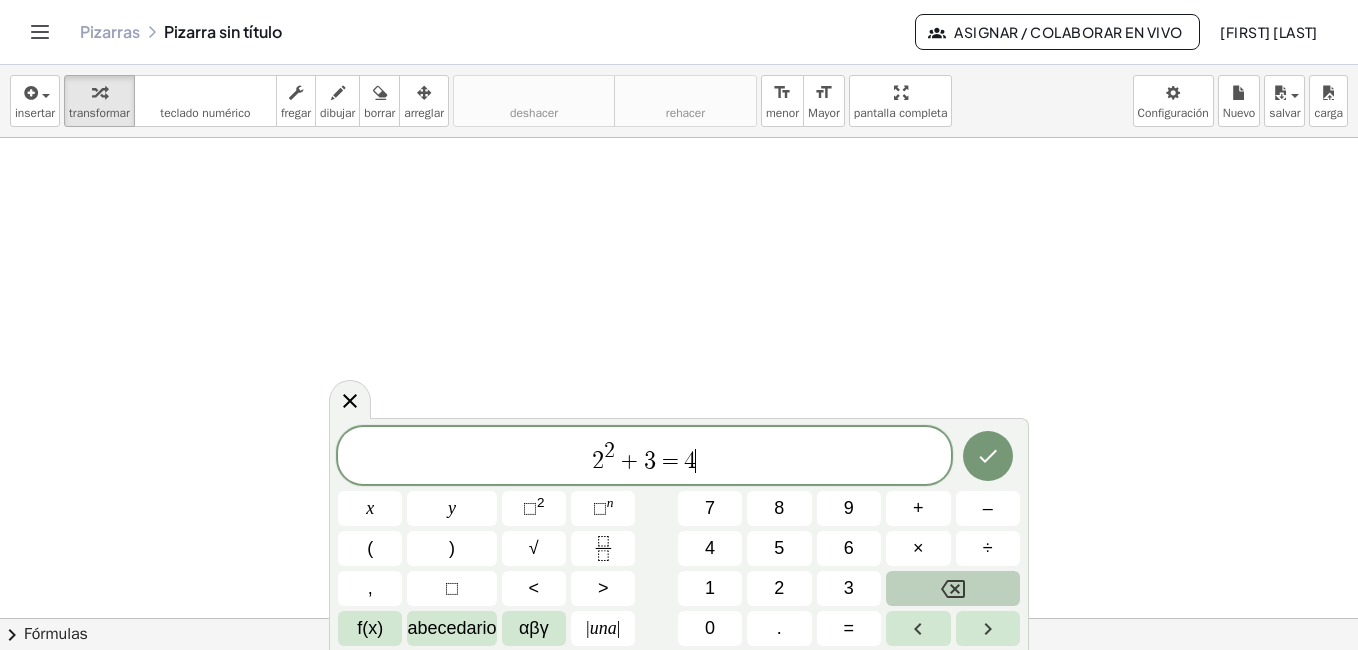 click at bounding box center [953, 588] 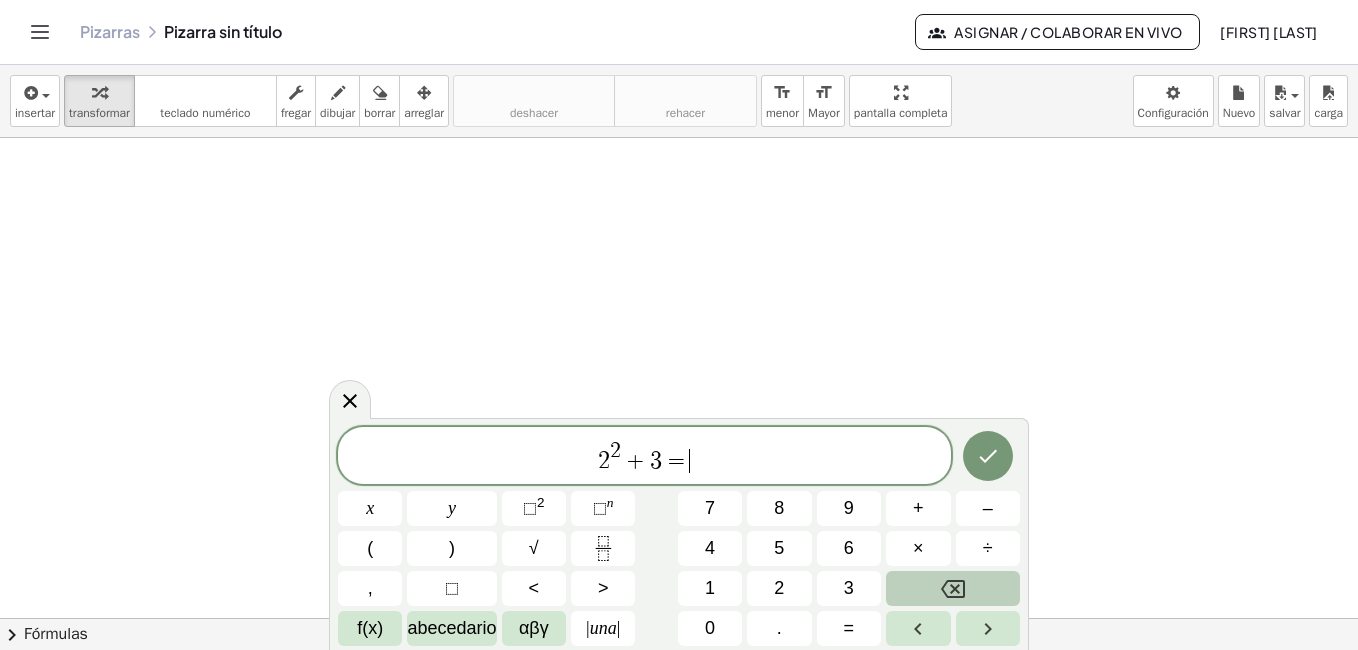 click at bounding box center (953, 588) 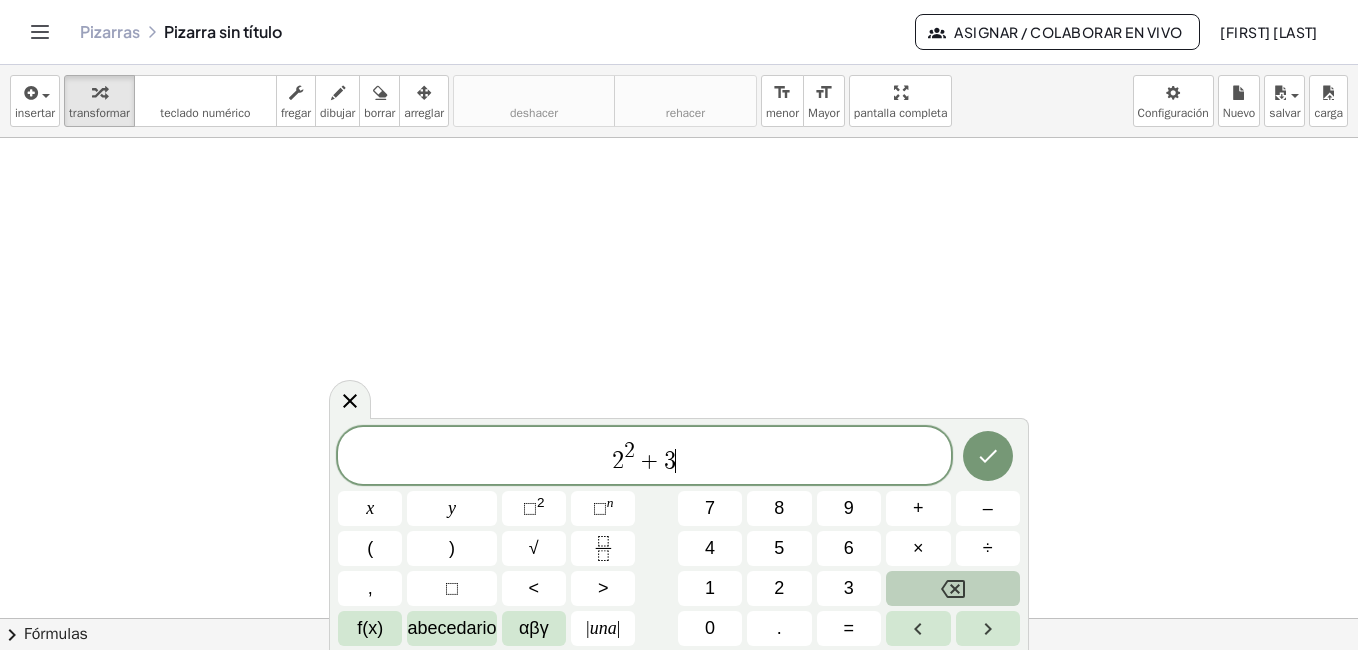 click at bounding box center [953, 588] 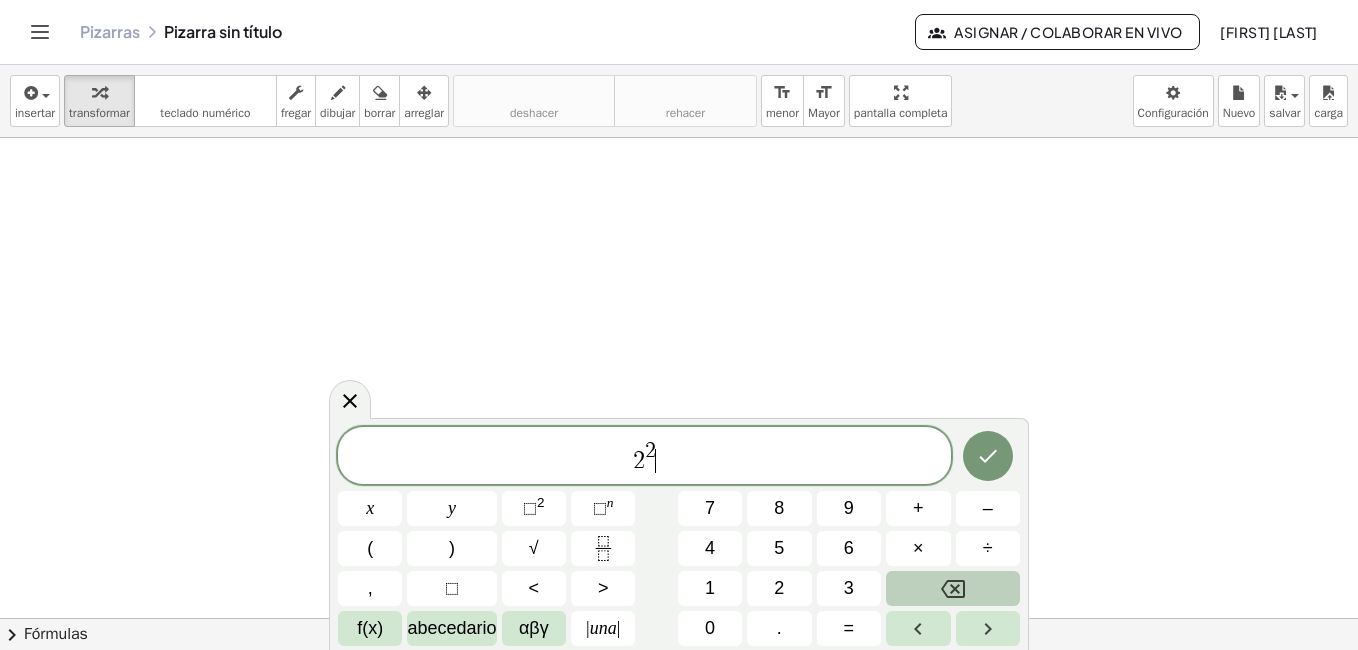 click at bounding box center (953, 588) 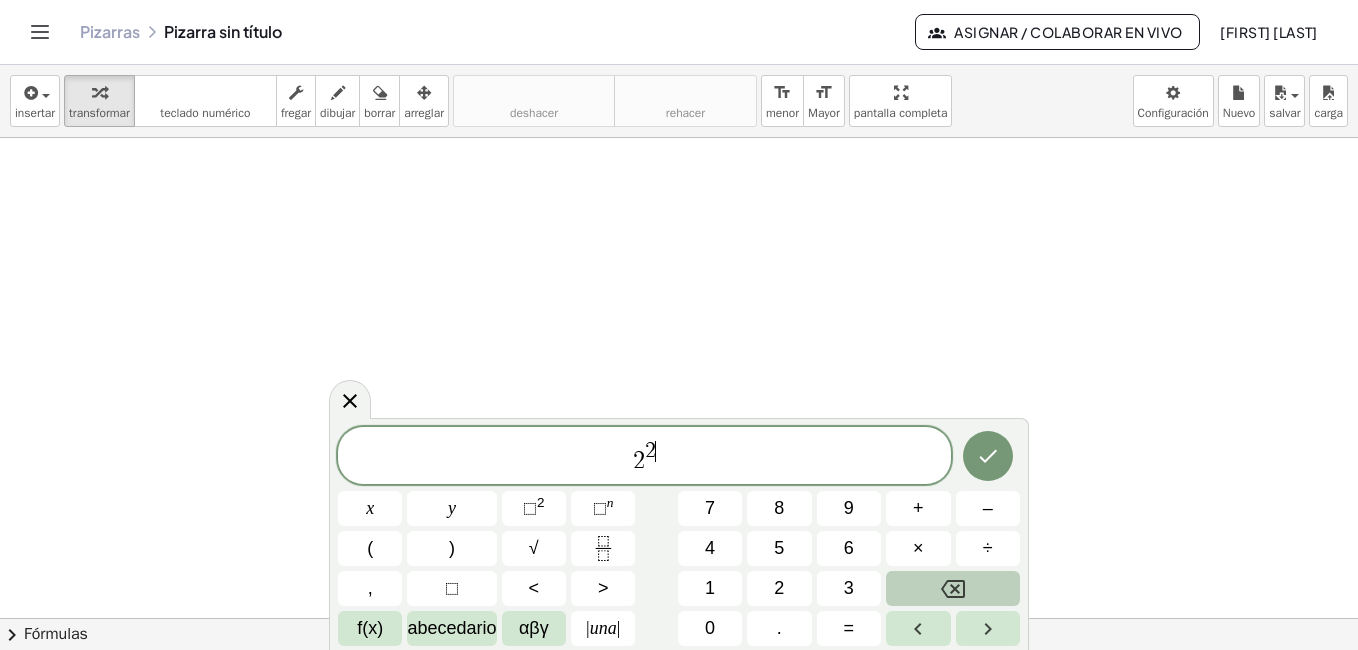 click at bounding box center (953, 588) 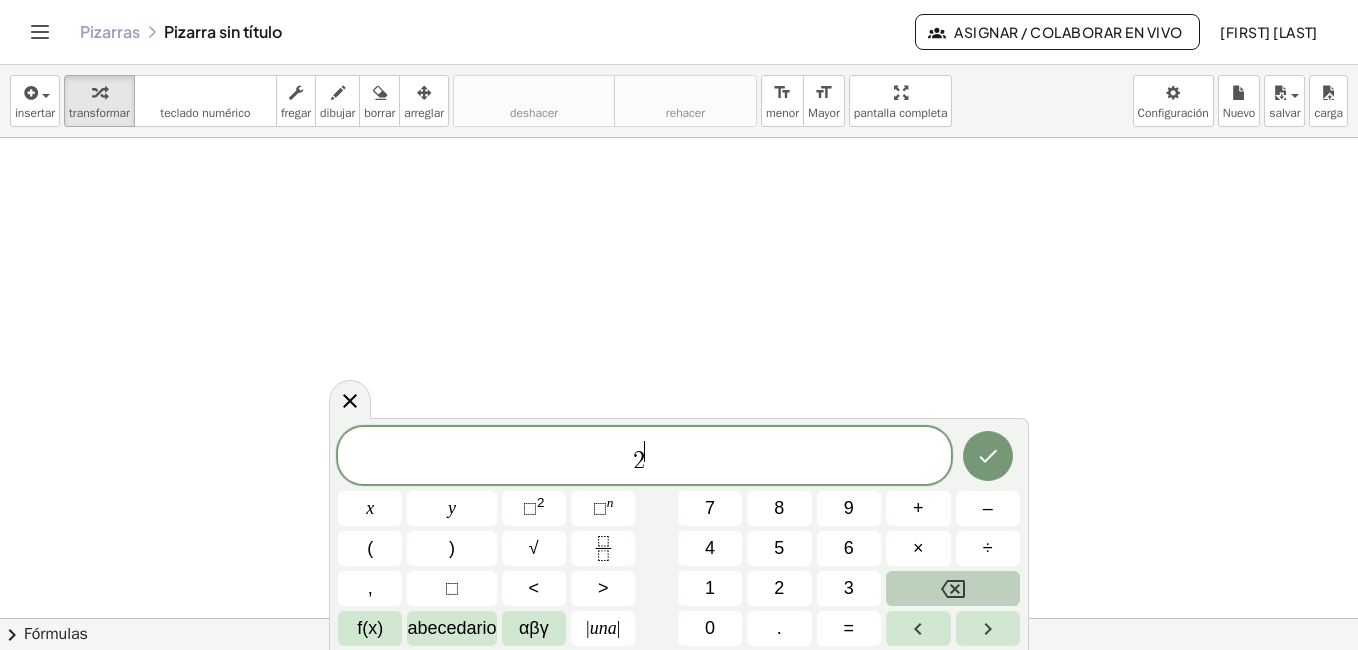click at bounding box center (953, 588) 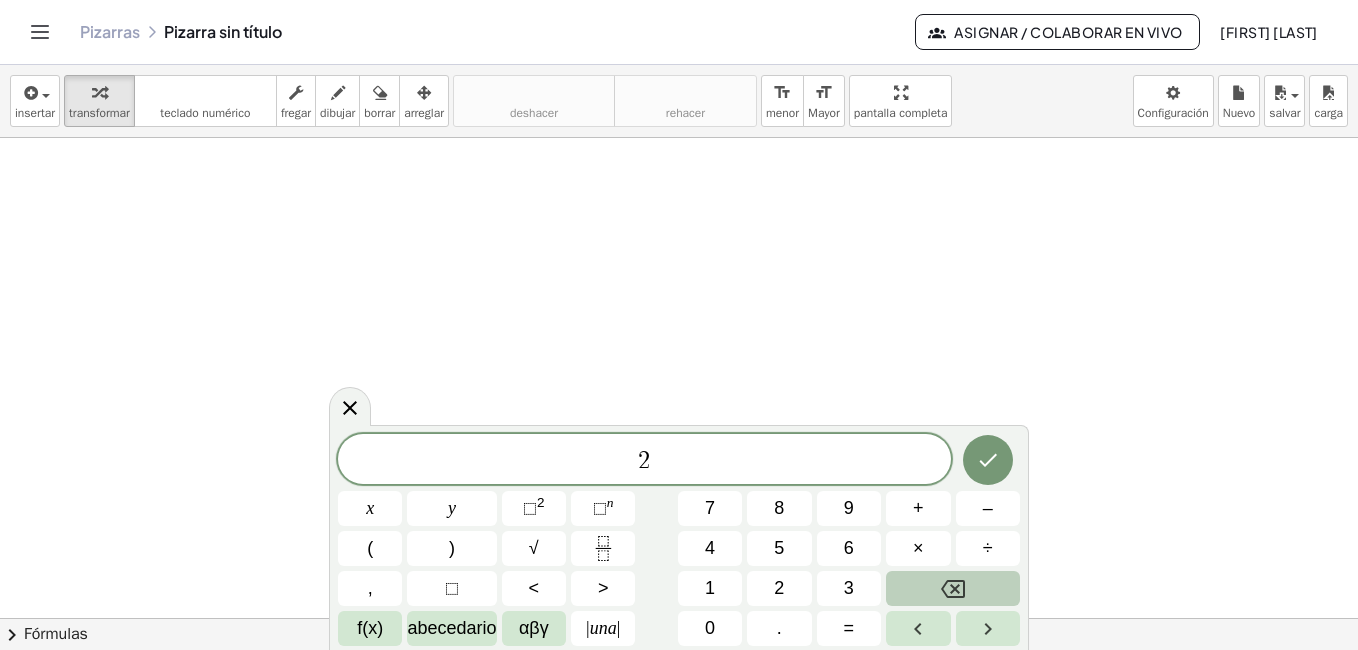 click at bounding box center [953, 588] 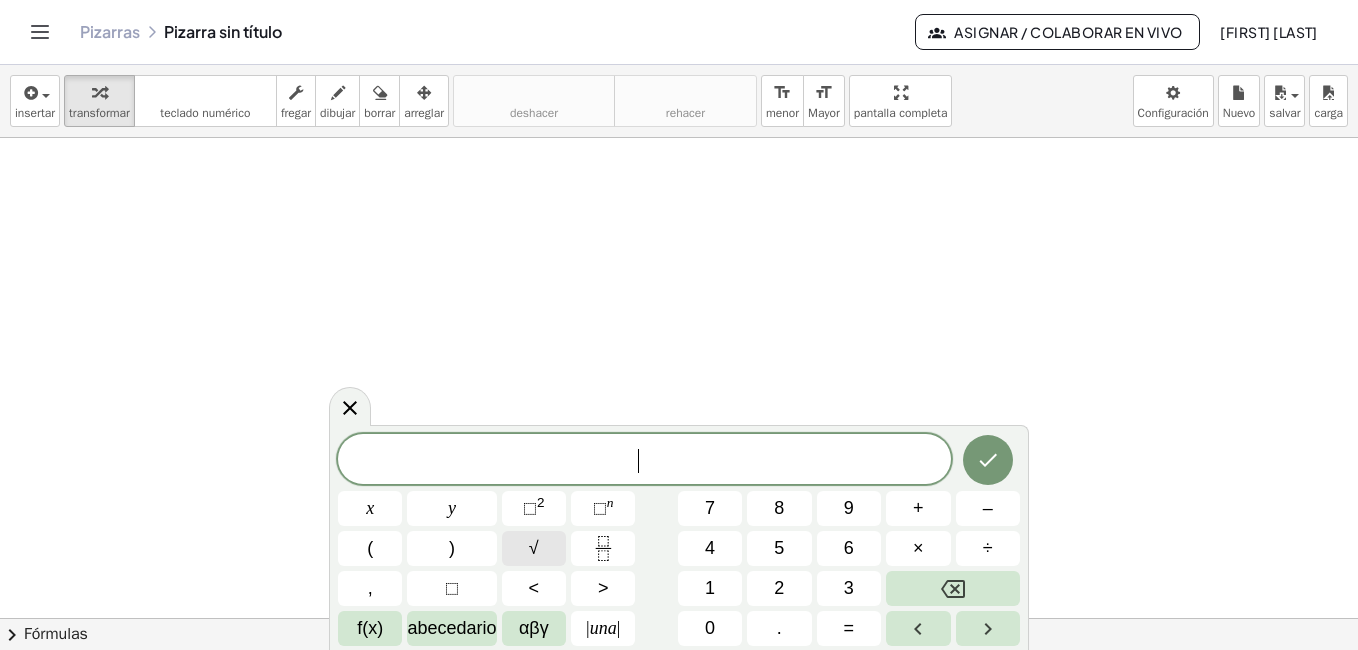 click on "√" at bounding box center [534, 548] 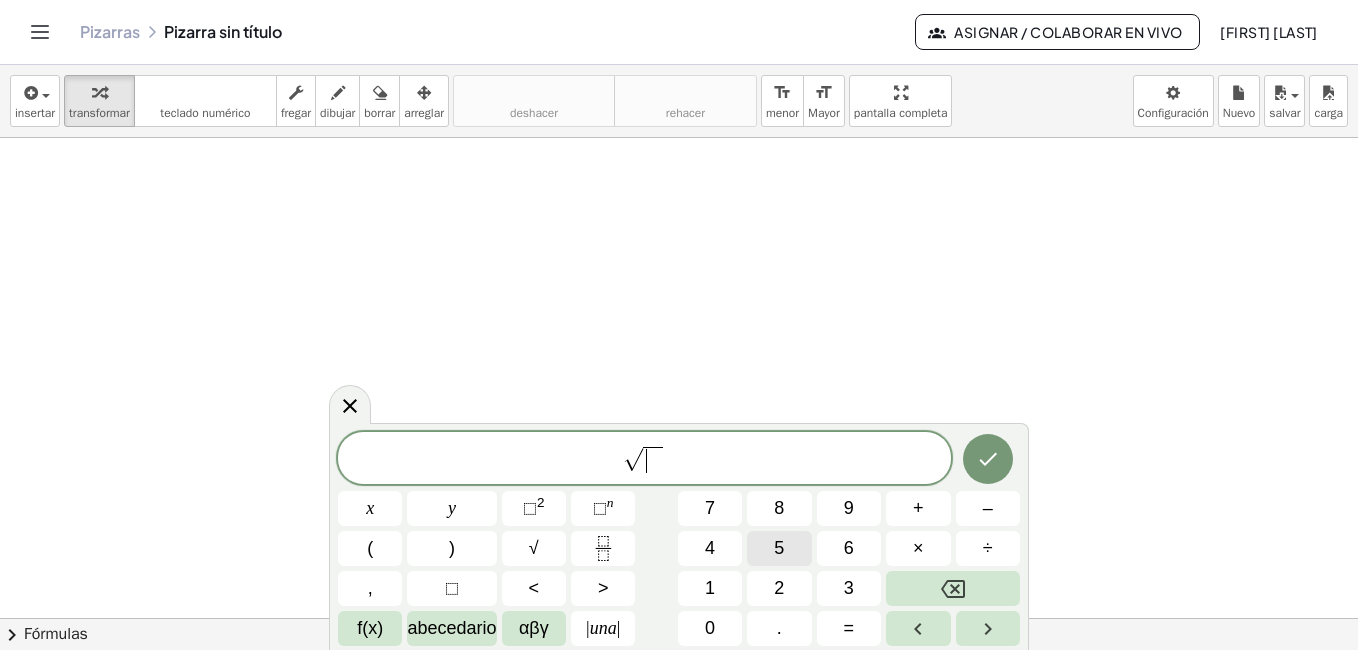 click on "5" at bounding box center (779, 548) 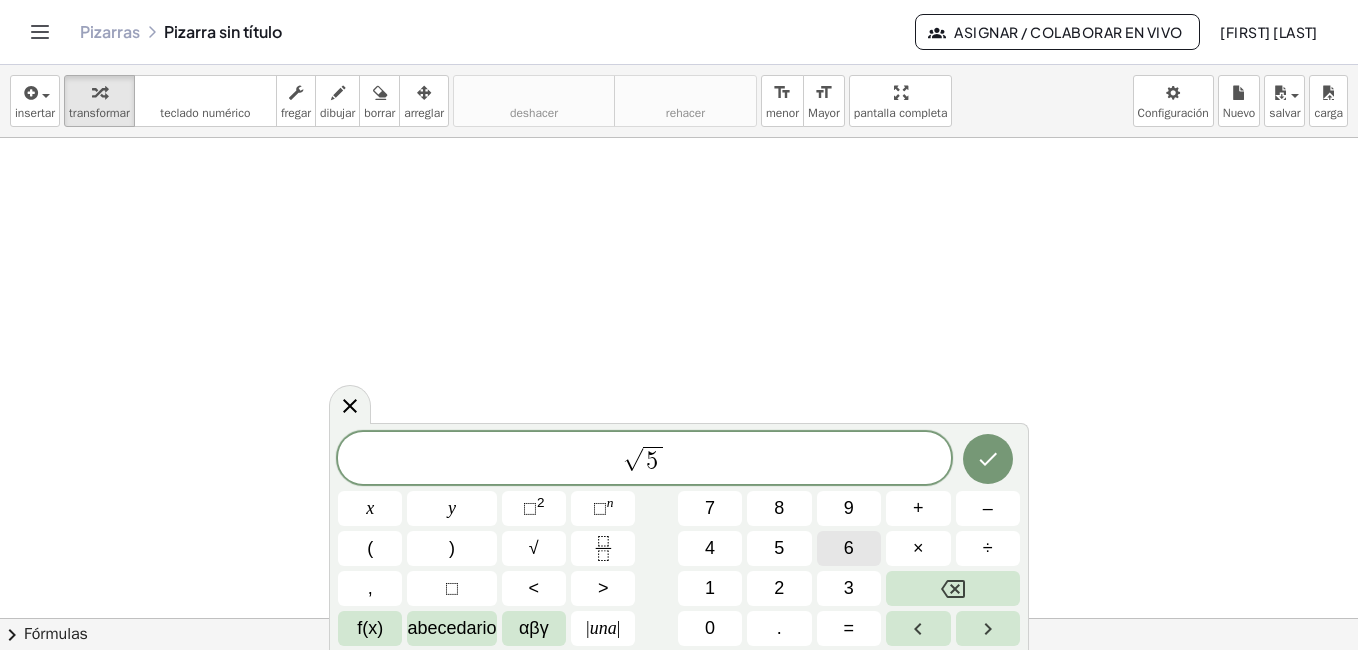 click on "6" at bounding box center (849, 548) 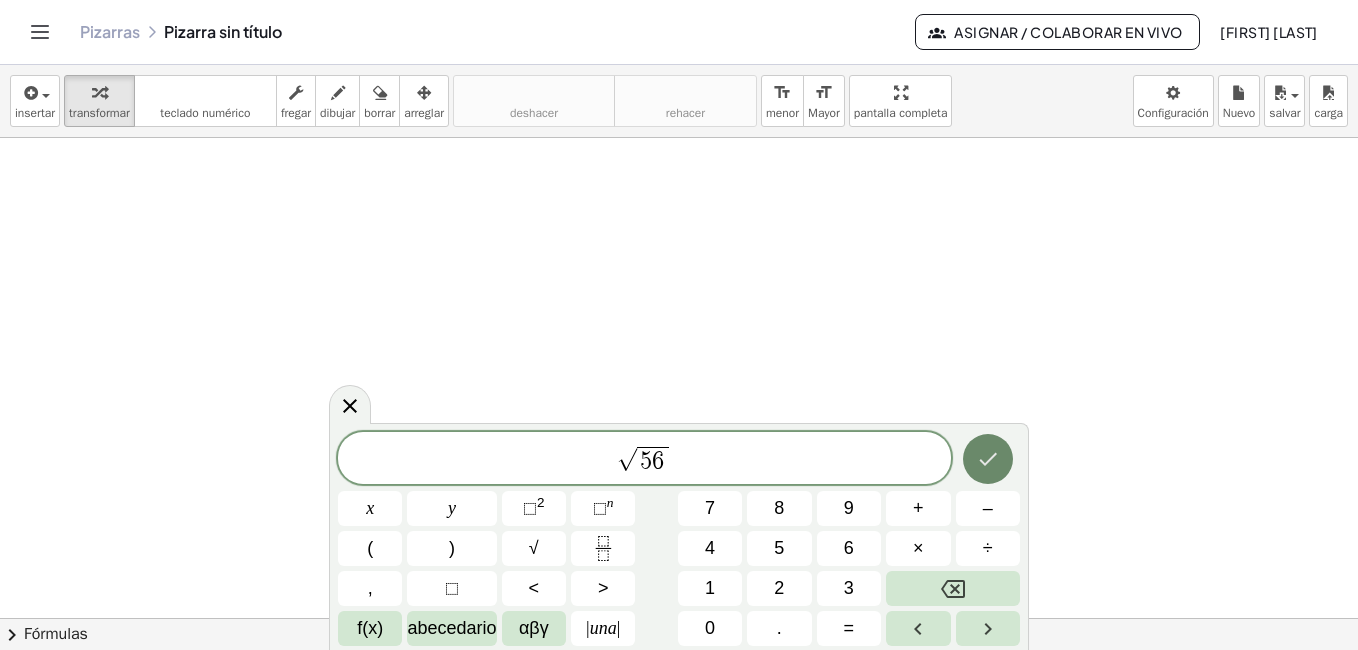 click 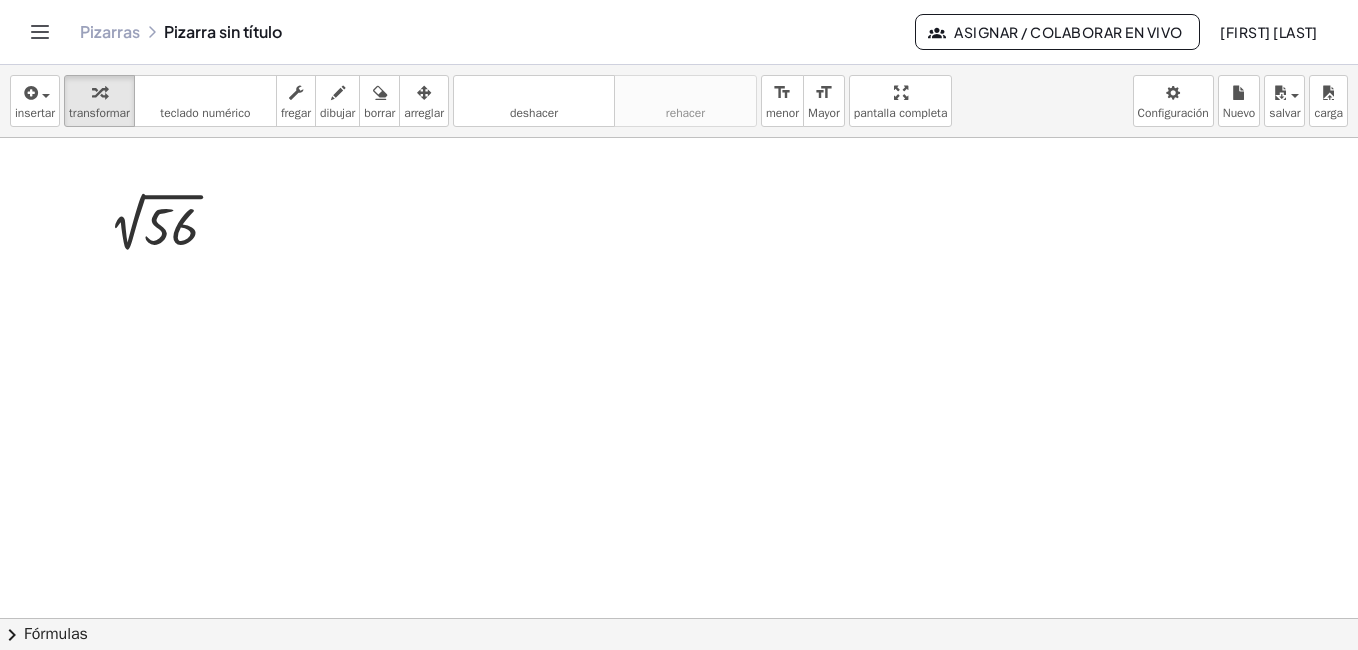 drag, startPoint x: 149, startPoint y: 274, endPoint x: 198, endPoint y: 284, distance: 50.01 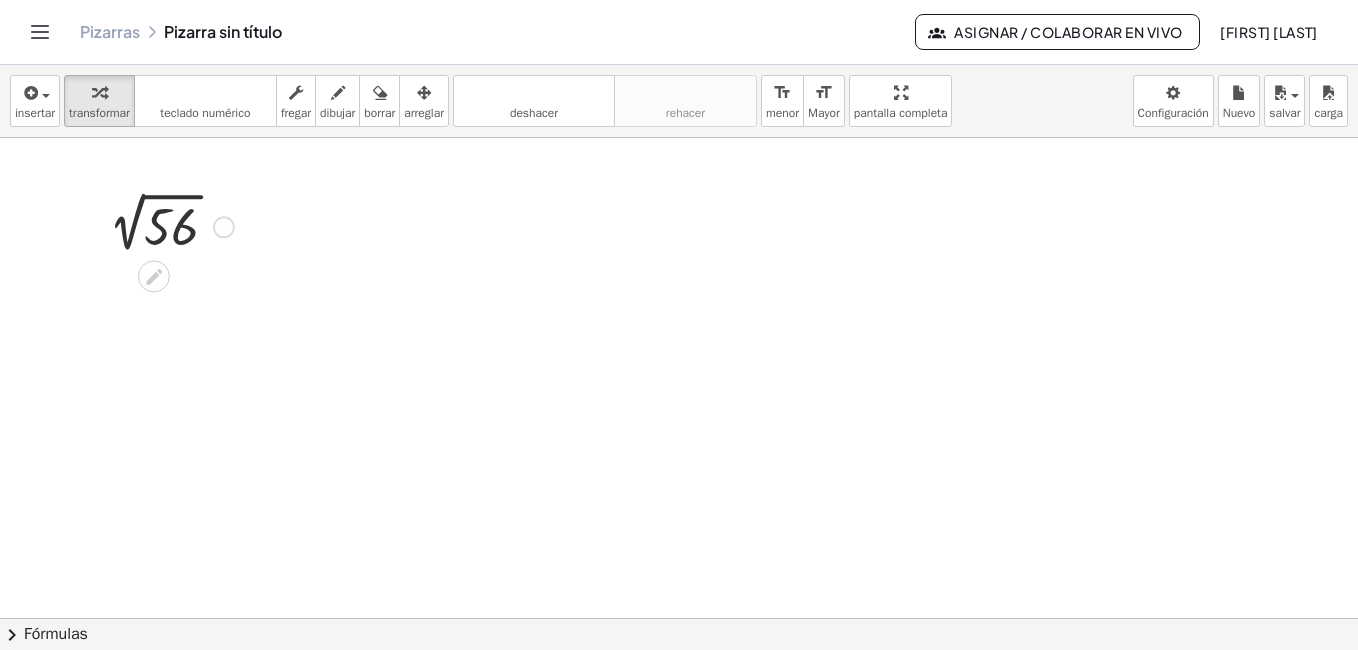 drag, startPoint x: 198, startPoint y: 284, endPoint x: 231, endPoint y: 226, distance: 66.730804 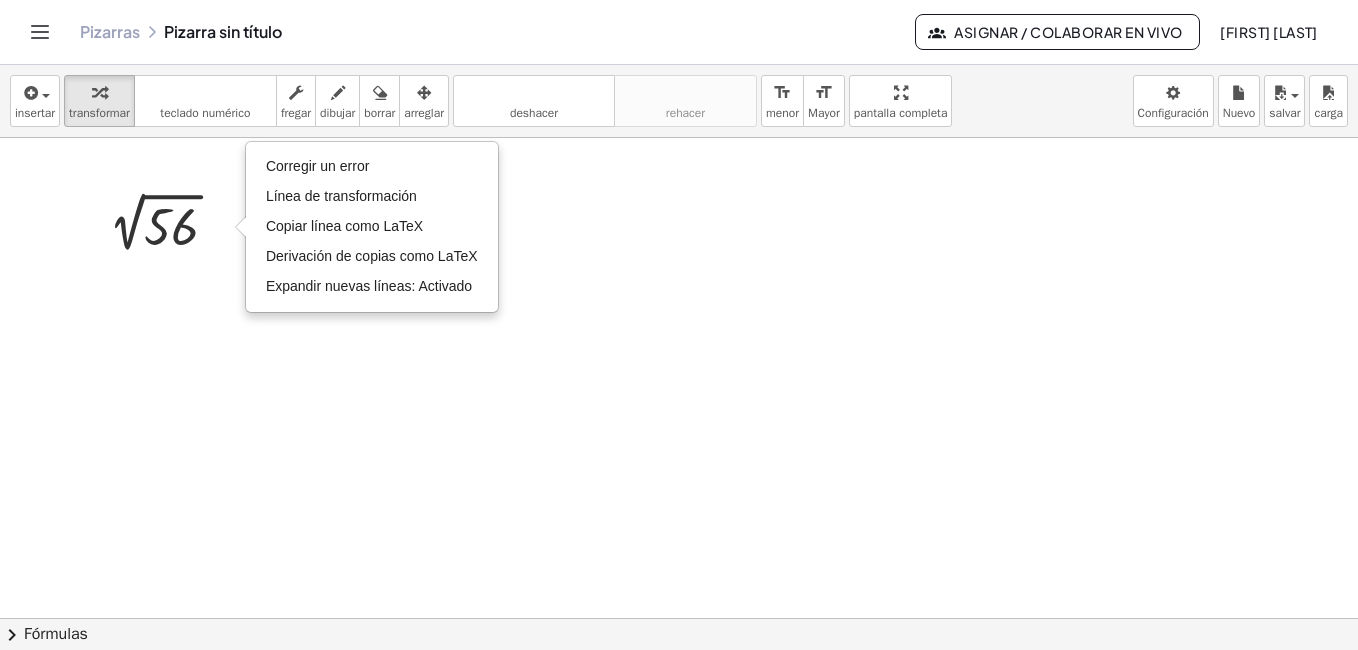 click at bounding box center [679, 618] 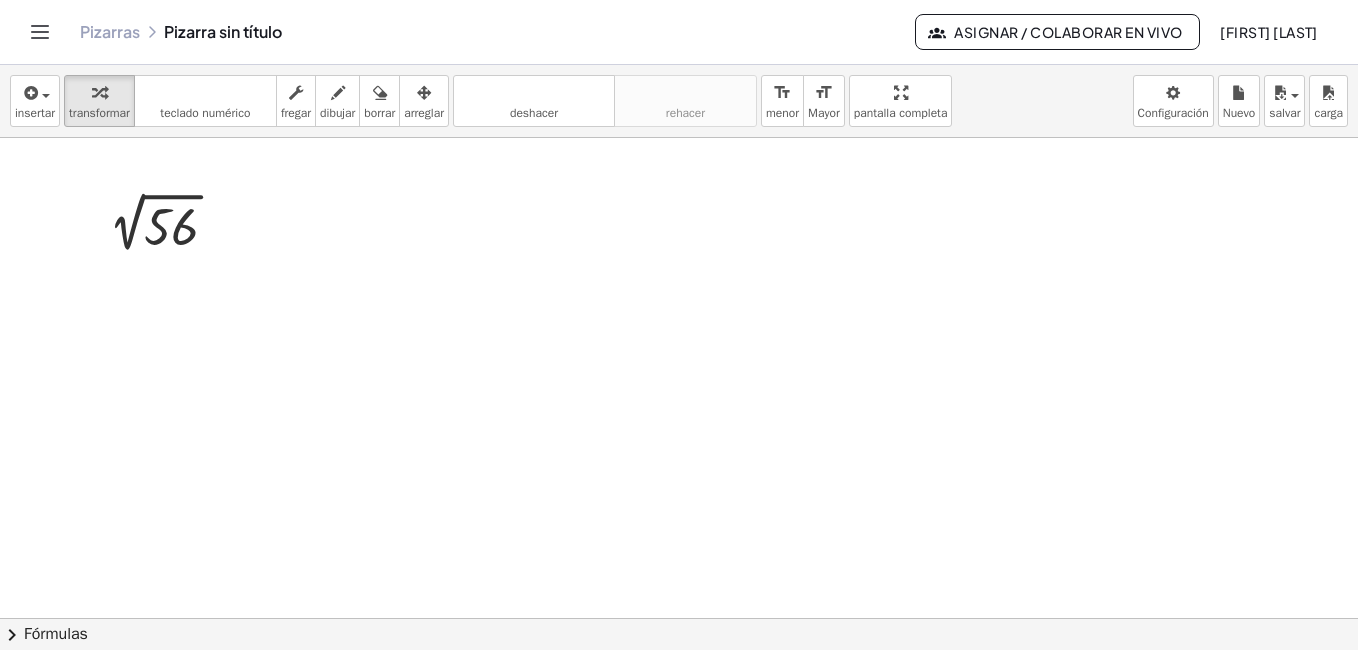 click at bounding box center [679, 618] 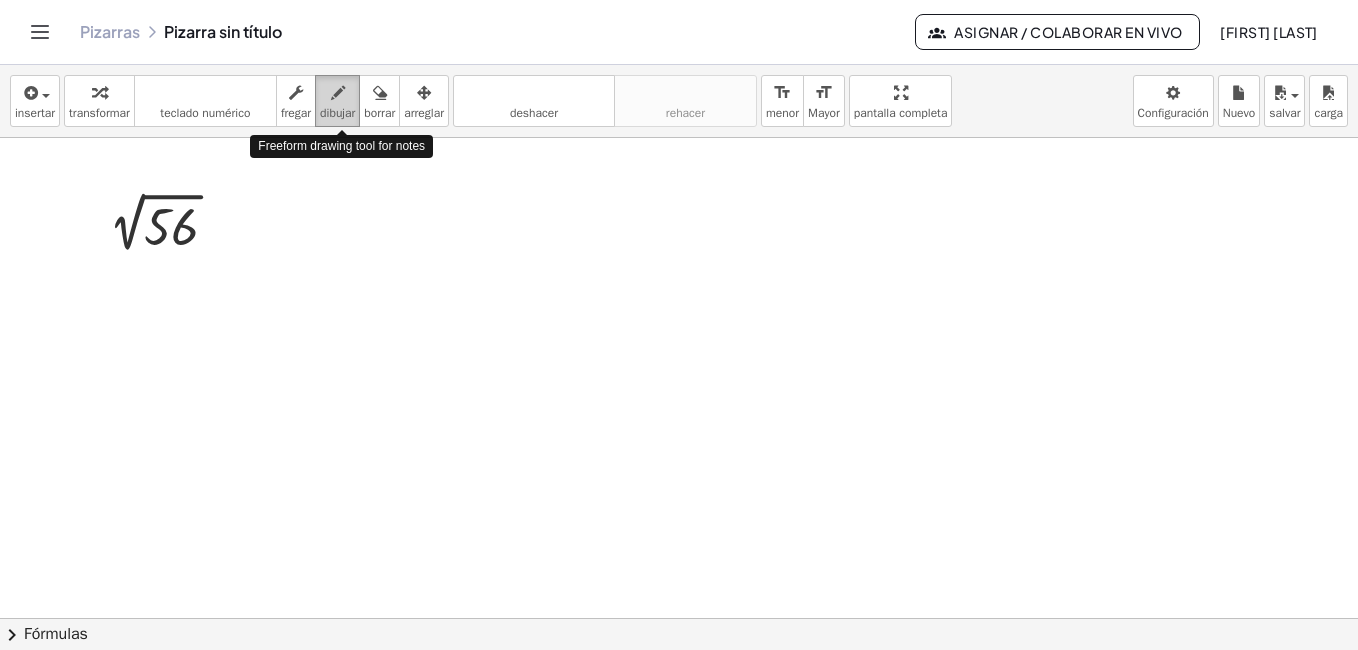 click at bounding box center (337, 92) 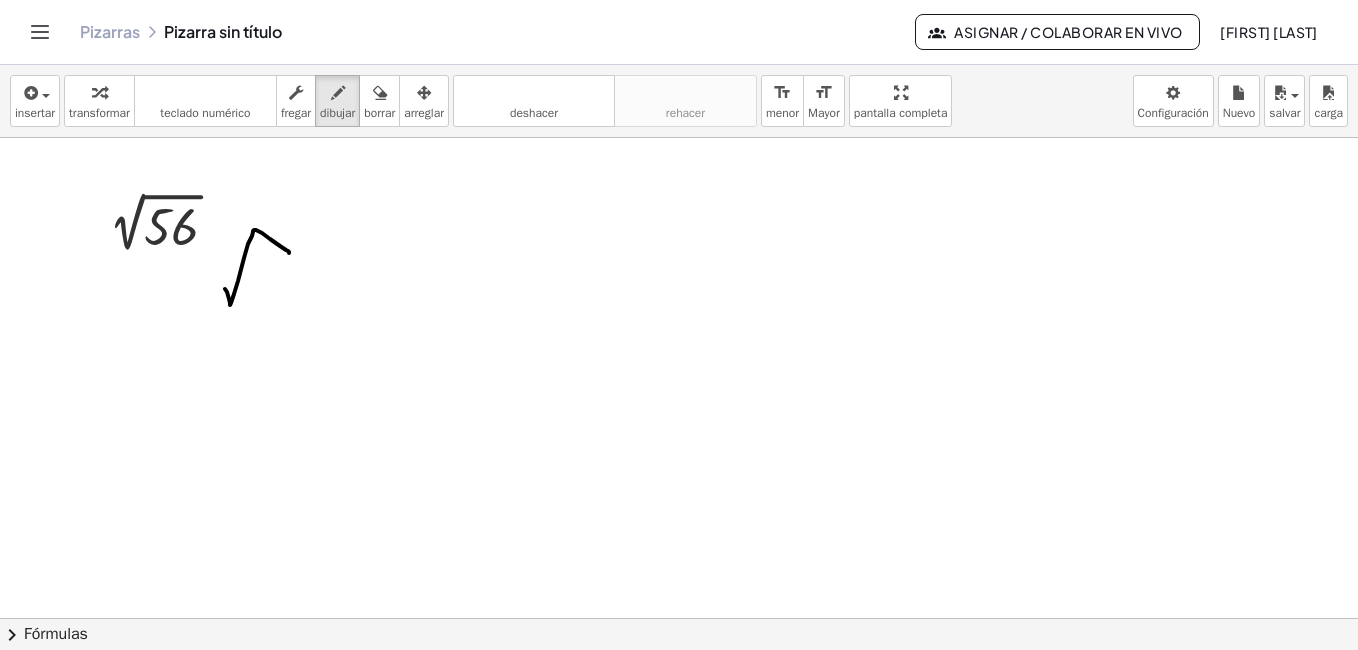 drag, startPoint x: 225, startPoint y: 289, endPoint x: 296, endPoint y: 251, distance: 80.529495 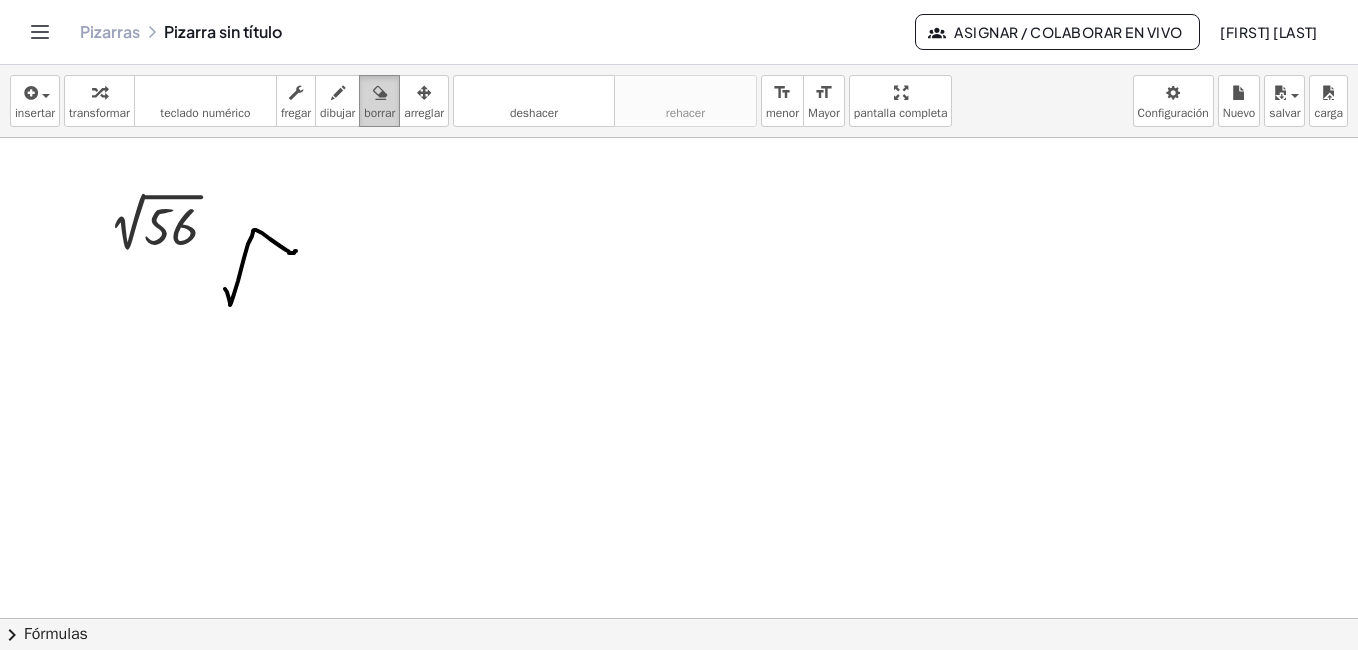 click at bounding box center [380, 93] 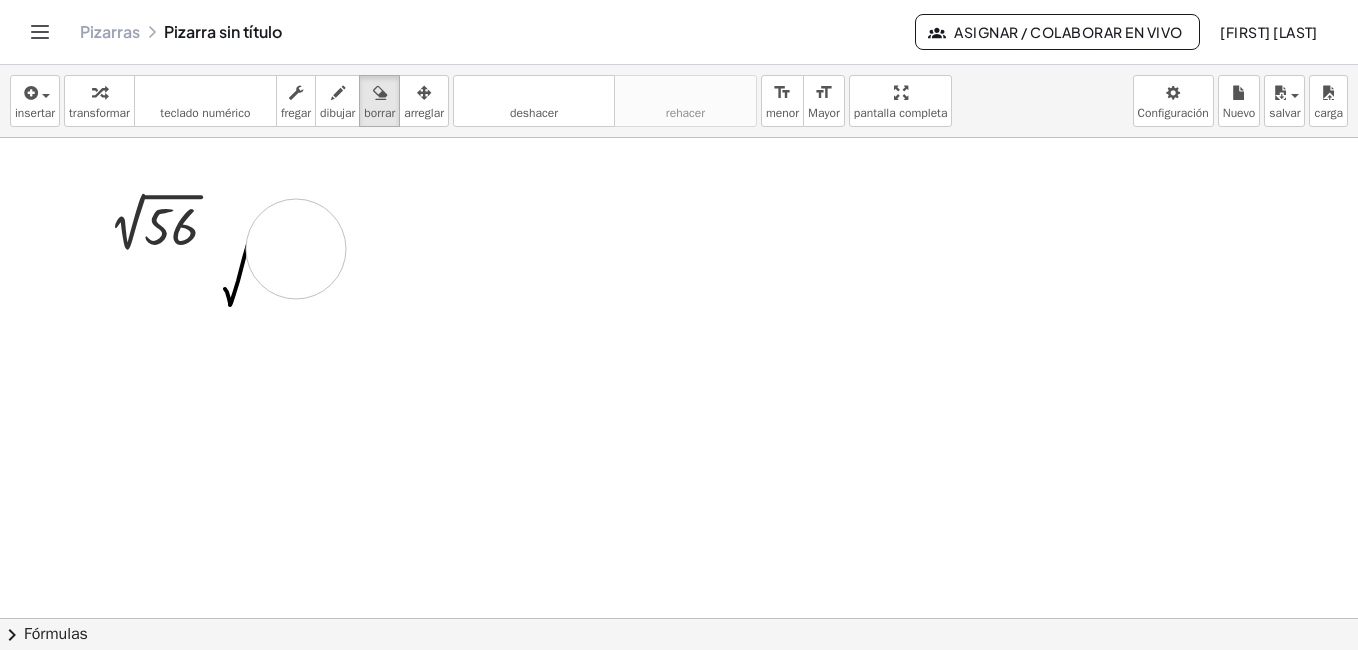 drag, startPoint x: 299, startPoint y: 243, endPoint x: 233, endPoint y: 333, distance: 111.60645 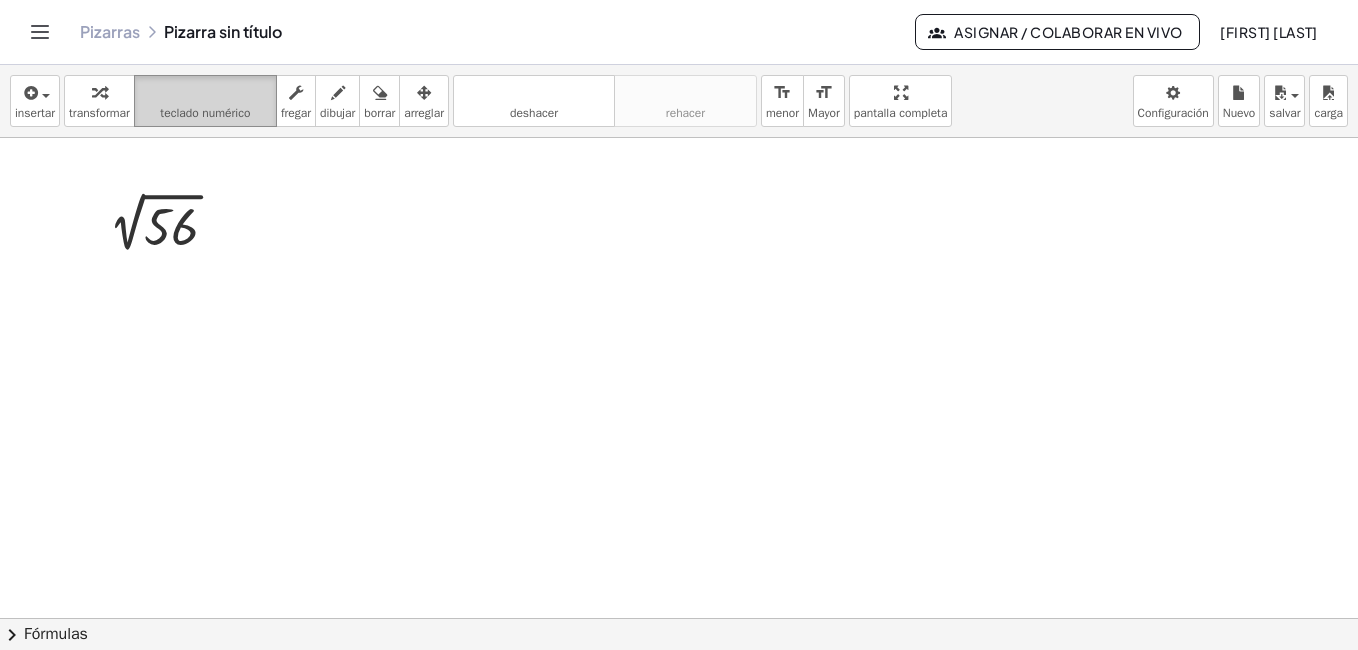 click on "teclado" at bounding box center [205, 93] 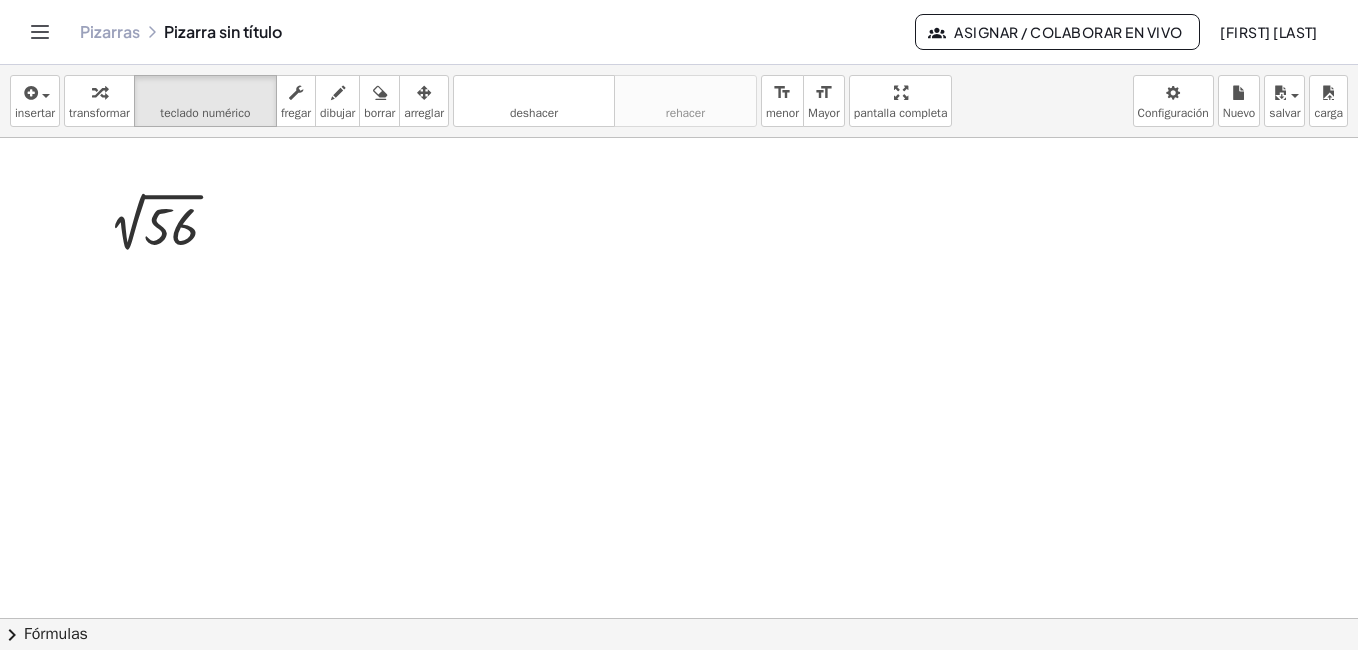 drag, startPoint x: 263, startPoint y: 258, endPoint x: 401, endPoint y: 323, distance: 152.5418 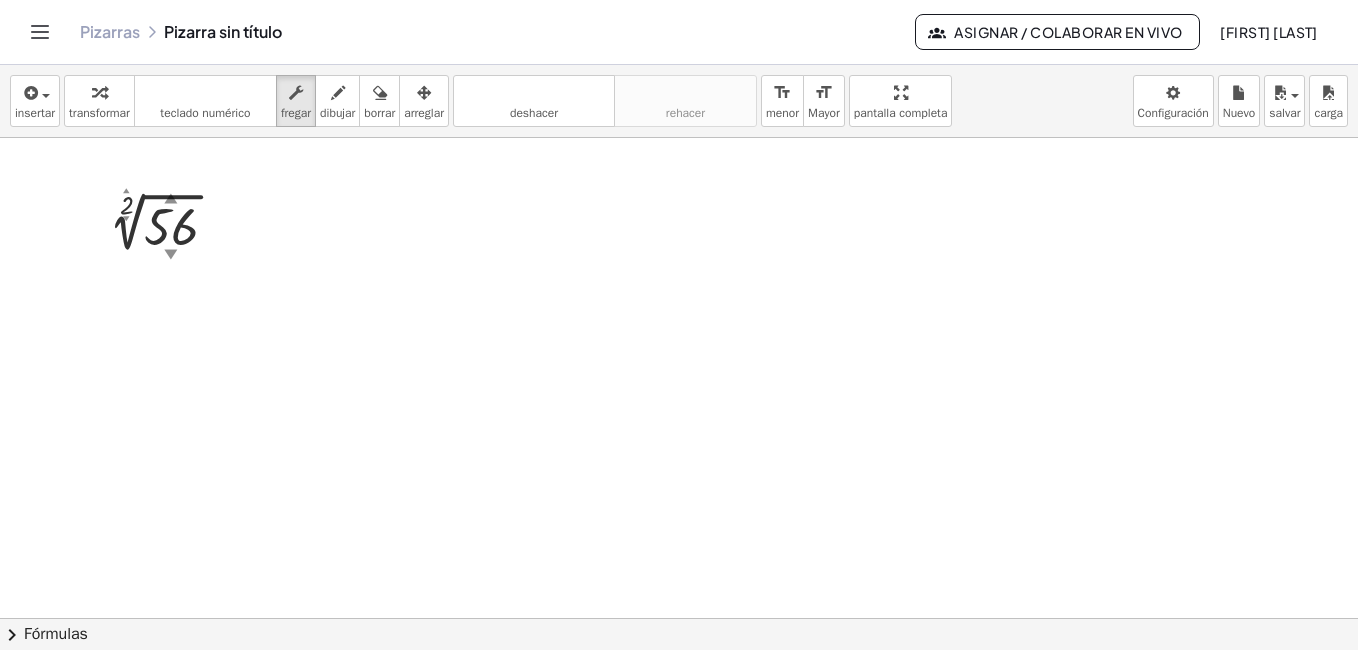 click at bounding box center [679, 618] 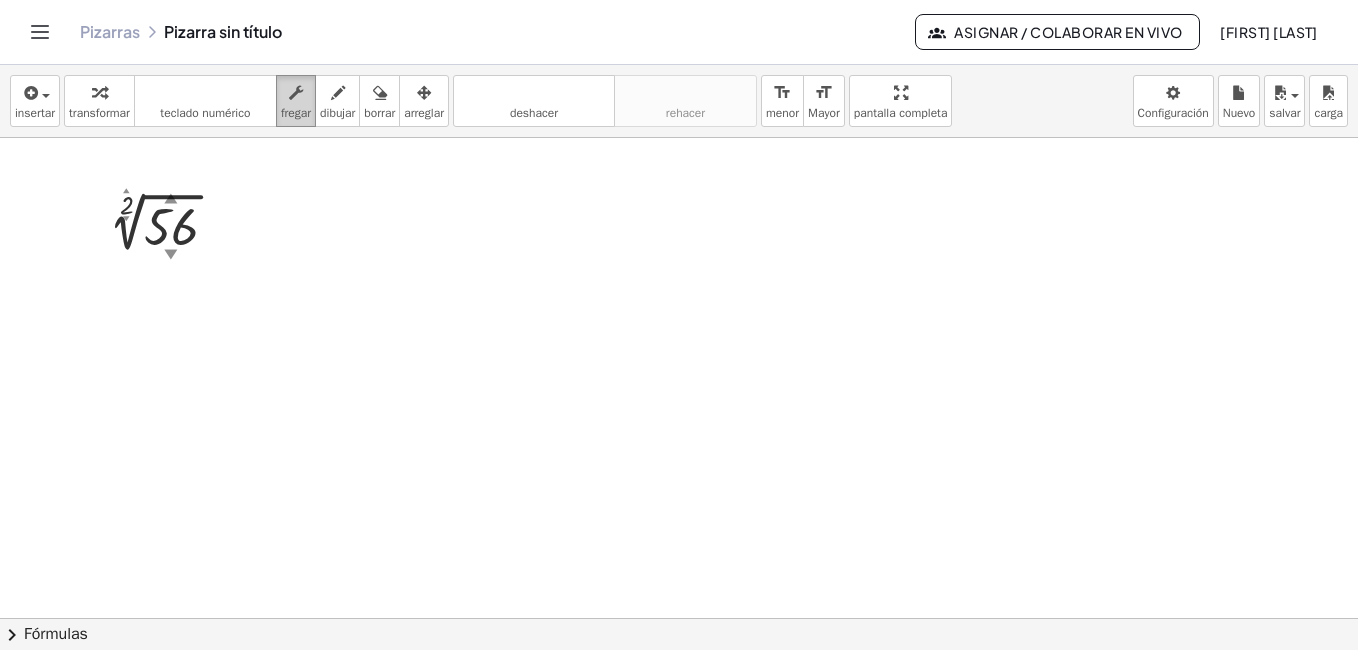 drag, startPoint x: 368, startPoint y: 330, endPoint x: 293, endPoint y: 94, distance: 247.63077 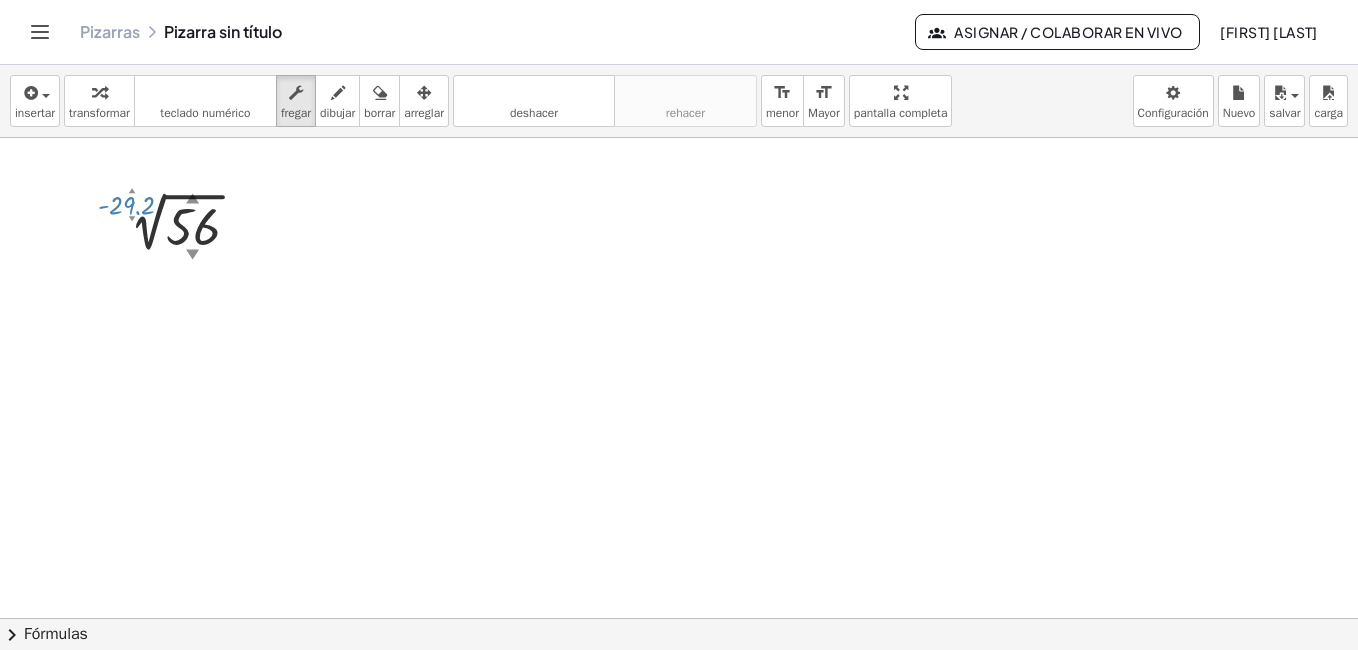 drag, startPoint x: 133, startPoint y: 195, endPoint x: 0, endPoint y: 178, distance: 134.08206 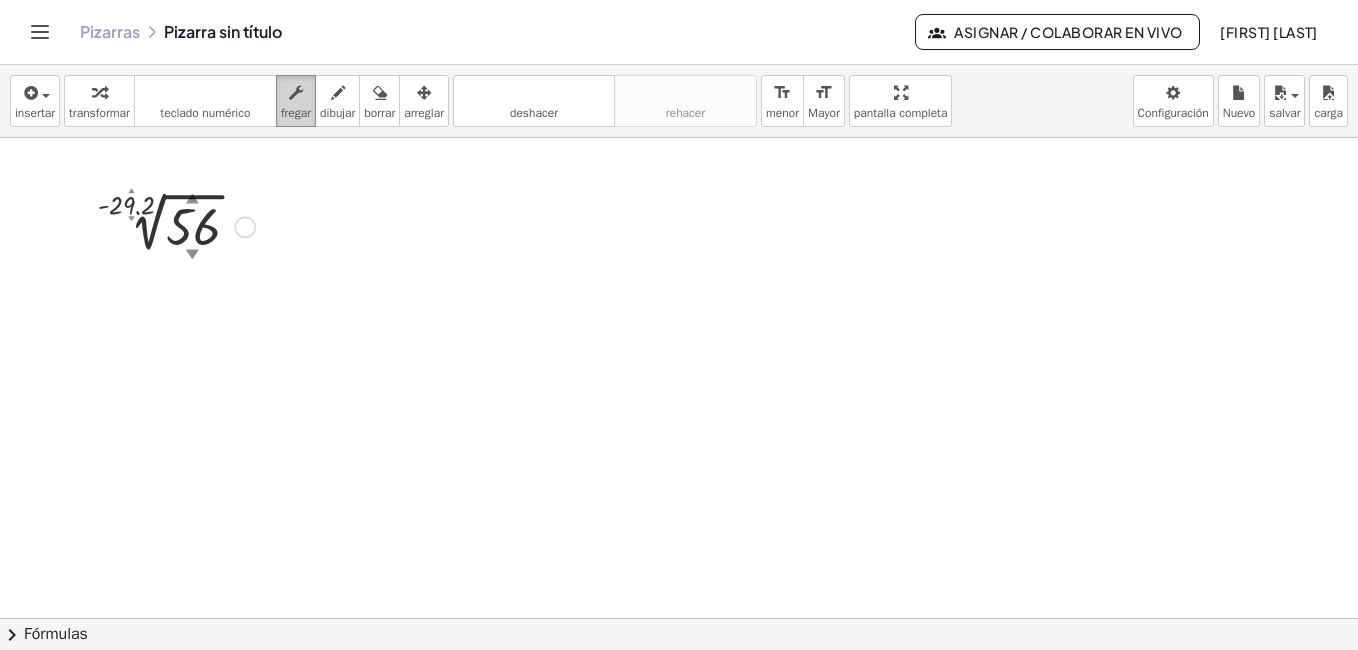 click on "fregar" at bounding box center (296, 101) 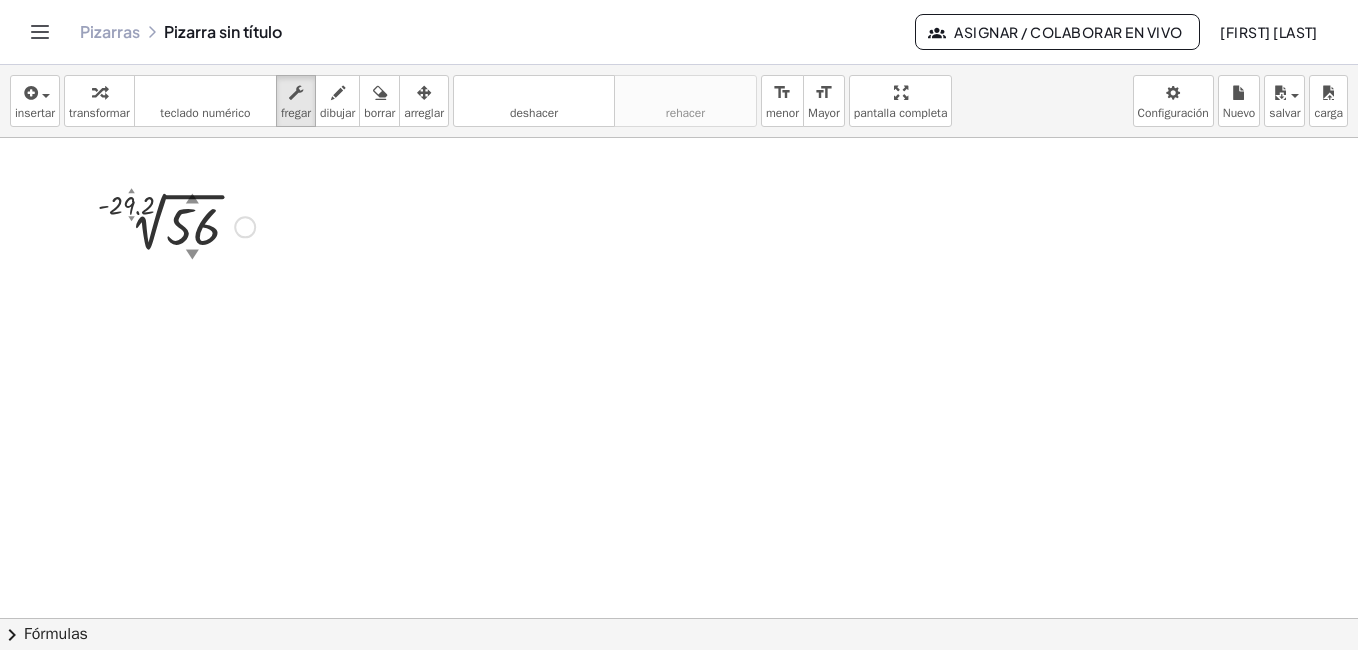 click on "Fix a mistake Transform line Copy line as LaTeX Copy derivation as LaTeX Expand new lines: On" at bounding box center [245, 227] 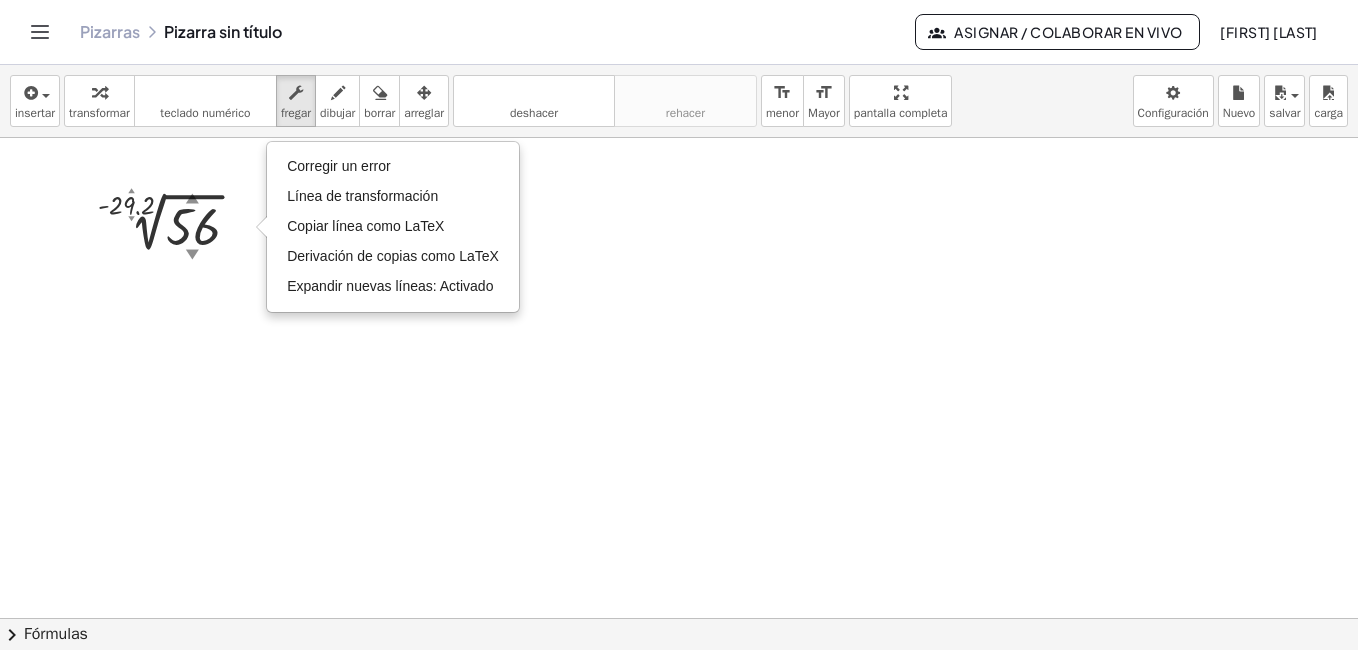 click at bounding box center [679, 618] 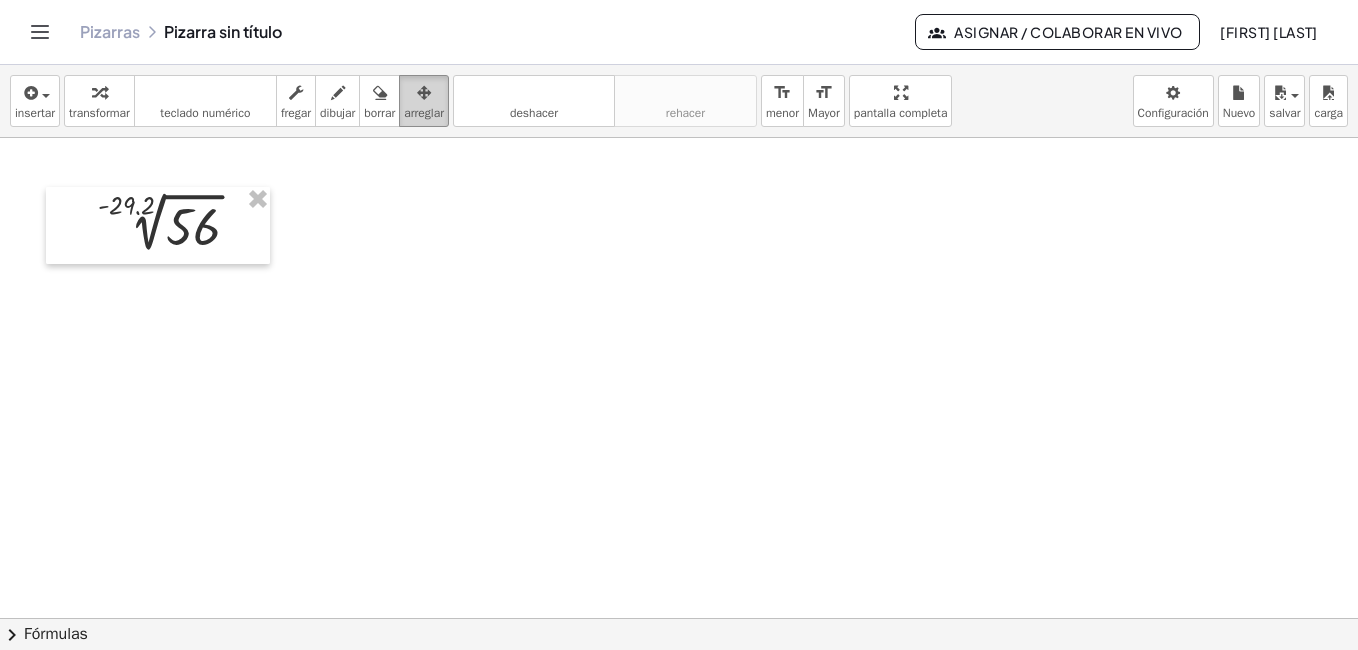 click on "arreglar" at bounding box center (424, 101) 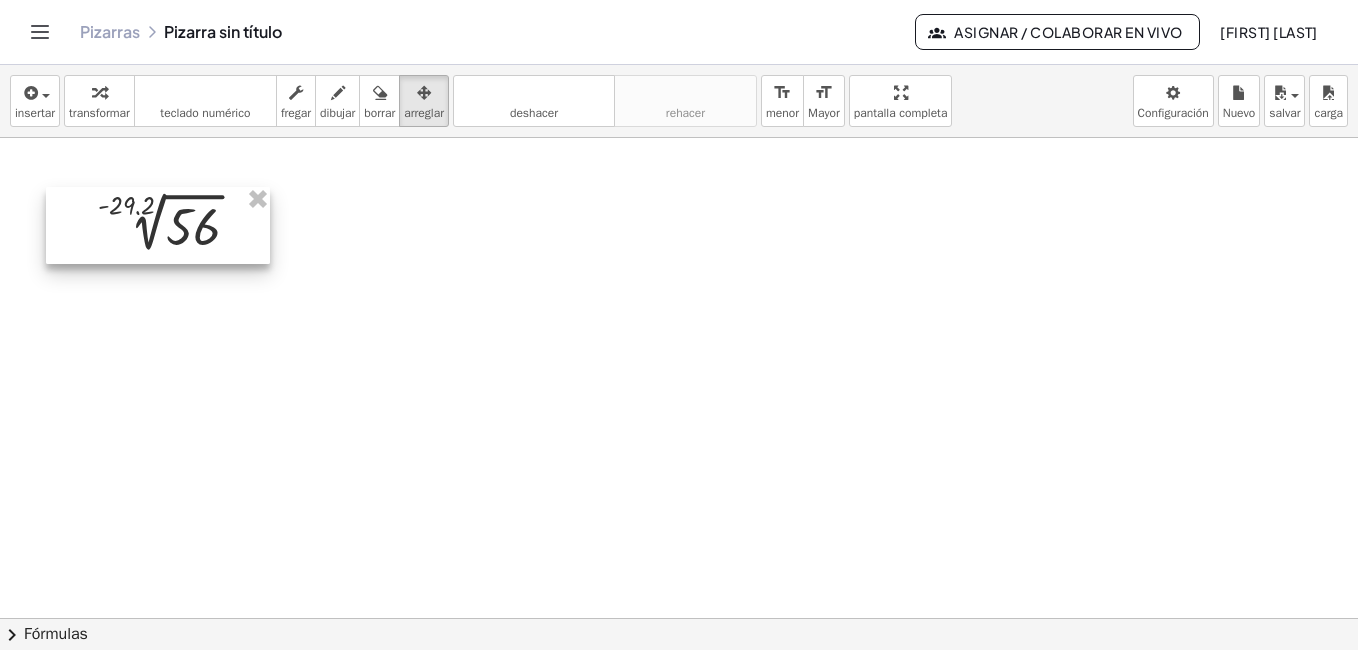 click at bounding box center [158, 225] 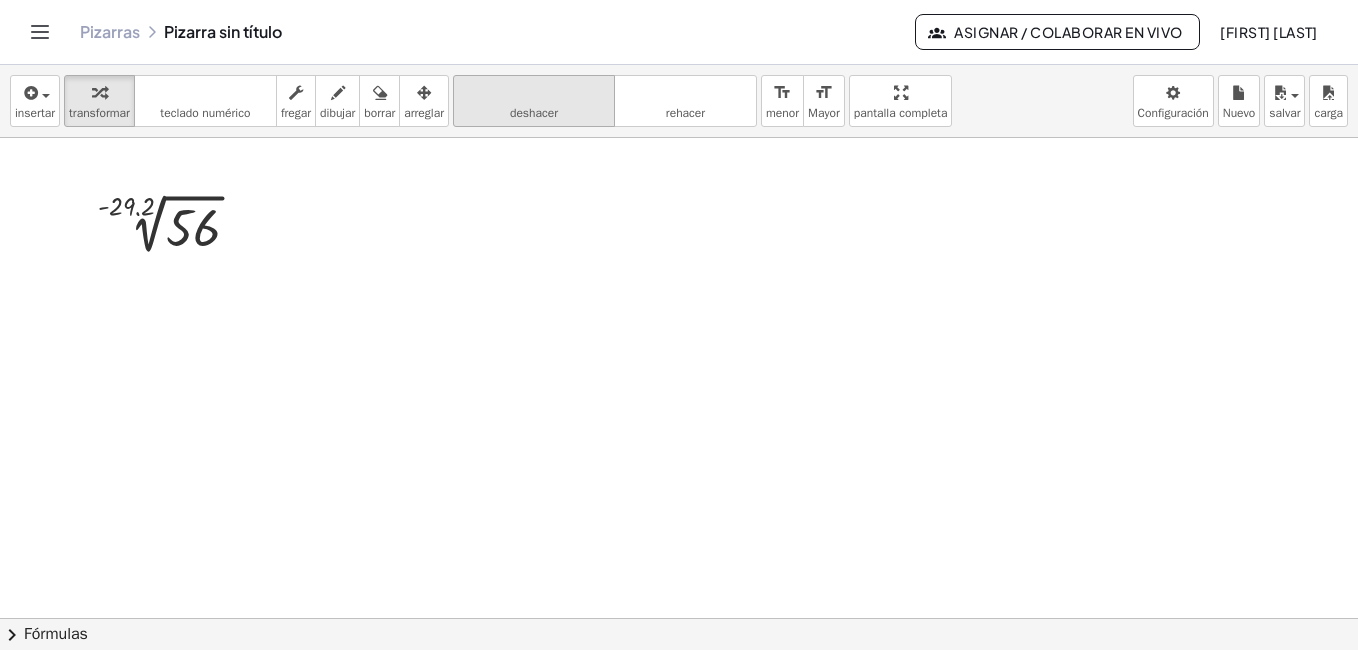 click on "deshacer" at bounding box center [534, 113] 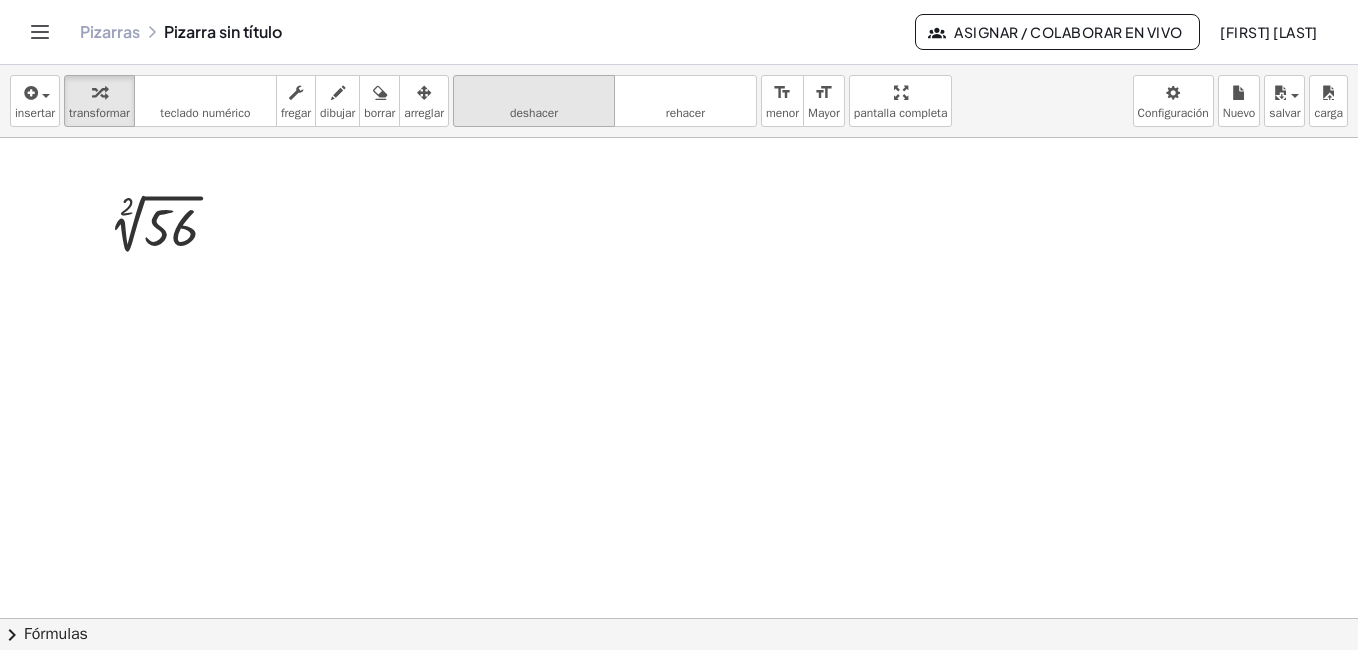 click on "deshacer" at bounding box center [534, 113] 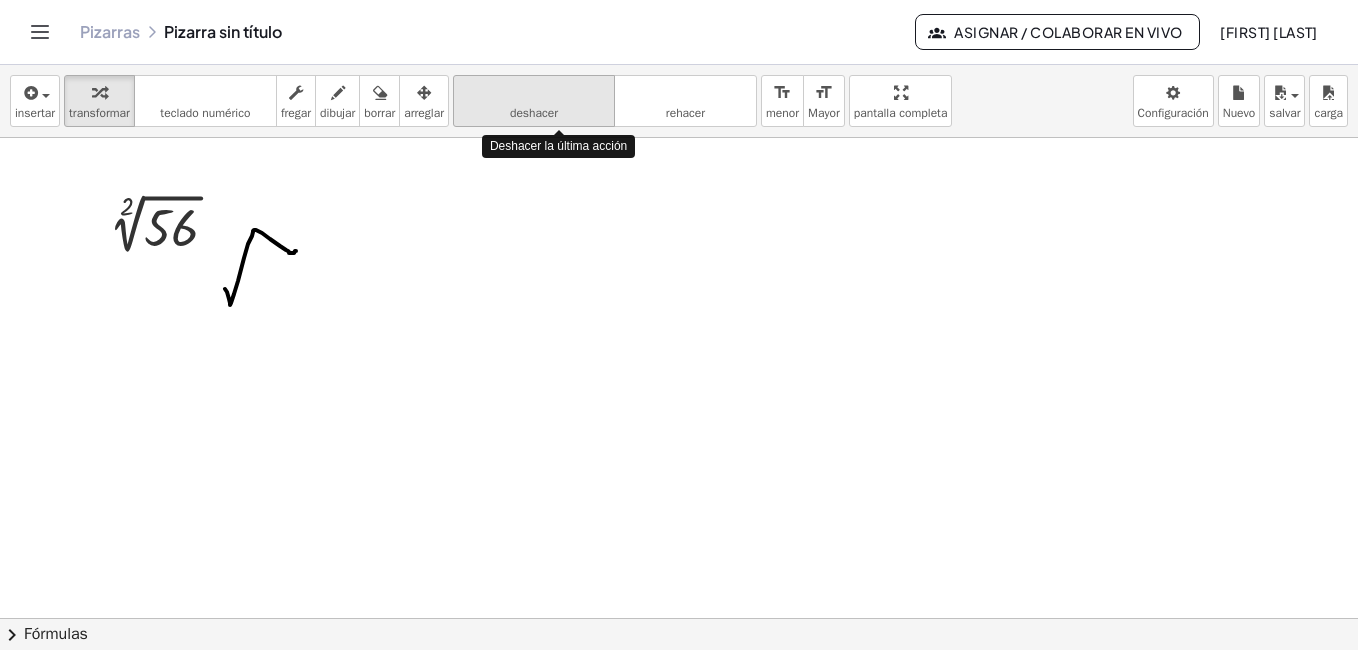 click on "deshacer" at bounding box center (534, 93) 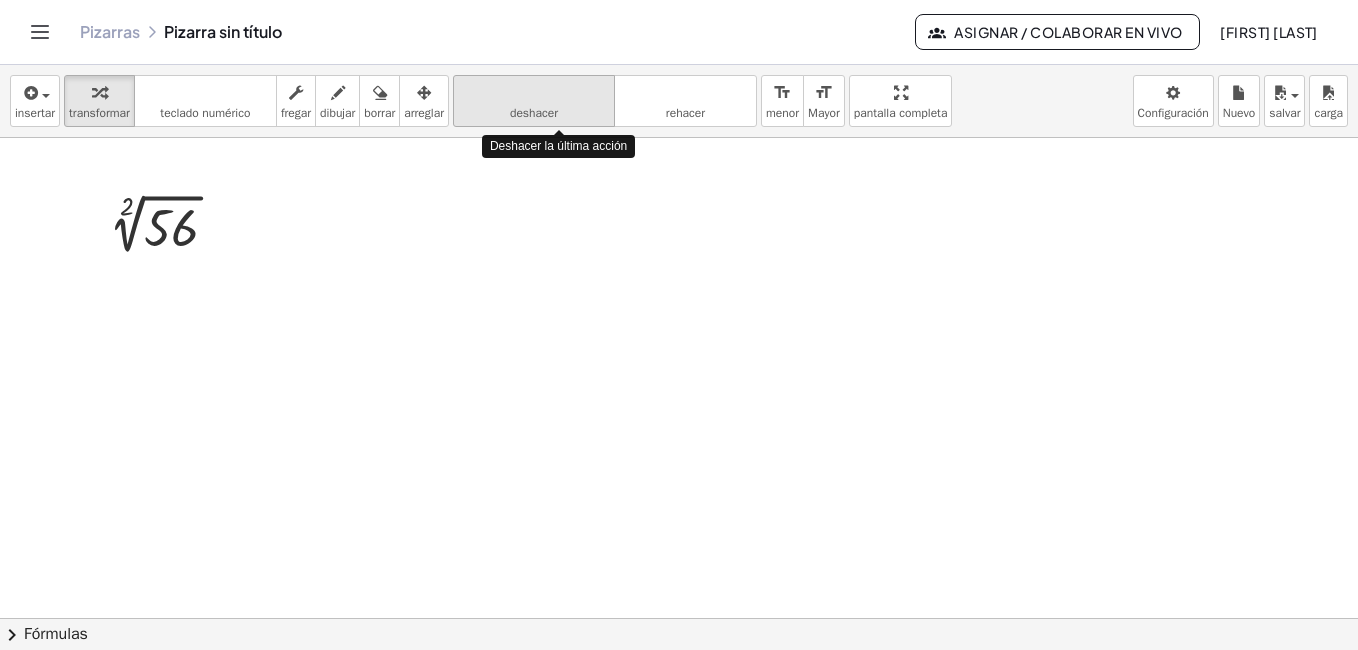 click on "deshacer" at bounding box center [534, 93] 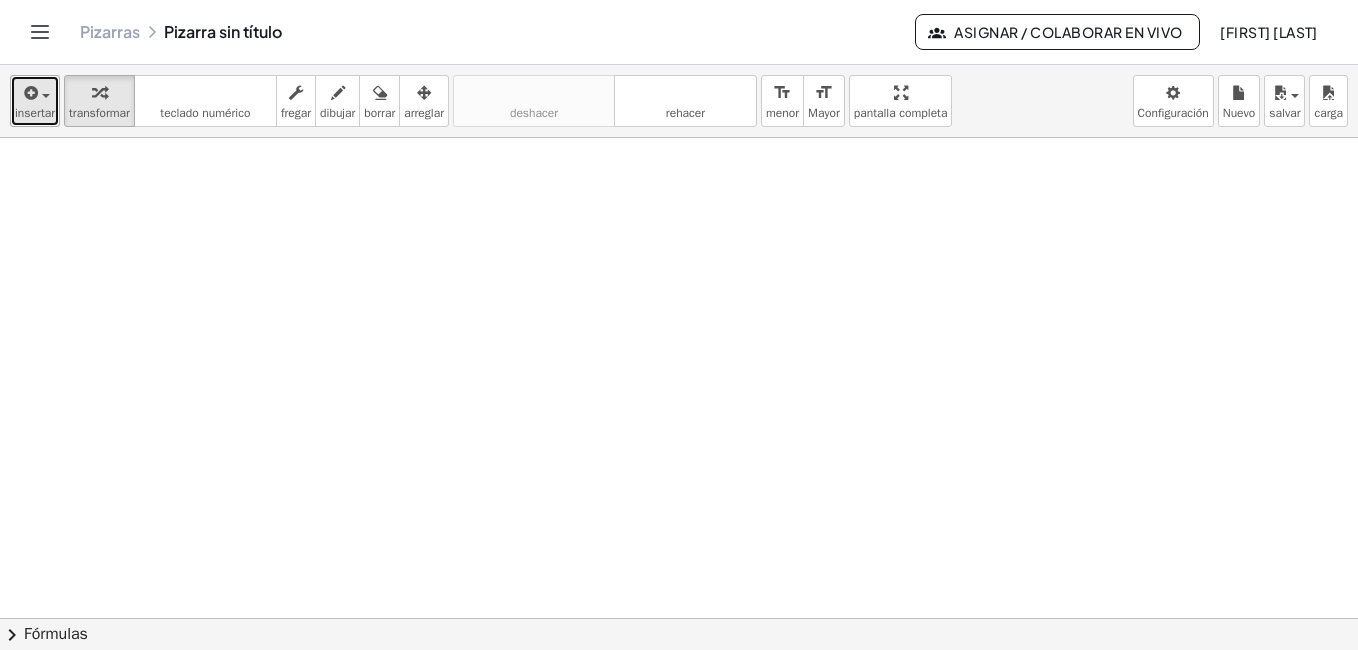 click on "insertar" at bounding box center (35, 101) 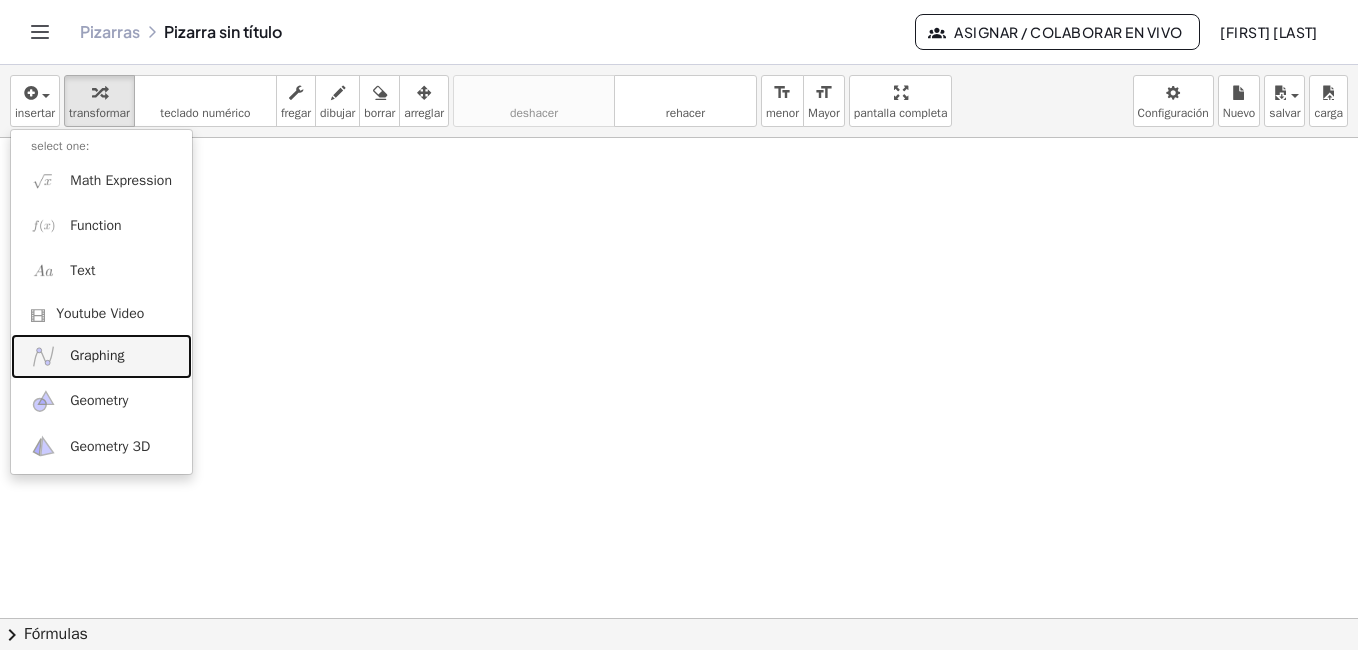click on "Graphing" at bounding box center (97, 356) 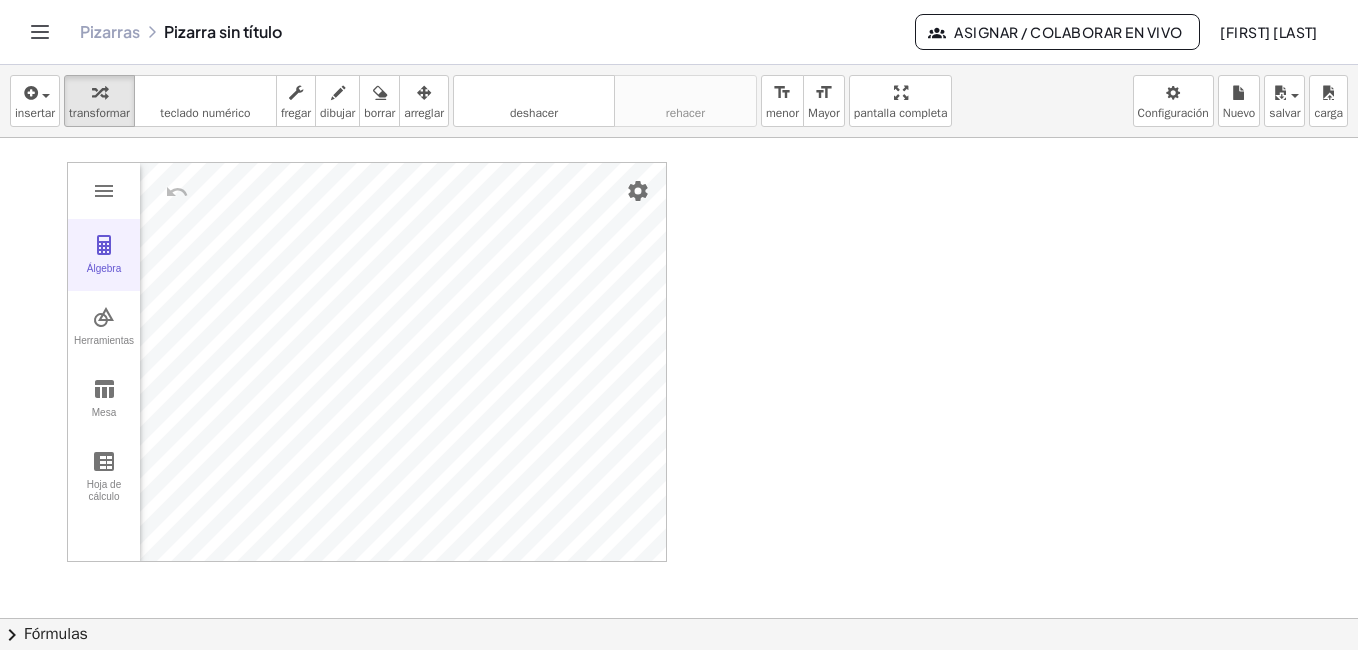 click on "Álgebra" at bounding box center (104, 277) 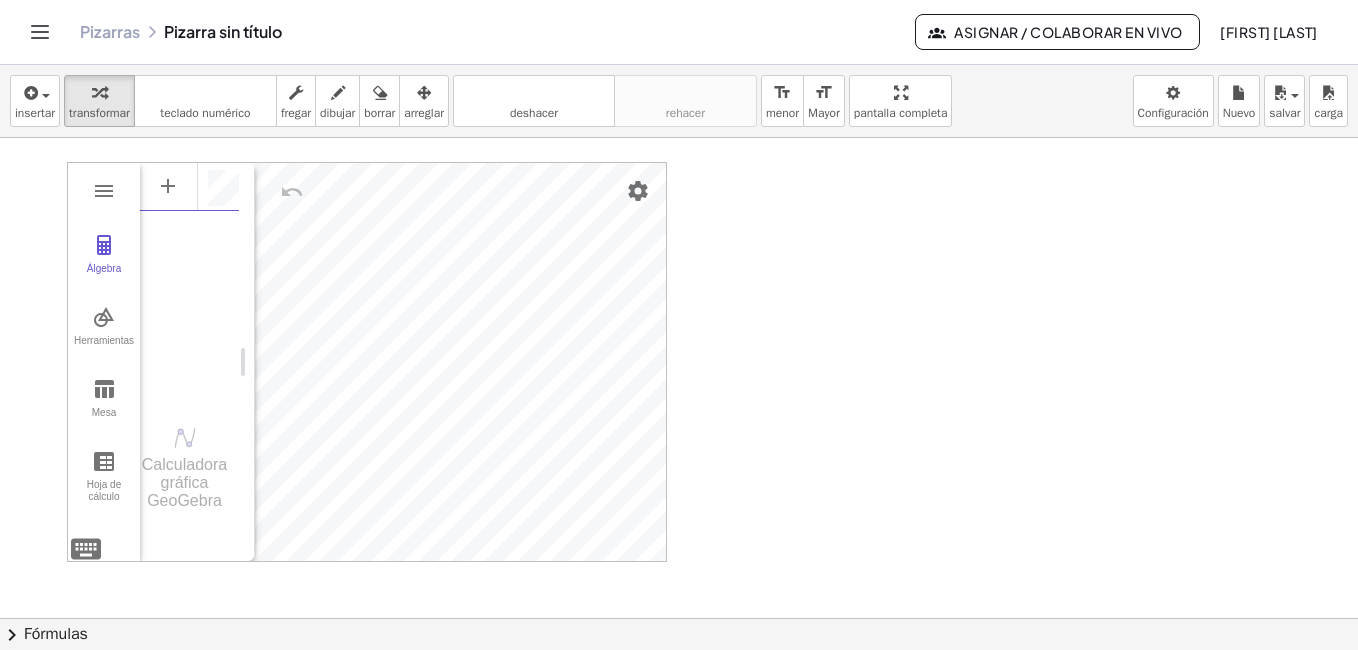 scroll, scrollTop: 11, scrollLeft: 0, axis: vertical 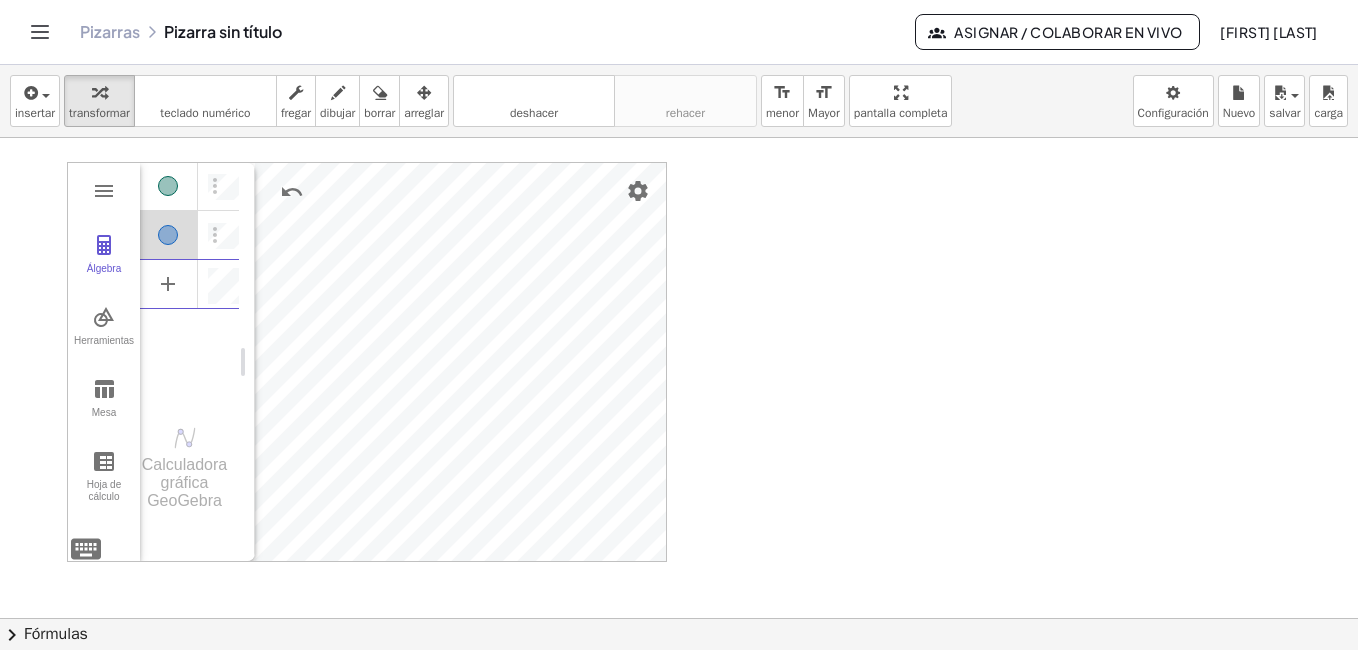 click at bounding box center (679, 618) 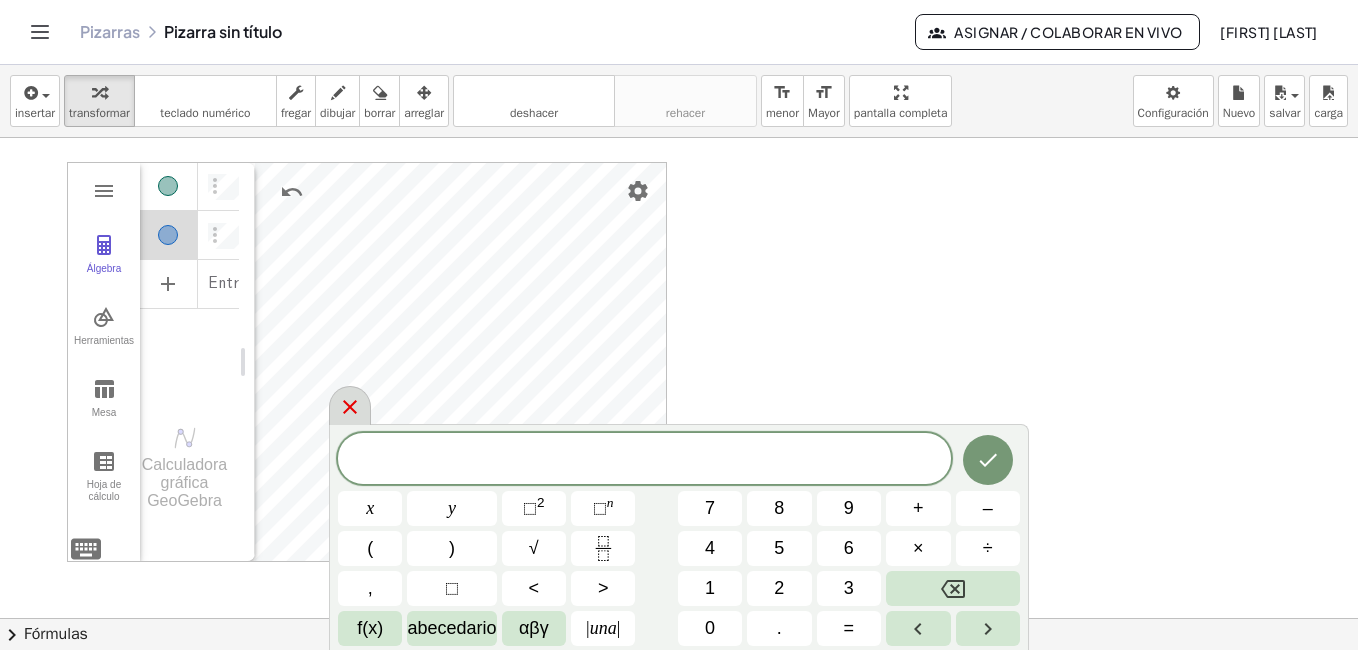 click 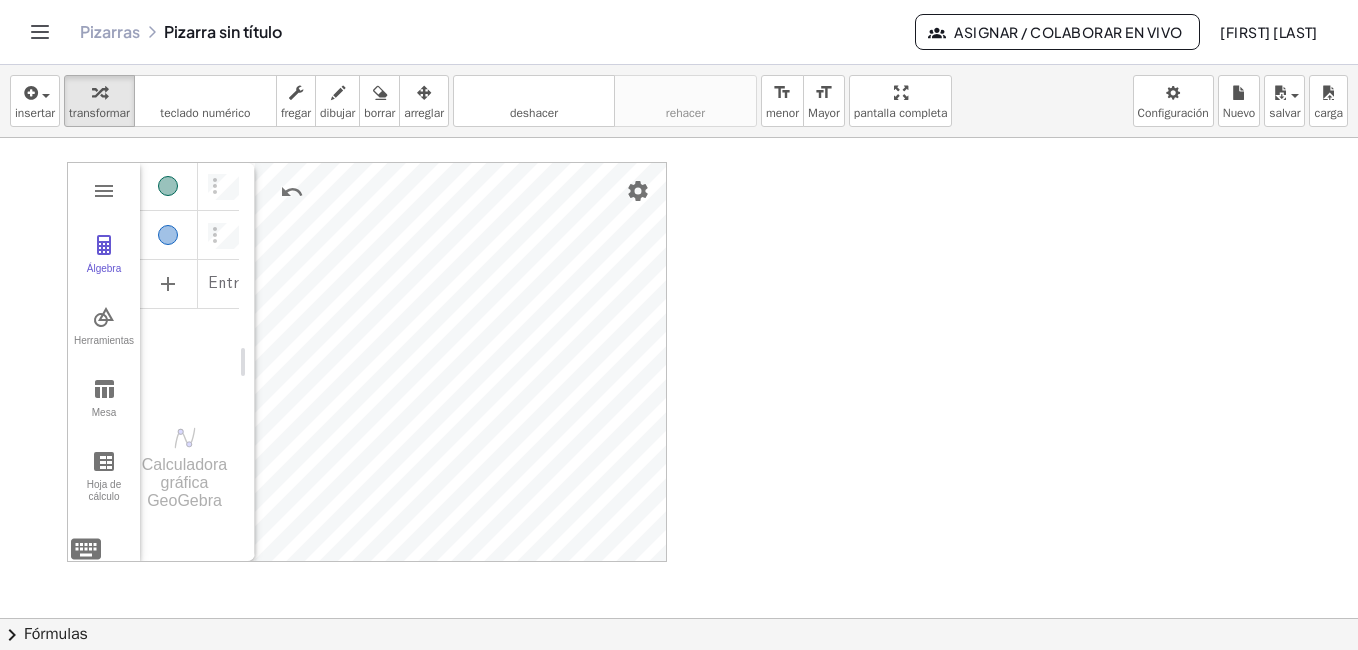 click at bounding box center (679, 618) 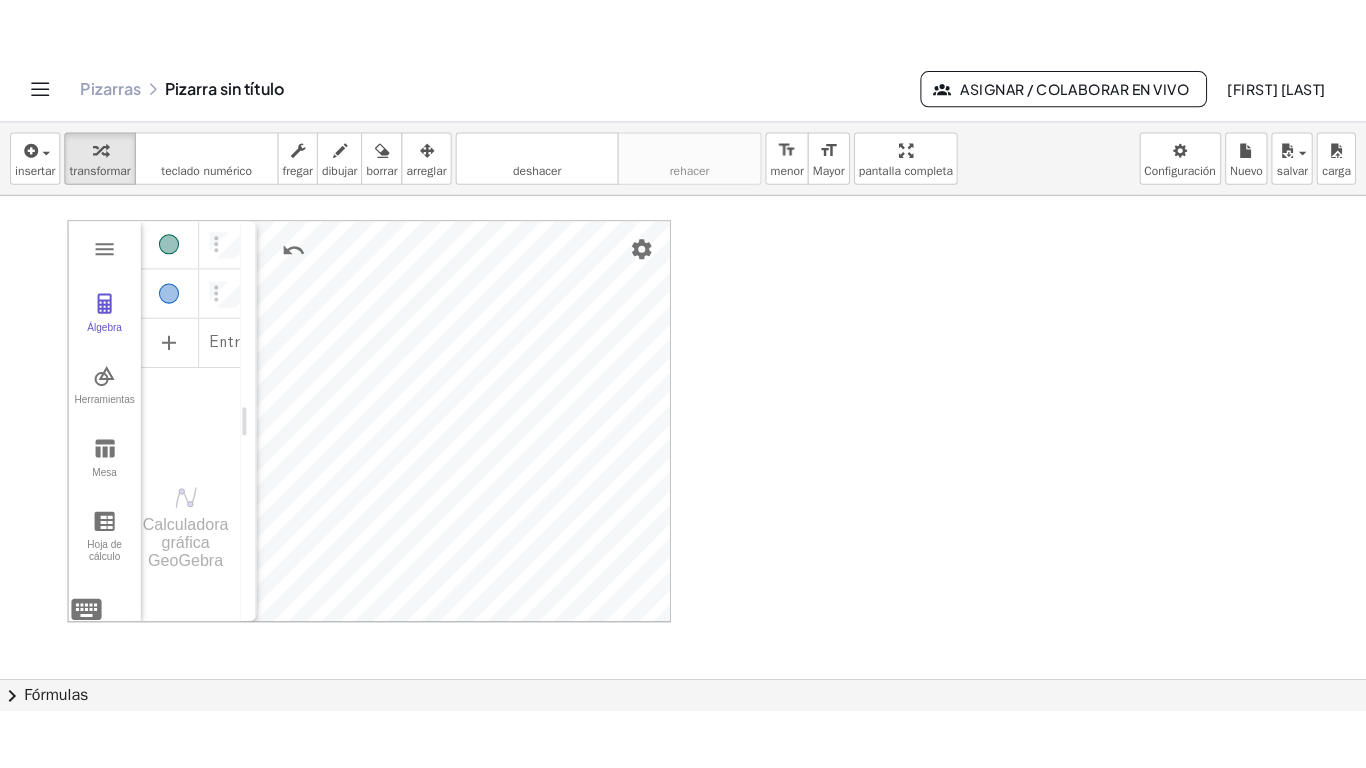scroll, scrollTop: 0, scrollLeft: 70, axis: horizontal 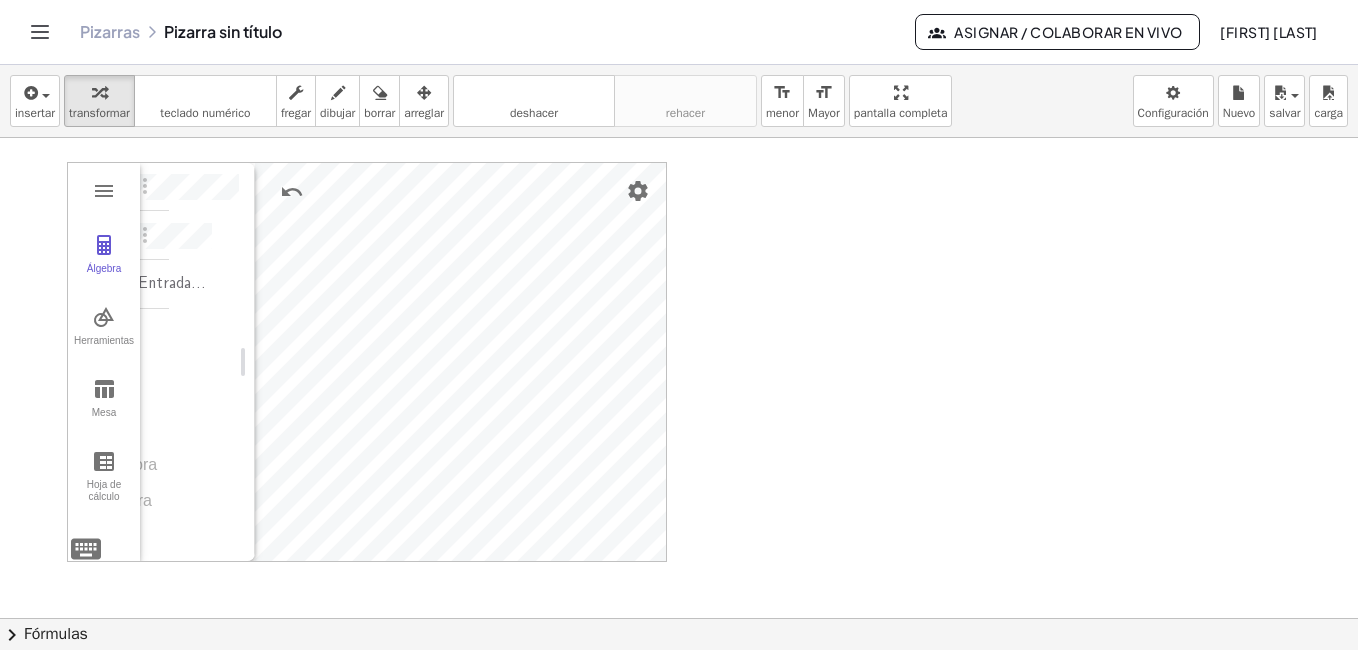 click on "Álgebra Herramientas Mesa Hoja de cálculo Entrada... Calculadora gráfica GeoGebra Basic Tools Move Point Slider Intersect Extremum Roots Best Fit Line Edit Select Objects Move Graphics View Delete Show / Hide Label Show / Hide Object Copy Visual Style Media Text Points Point Intersect Point on Object Attach / Detach Point Extremum Roots Complex Number List Lines Line Ray Vector Others Pen Freehand Function Button Check Box Input Box" at bounding box center [679, 618] 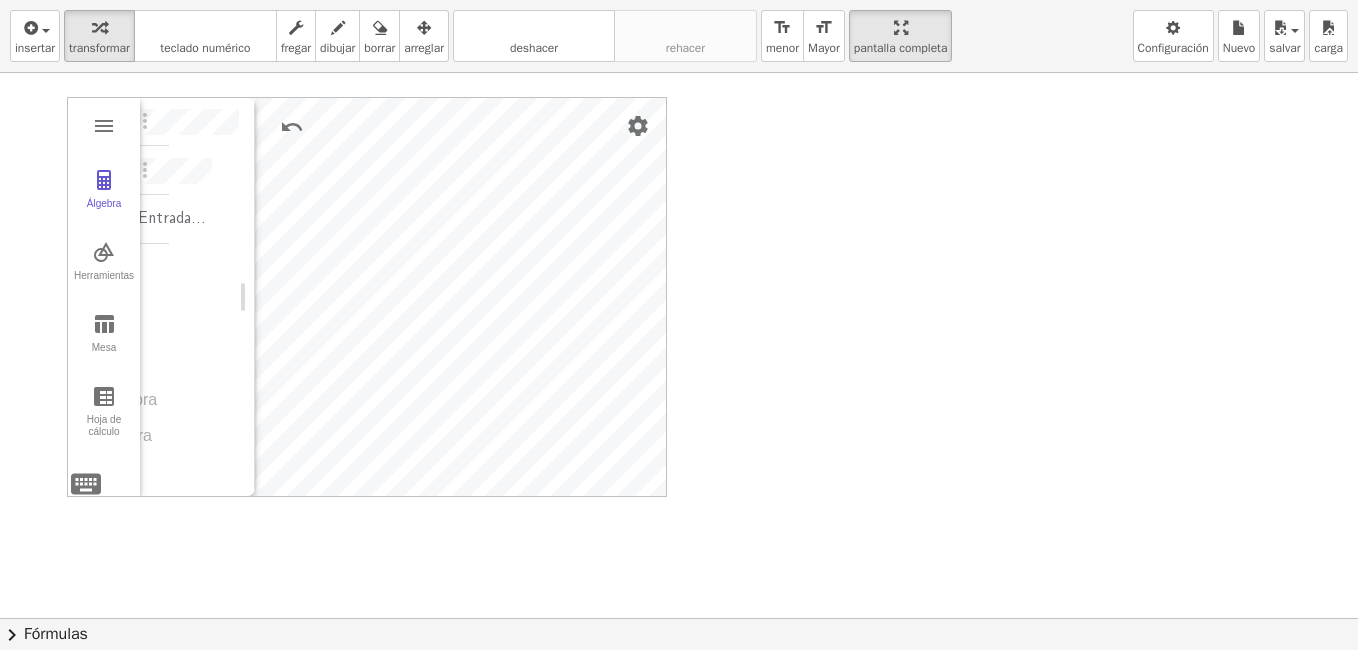 click on "insertar select one: Math Expression Function Text Youtube Video Graphing Geometry Geometry 3D transformar teclado teclado numérico fregar dibujar borrar arreglar deshacer deshacer rehacer rehacer format_size menor format_size Mayor pantalla completa carga   salvar Nuevo Configuración     Álgebra Herramientas Mesa Hoja de cálculo Entrada... Calculadora gráfica GeoGebra Basic Tools Move Point Slider Intersect Extremum Roots Best Fit Line Edit Select Objects Move Graphics View Delete Show / Hide Label Show / Hide Object Copy Visual Style Media Text Points Point Intersect Point on Object Attach / Detach Point Extremum Roots Complex Number List Lines Line Ray Vector Others Pen Freehand Function Button Check Box Input Box   × chevron_right  Fórmulas
Drag one side of a formula onto a highlighted expression on the canvas to apply it.
Quadratic Formula
+ · a · x 2 + · b · x + c = 0
⇔
x = · ( − b" at bounding box center (679, 325) 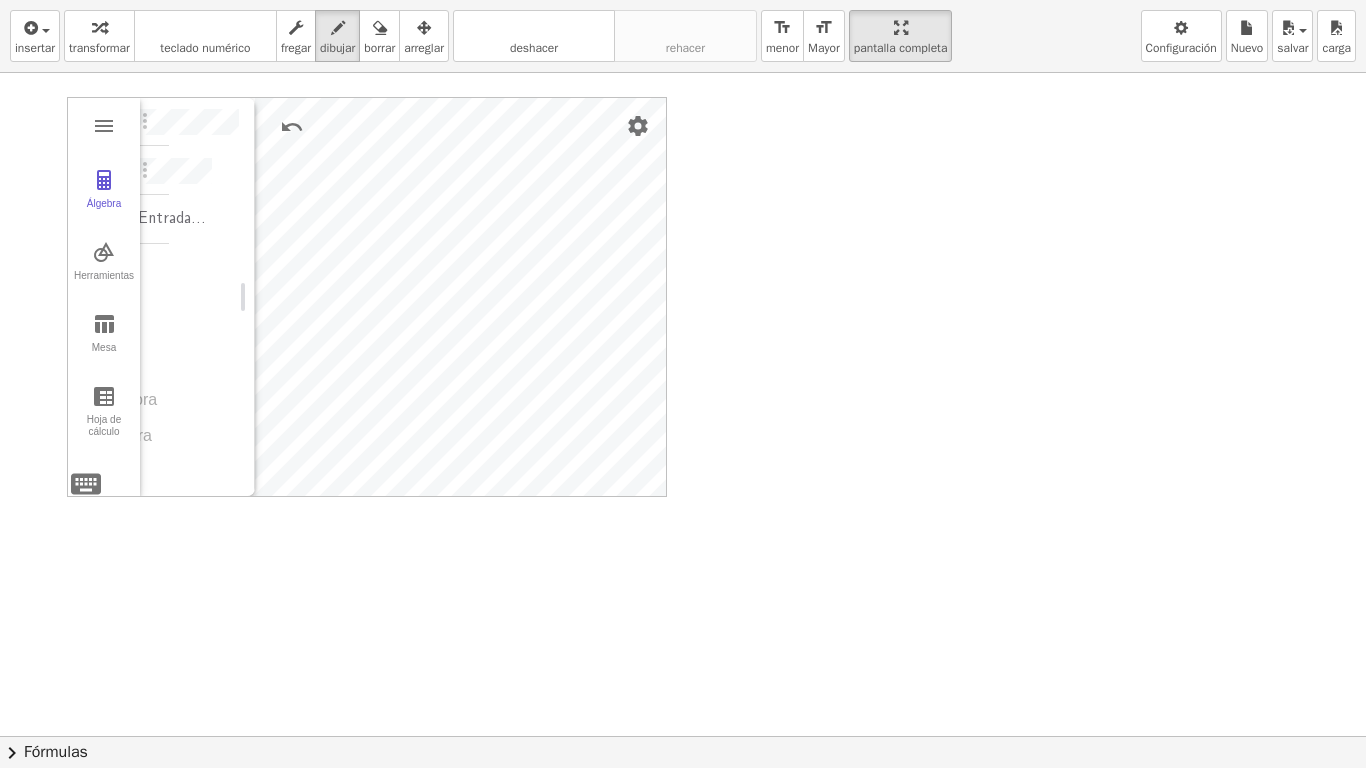 drag, startPoint x: 333, startPoint y: 25, endPoint x: 485, endPoint y: 254, distance: 274.8545 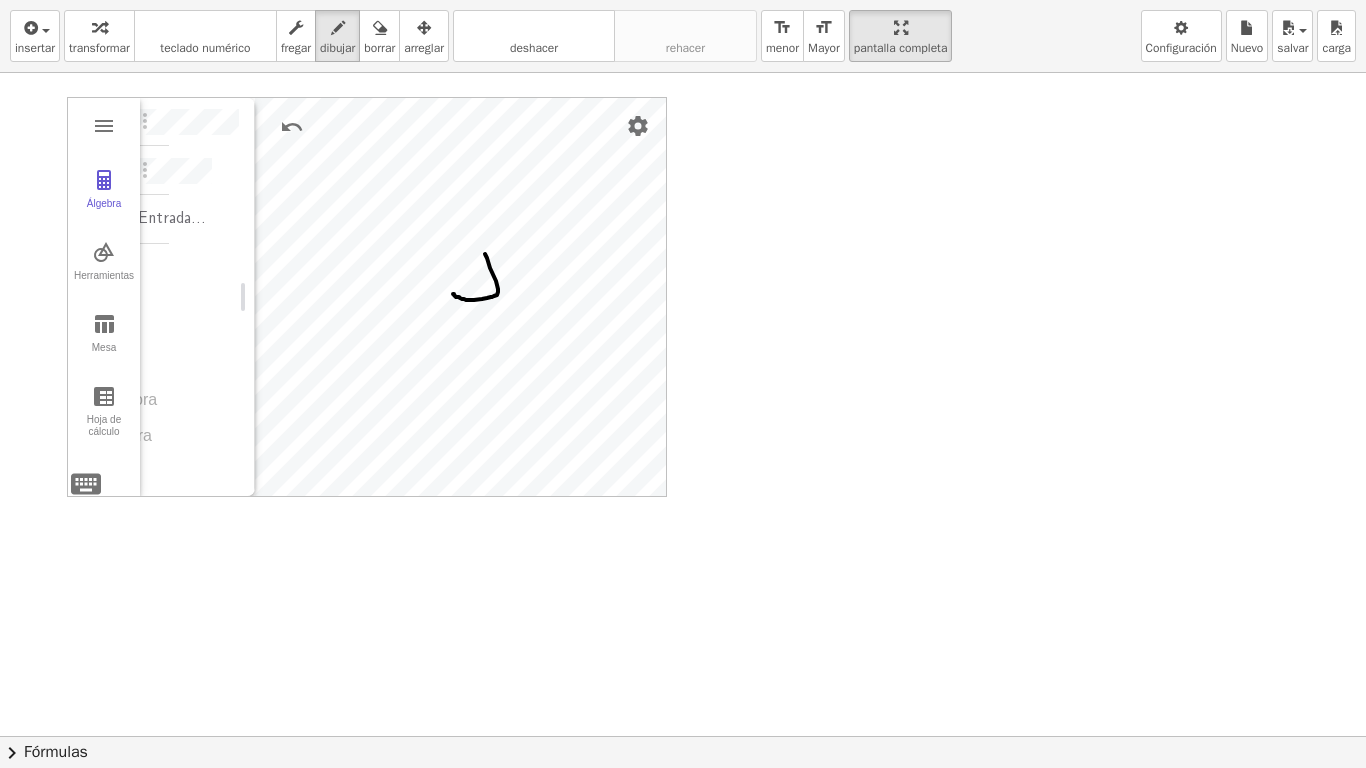 drag, startPoint x: 485, startPoint y: 254, endPoint x: 453, endPoint y: 294, distance: 51.224995 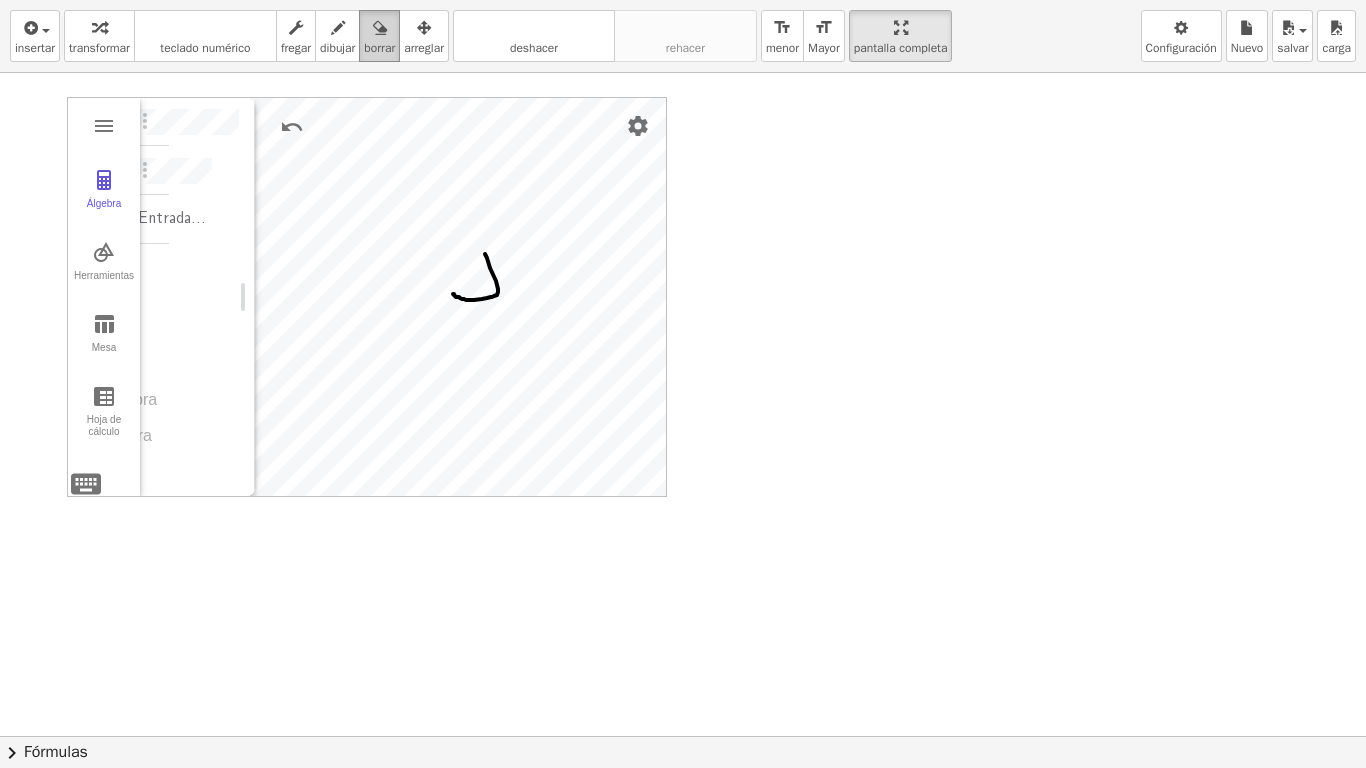 click at bounding box center [379, 27] 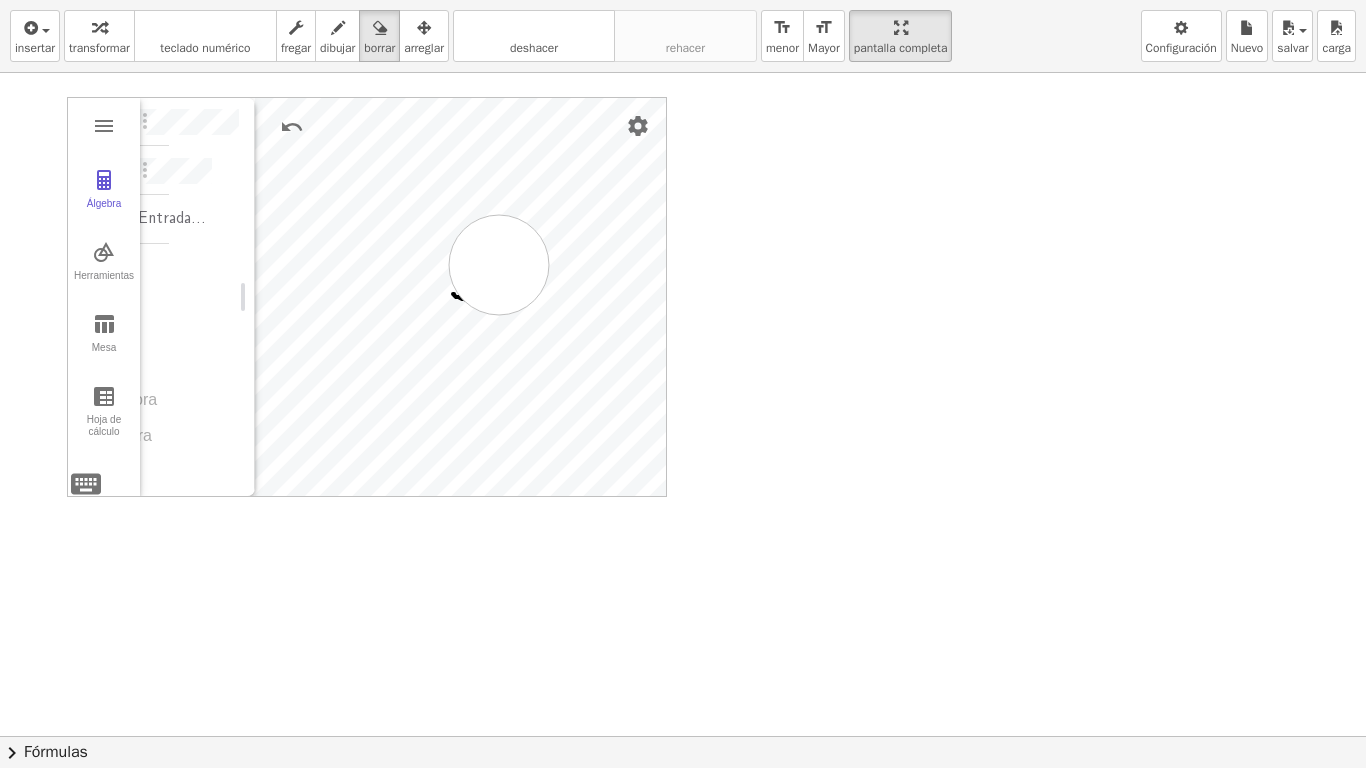 drag, startPoint x: 499, startPoint y: 265, endPoint x: 452, endPoint y: 308, distance: 63.702435 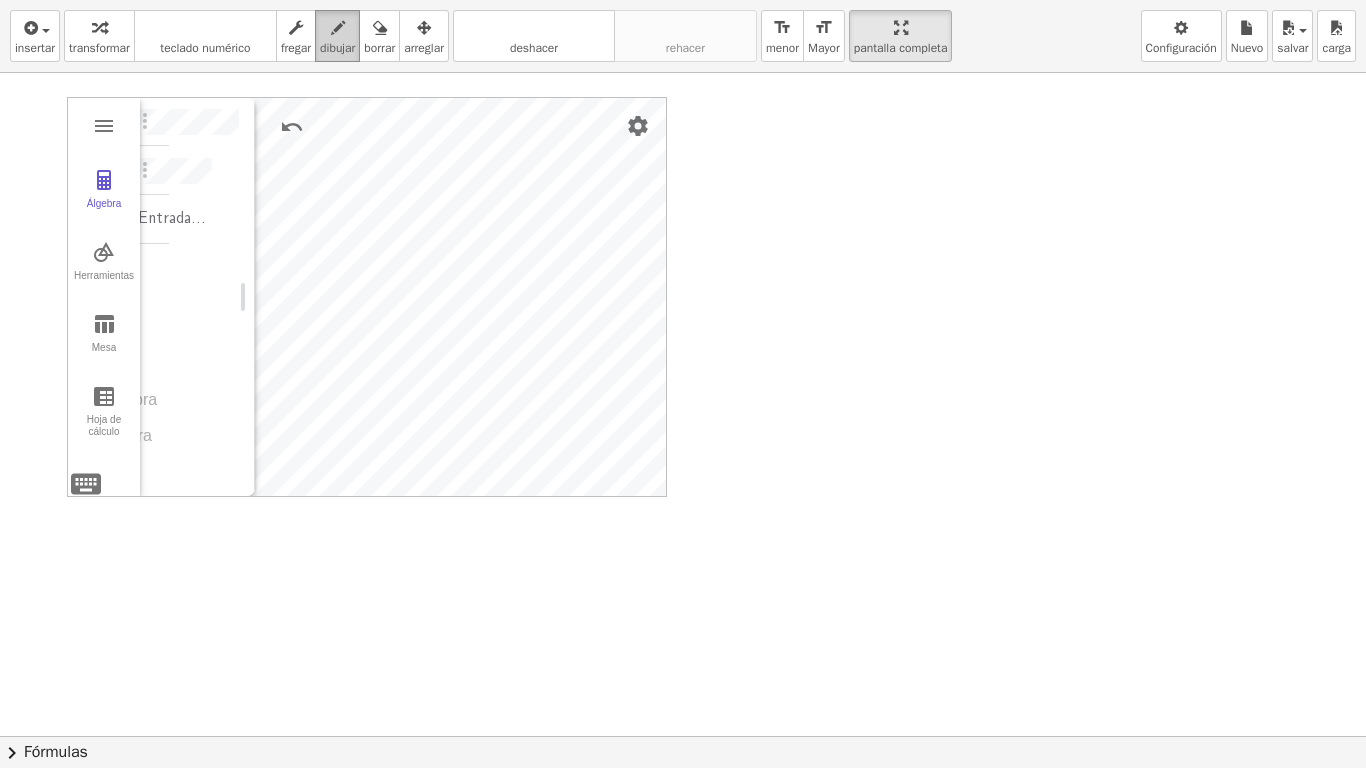 click at bounding box center (337, 27) 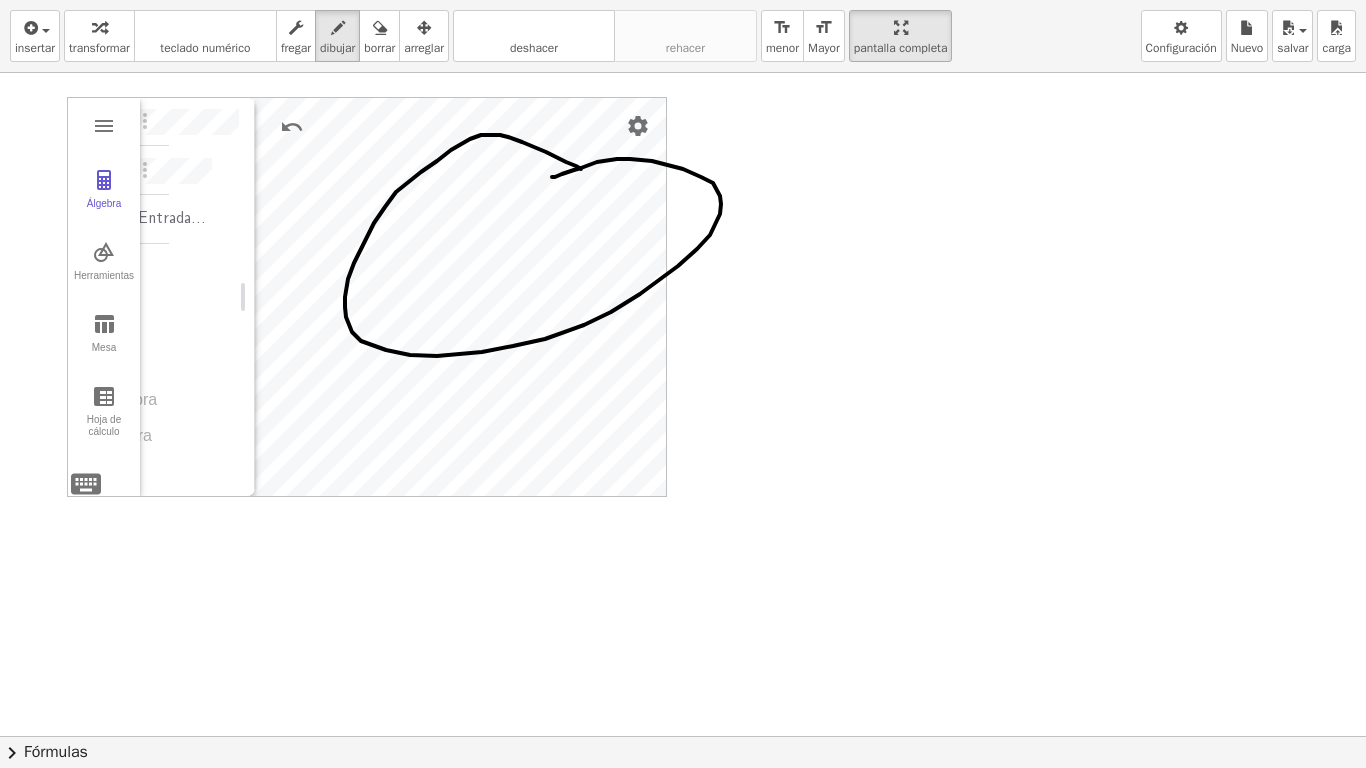 drag, startPoint x: 581, startPoint y: 169, endPoint x: 552, endPoint y: 177, distance: 30.083218 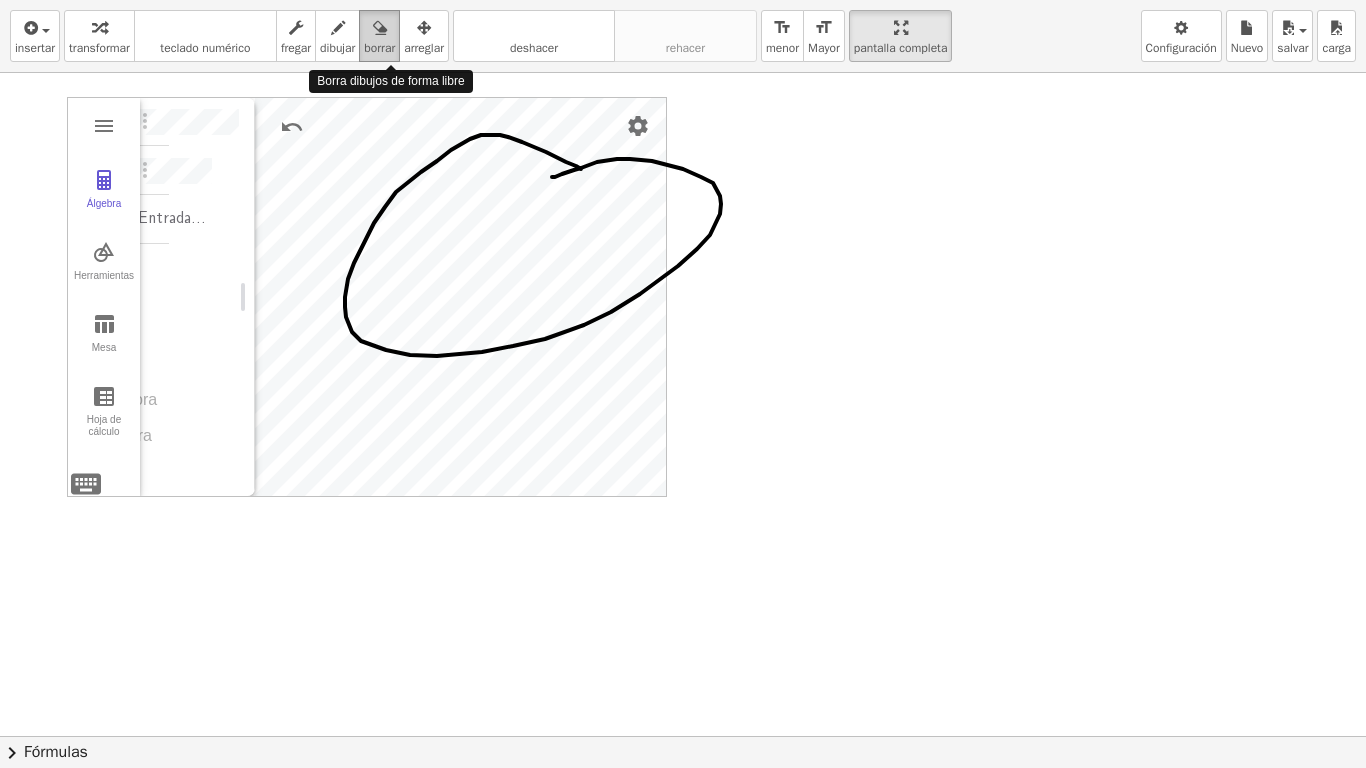 click on "borrar" at bounding box center [379, 48] 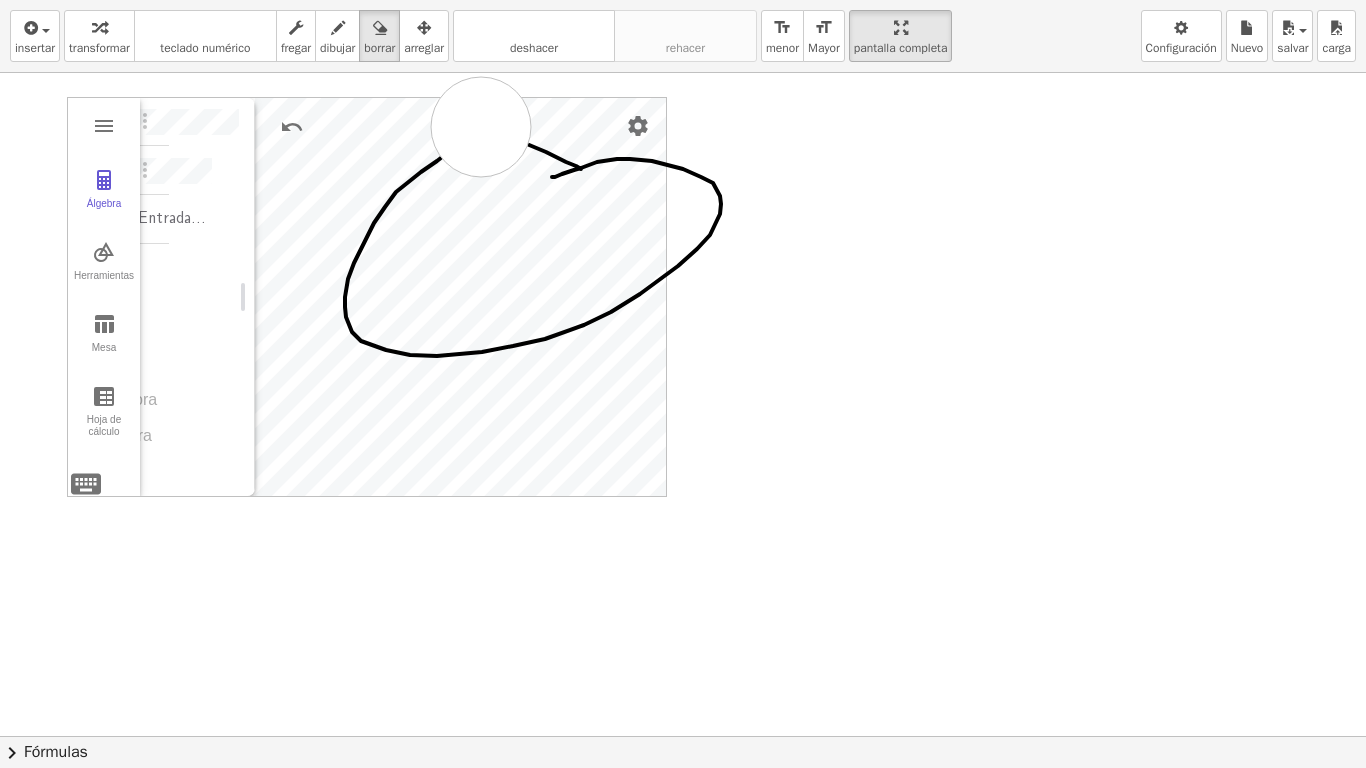 drag, startPoint x: 481, startPoint y: 127, endPoint x: 465, endPoint y: 155, distance: 32.24903 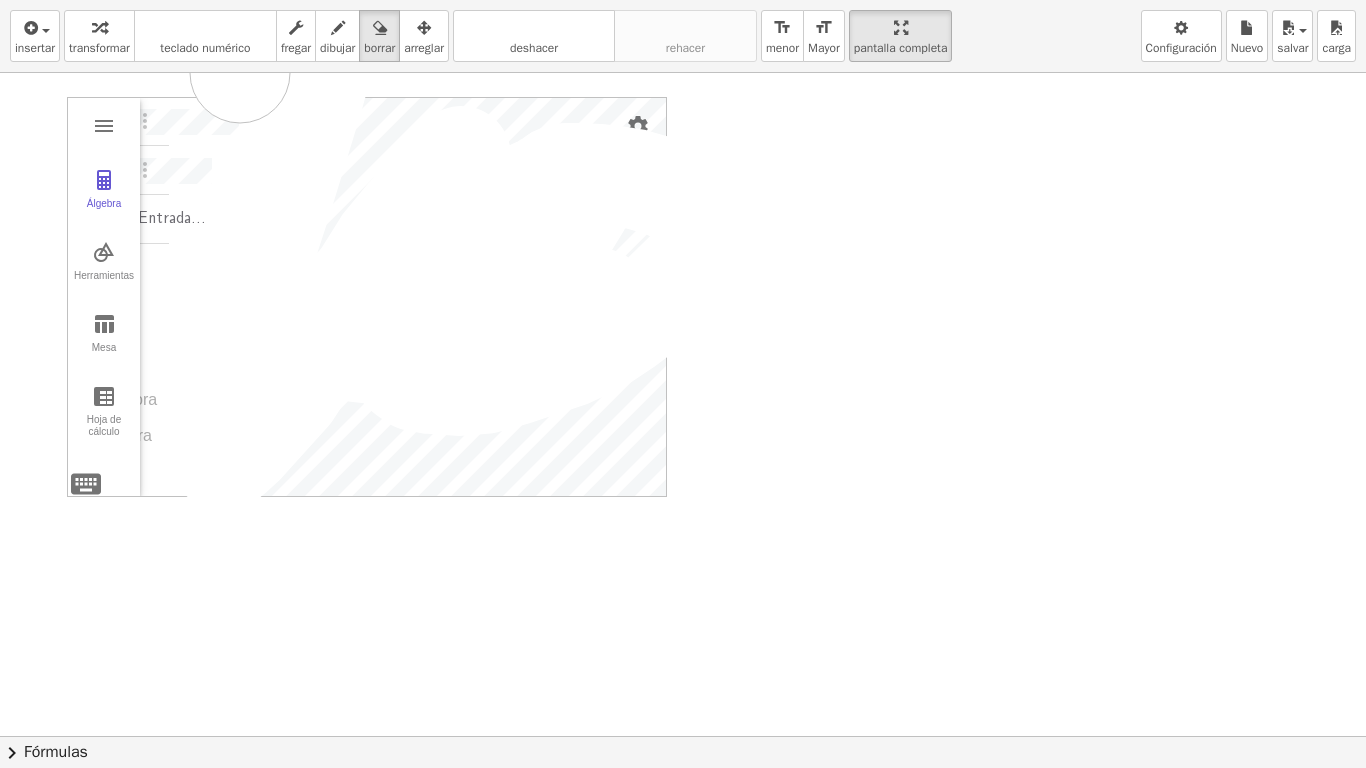drag, startPoint x: 461, startPoint y: 156, endPoint x: 181, endPoint y: 162, distance: 280.06427 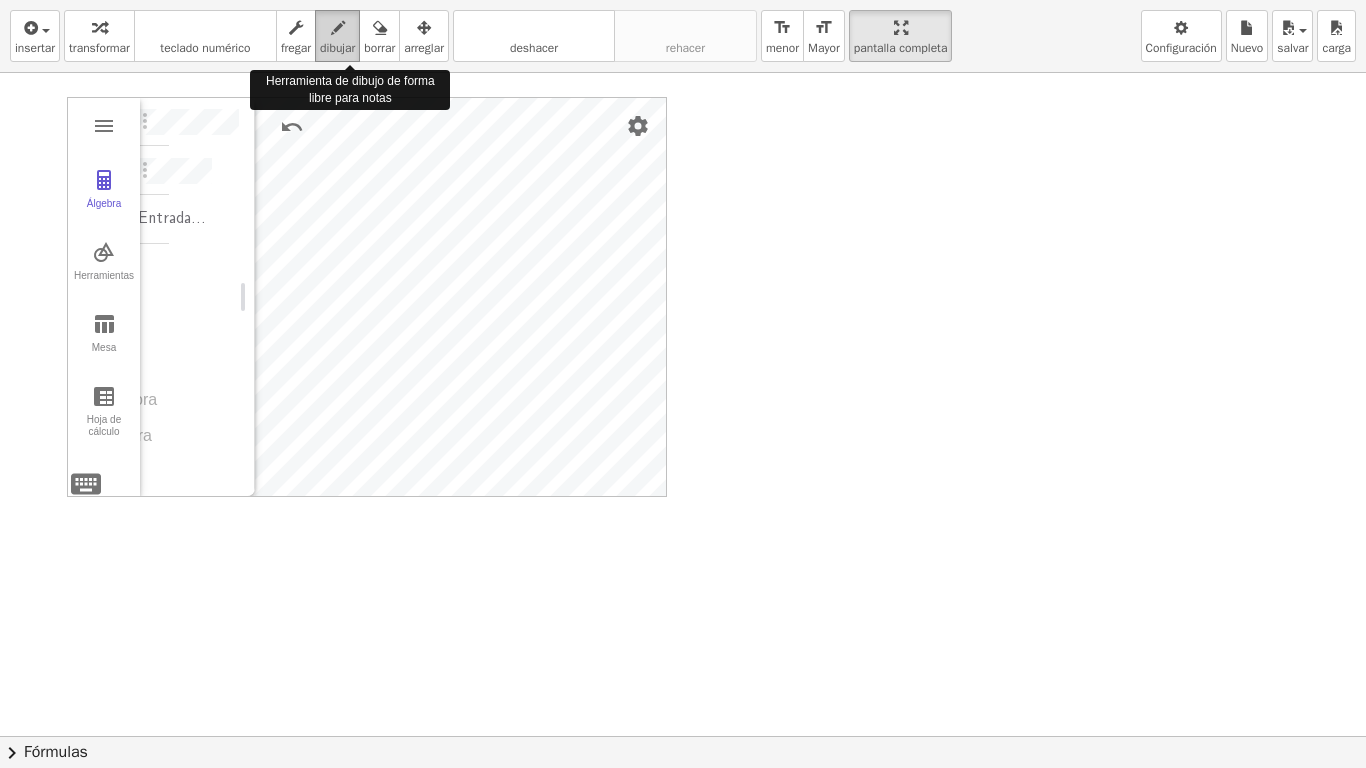 click on "dibujar" at bounding box center [337, 48] 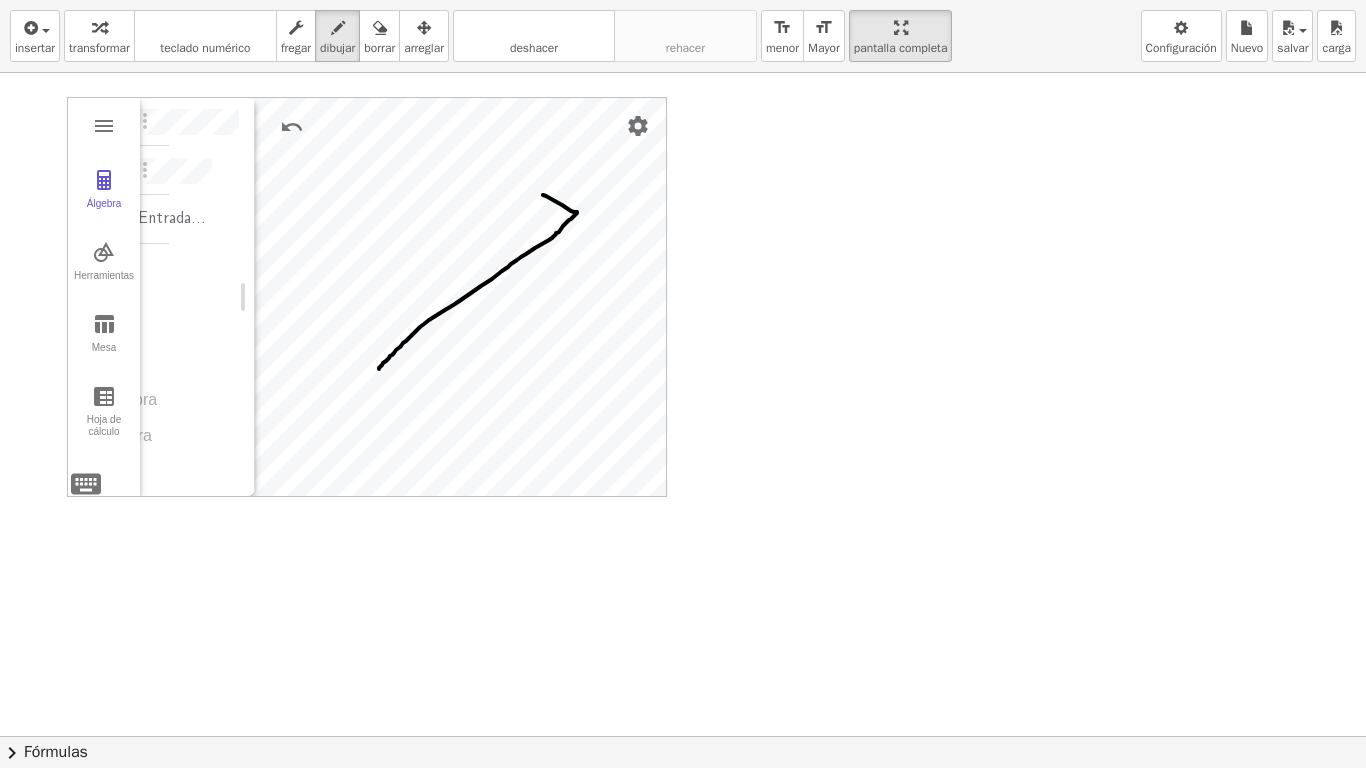 drag, startPoint x: 543, startPoint y: 195, endPoint x: 379, endPoint y: 369, distance: 239.10667 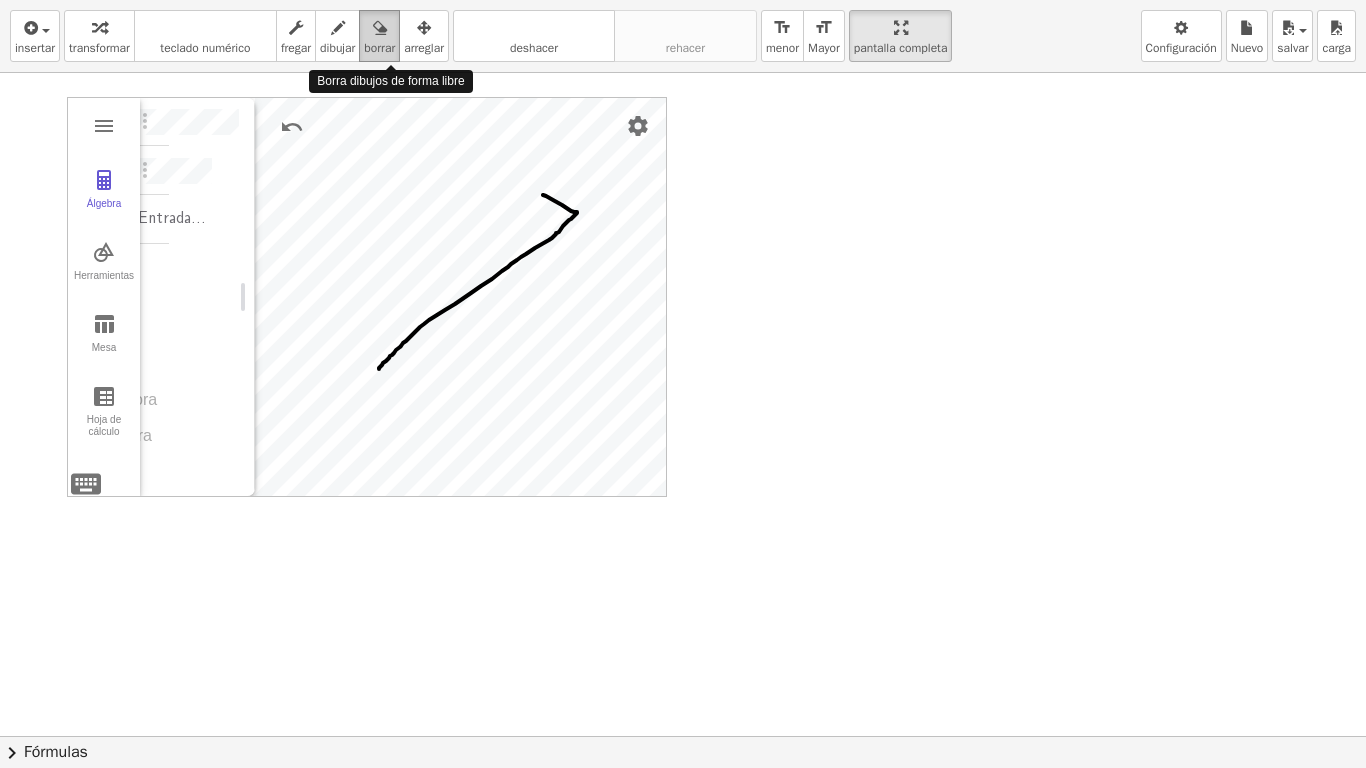 click at bounding box center (379, 27) 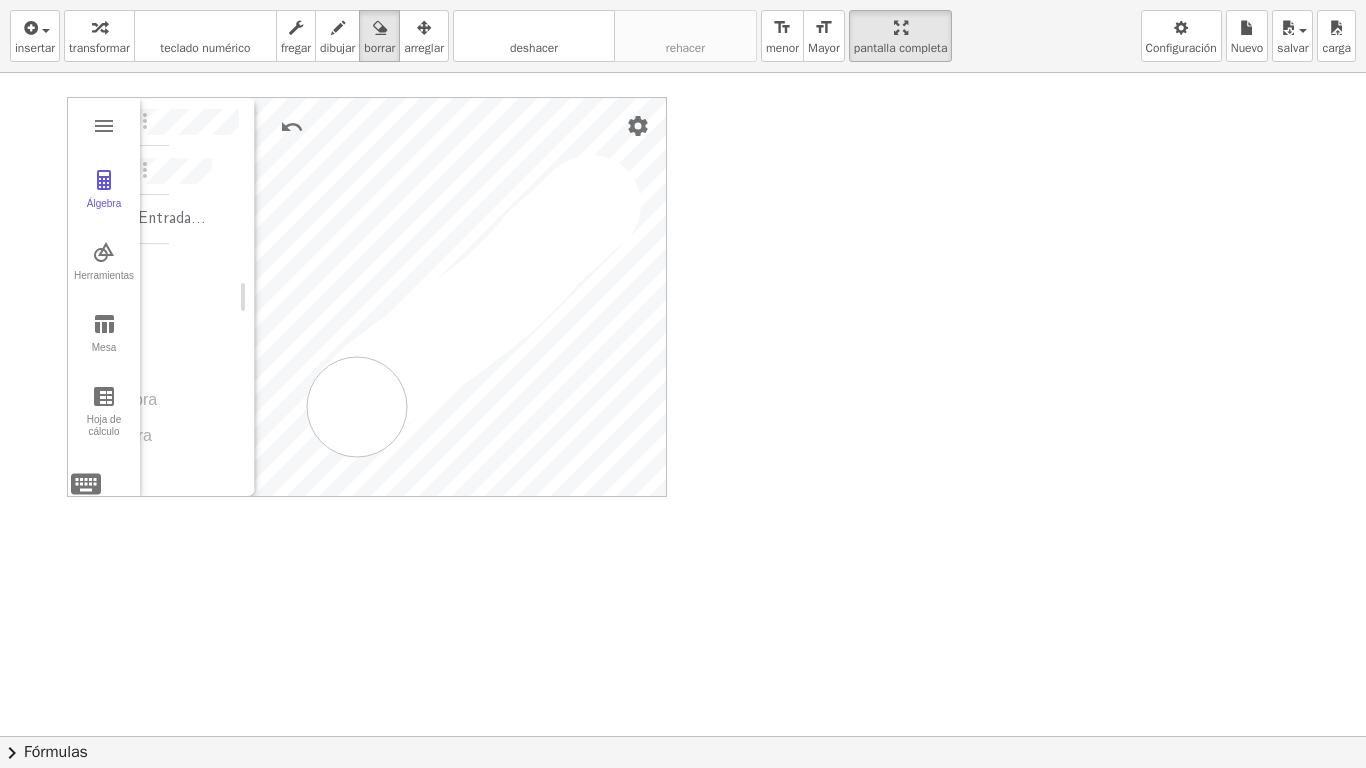 drag, startPoint x: 591, startPoint y: 205, endPoint x: 351, endPoint y: 425, distance: 325.57642 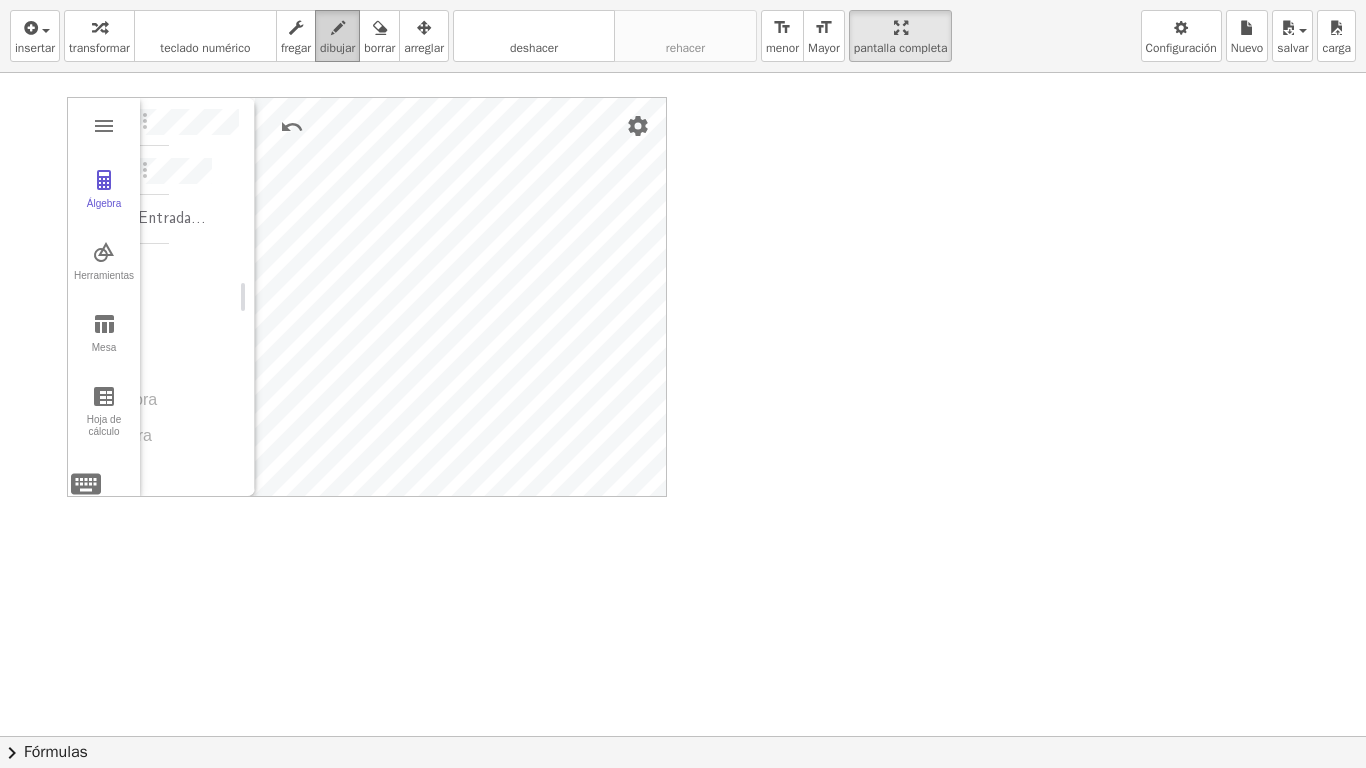 click on "dibujar" at bounding box center (337, 36) 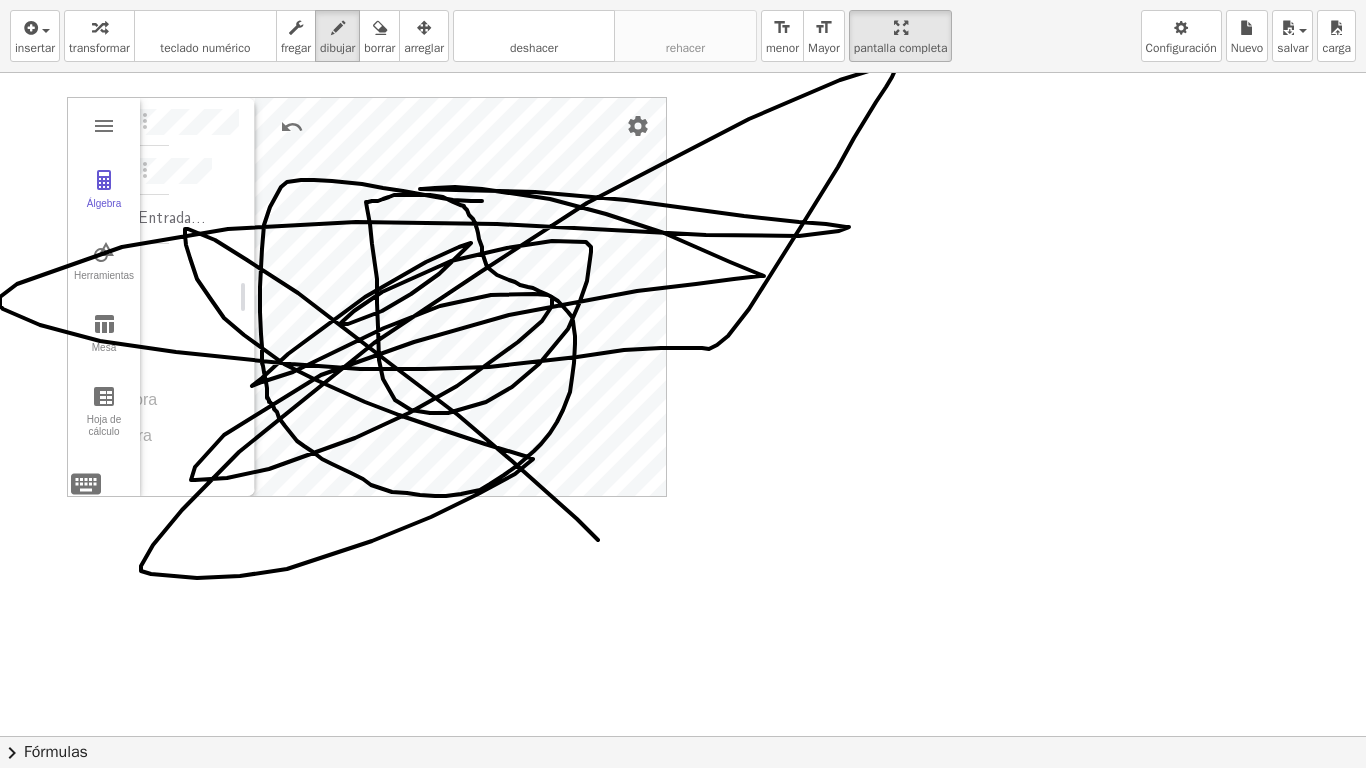 drag, startPoint x: 482, startPoint y: 201, endPoint x: 599, endPoint y: 543, distance: 361.45953 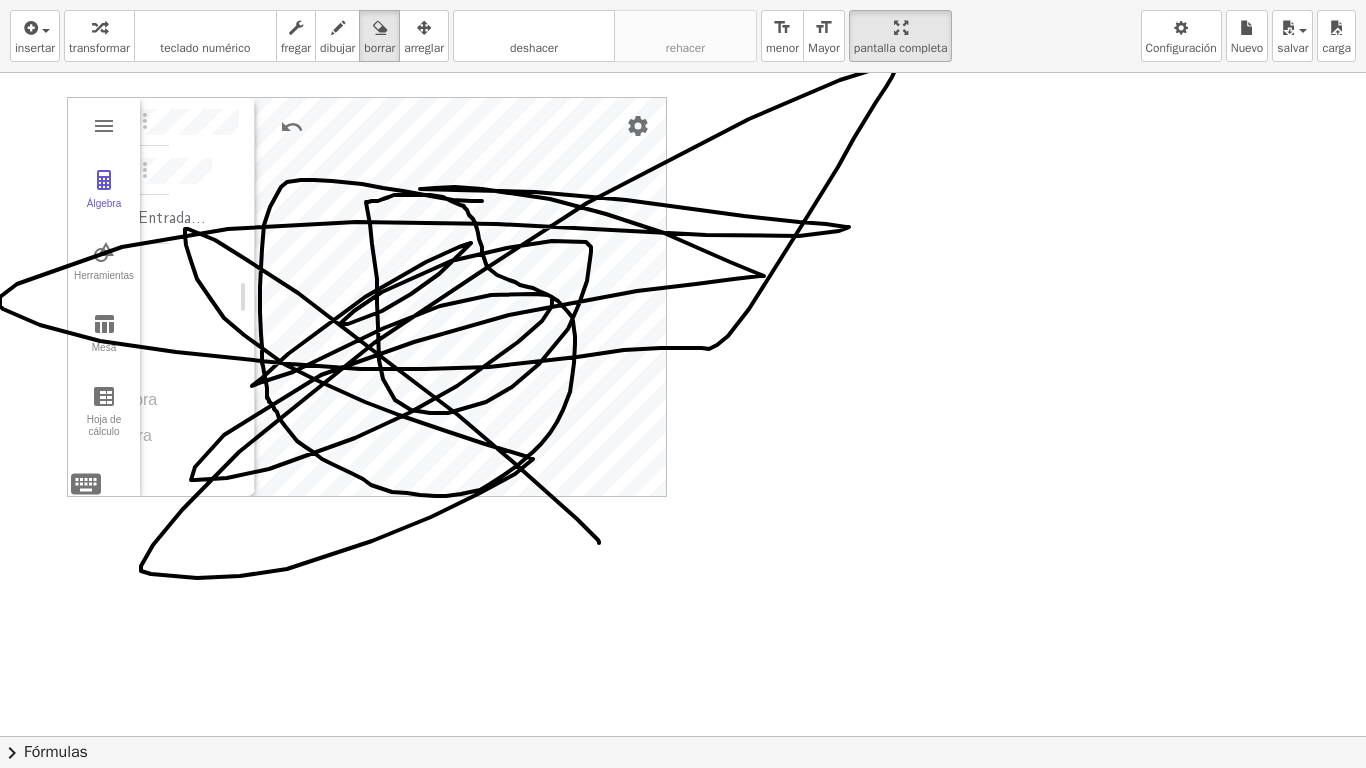 drag, startPoint x: 390, startPoint y: 37, endPoint x: 846, endPoint y: 196, distance: 482.92545 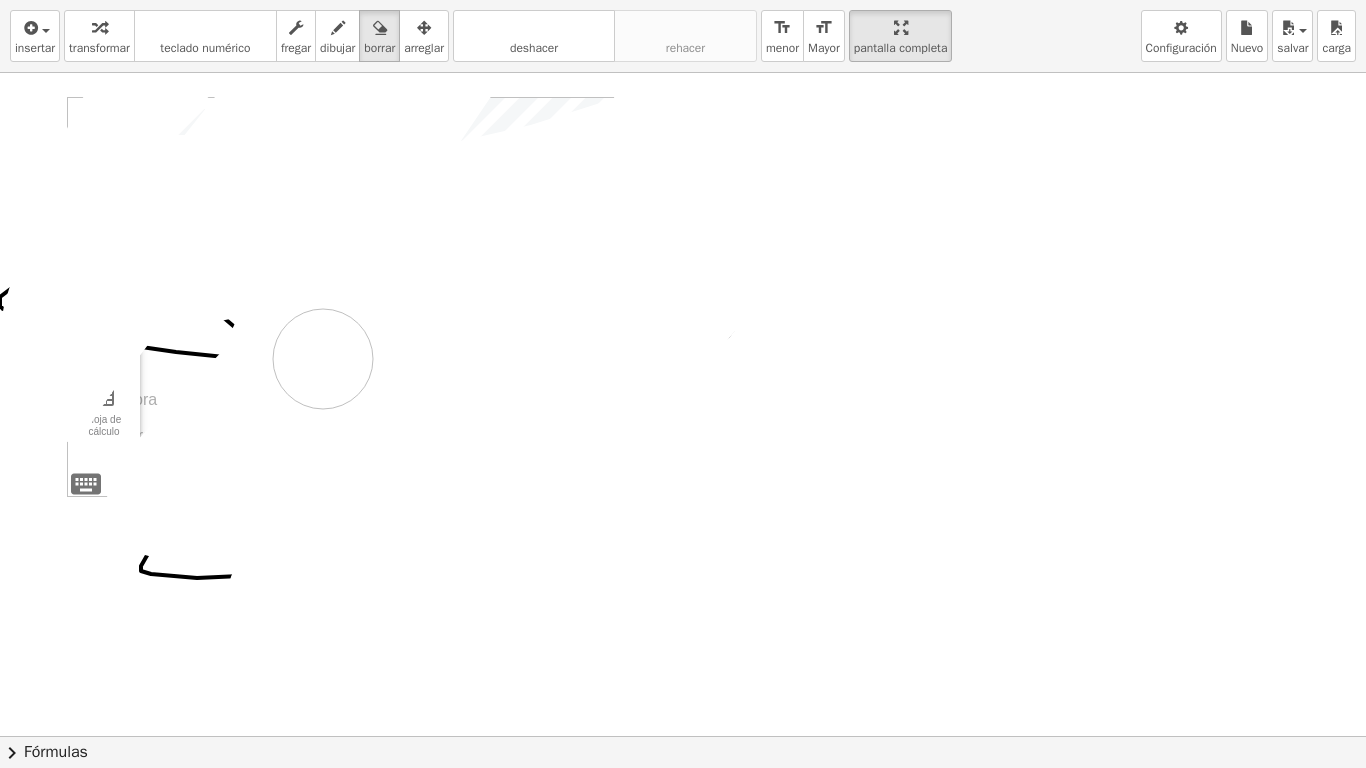 drag, startPoint x: 846, startPoint y: 196, endPoint x: 352, endPoint y: 355, distance: 518.9576 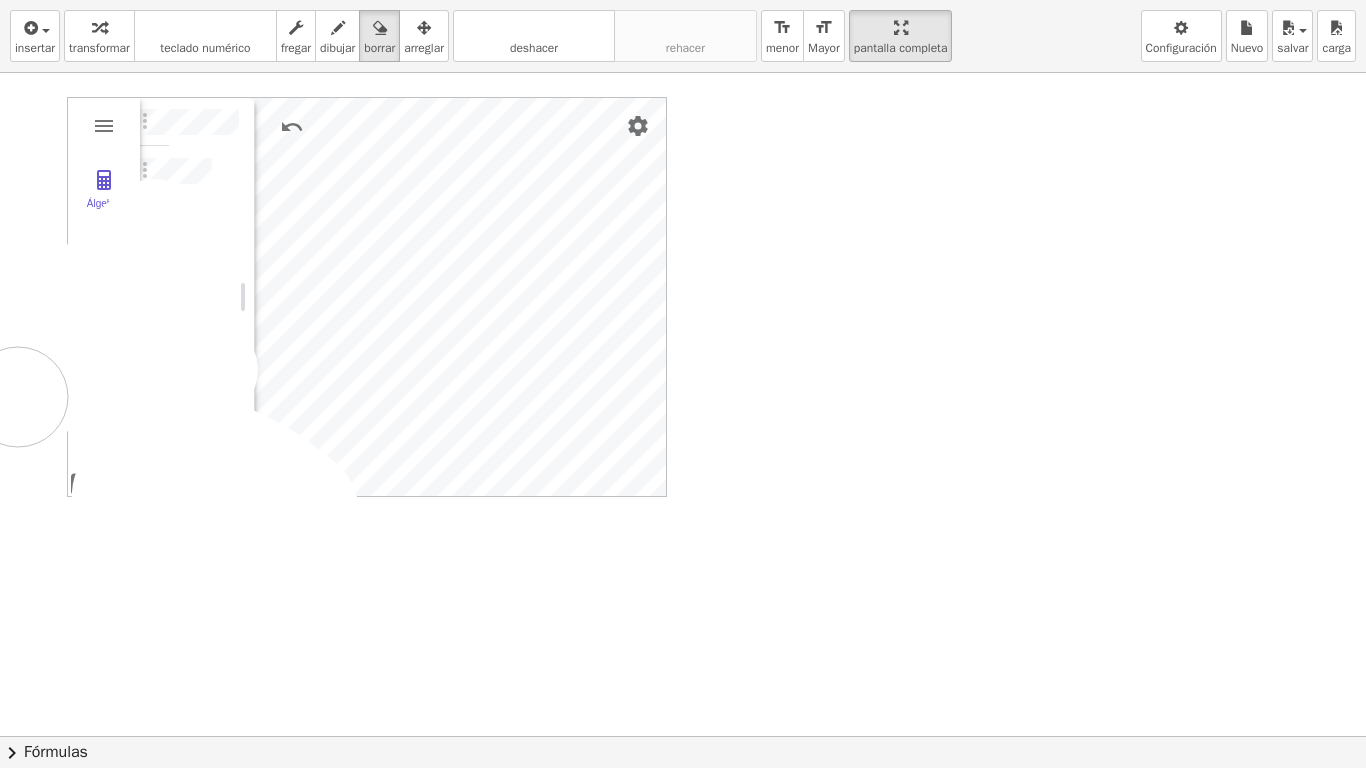 drag, startPoint x: 208, startPoint y: 370, endPoint x: 19, endPoint y: 417, distance: 194.75626 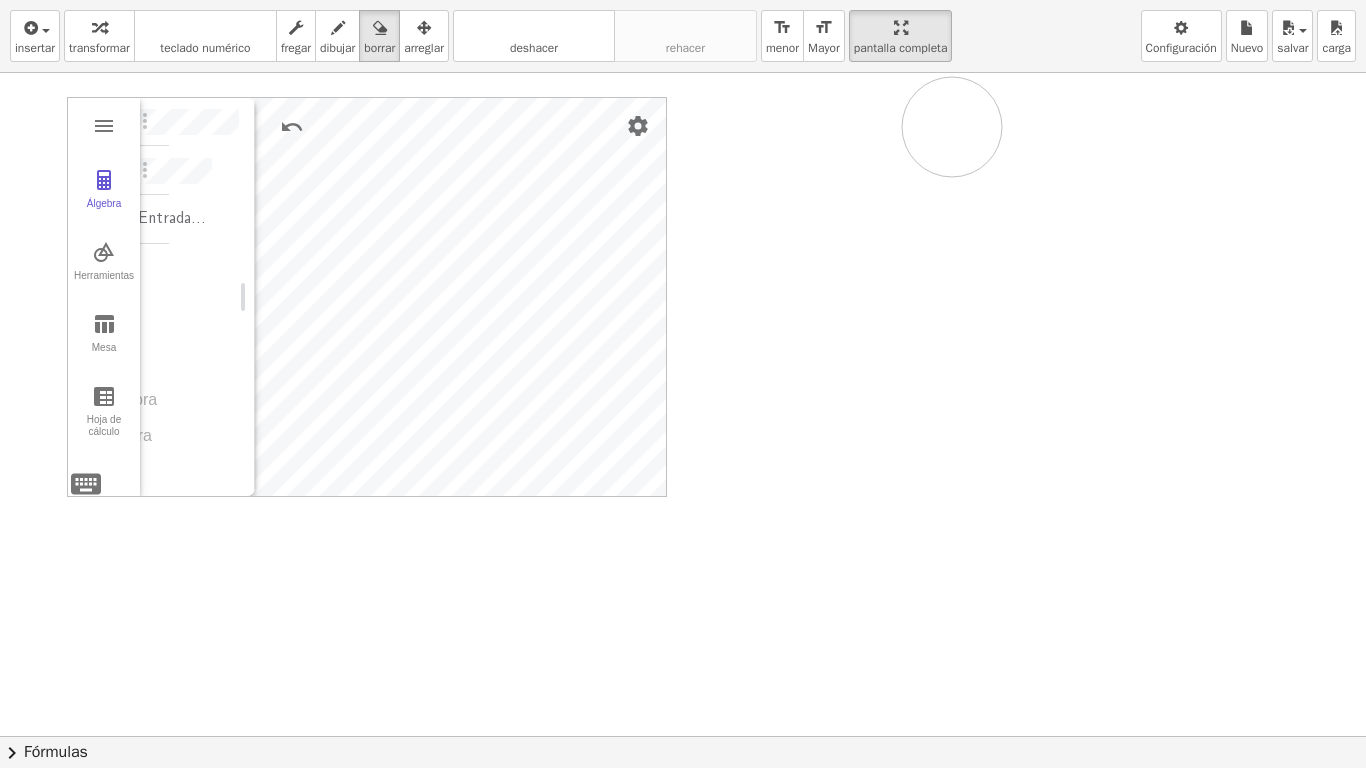 click at bounding box center [683, 736] 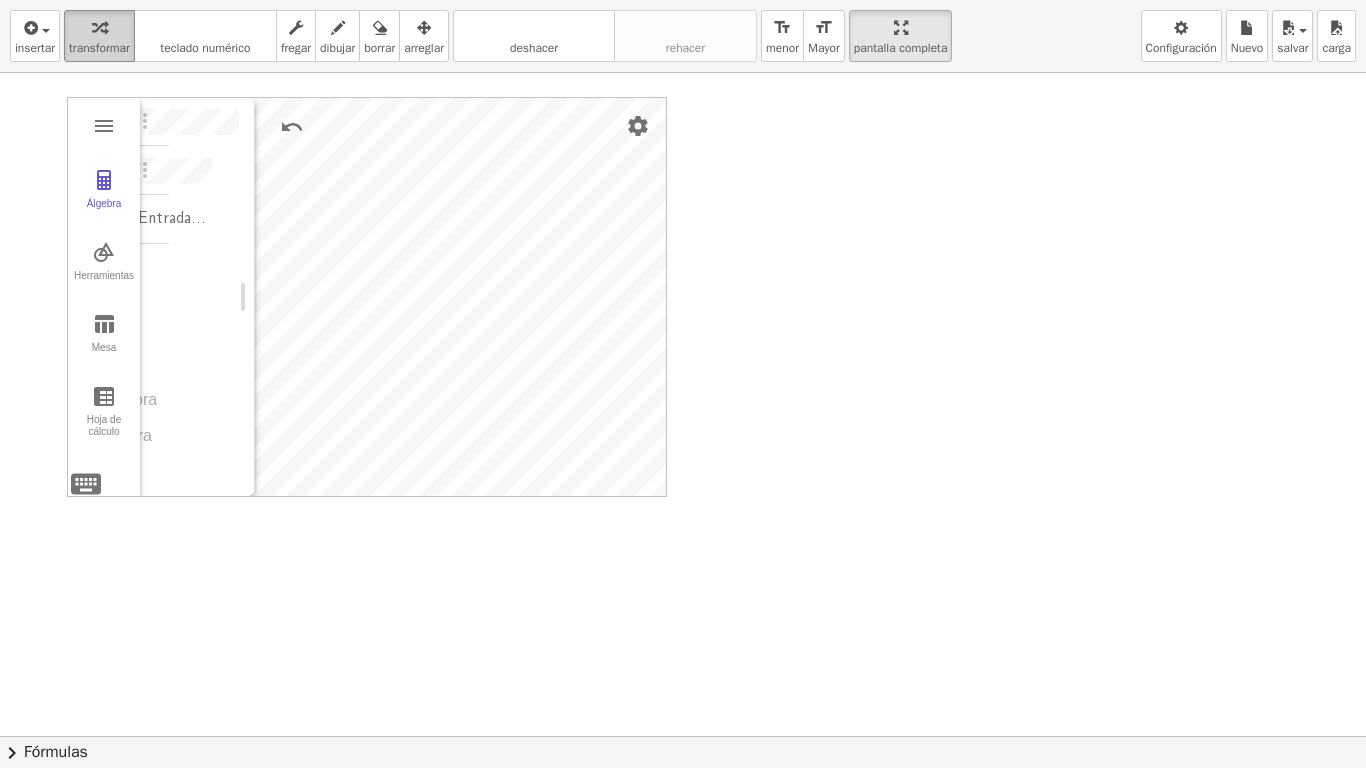 click at bounding box center [99, 27] 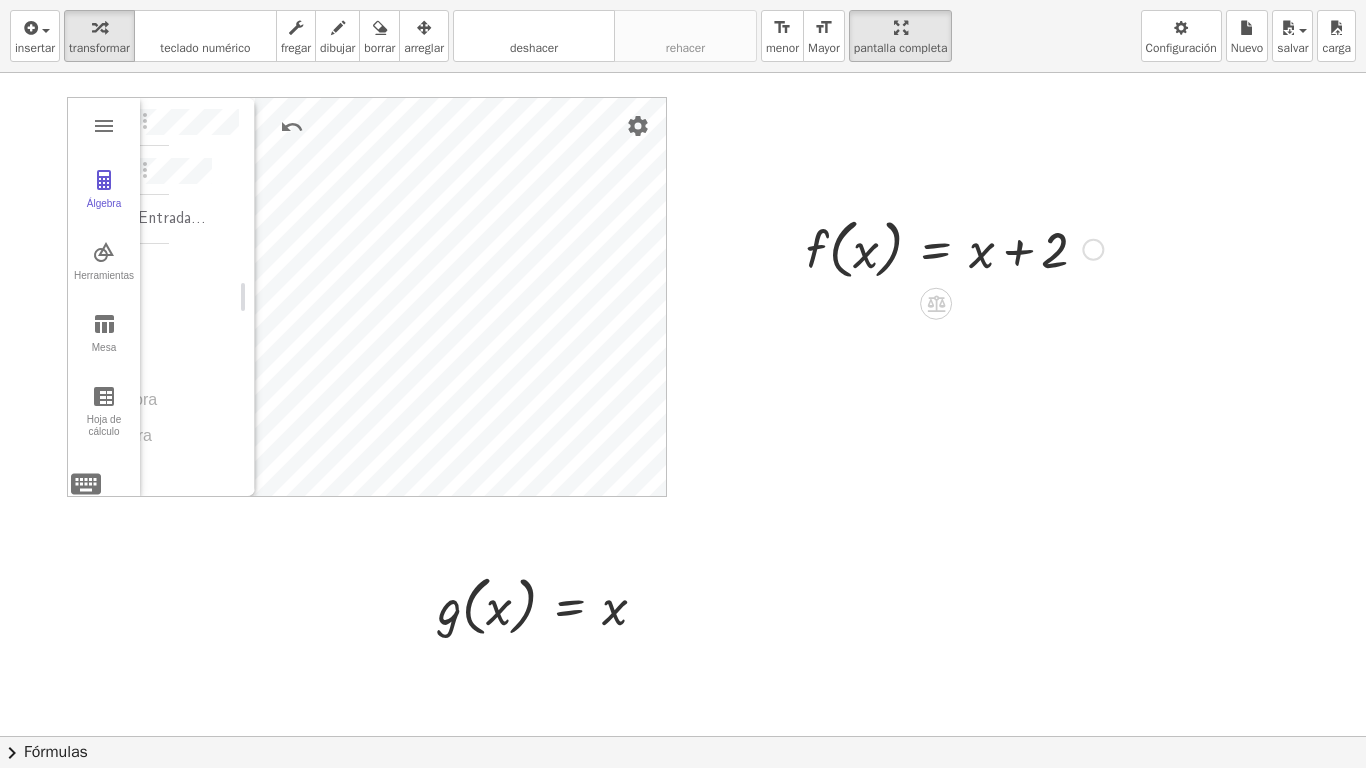 click at bounding box center (954, 248) 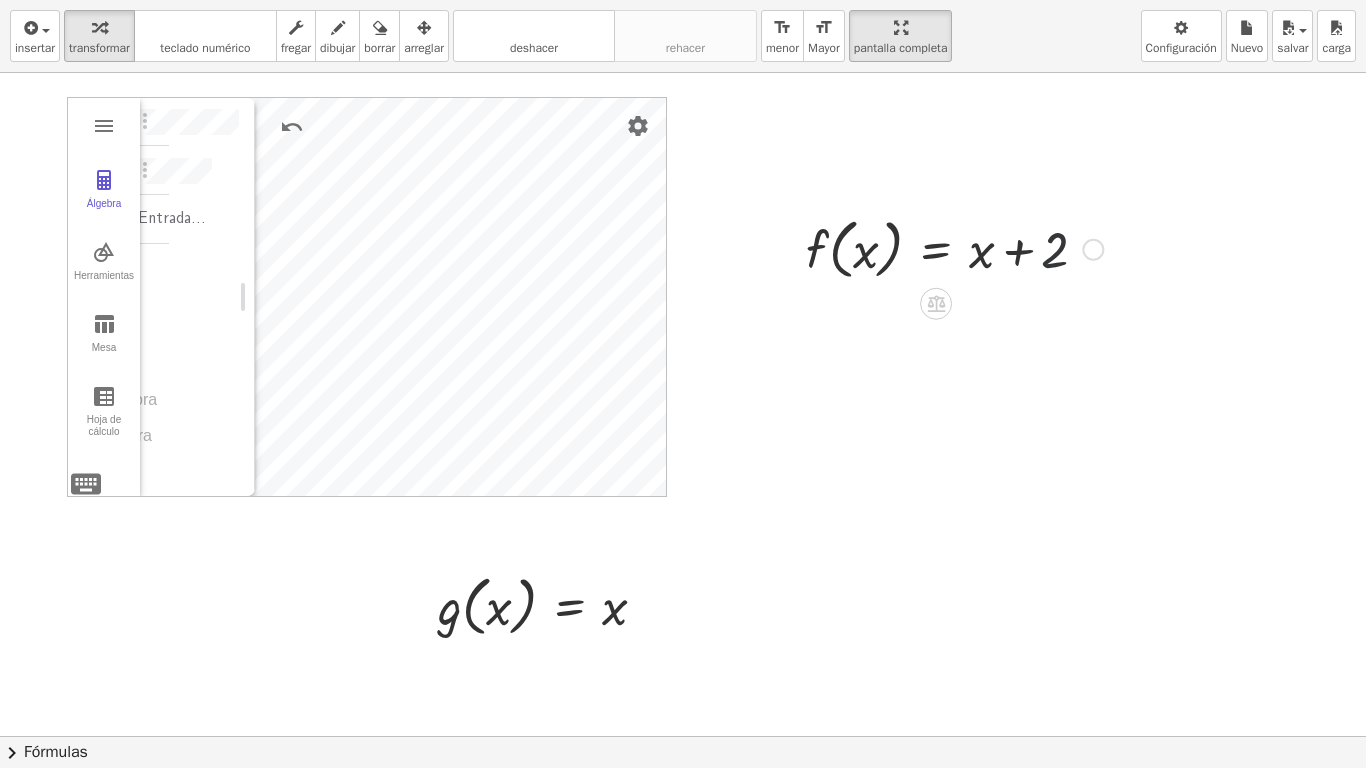click at bounding box center [954, 248] 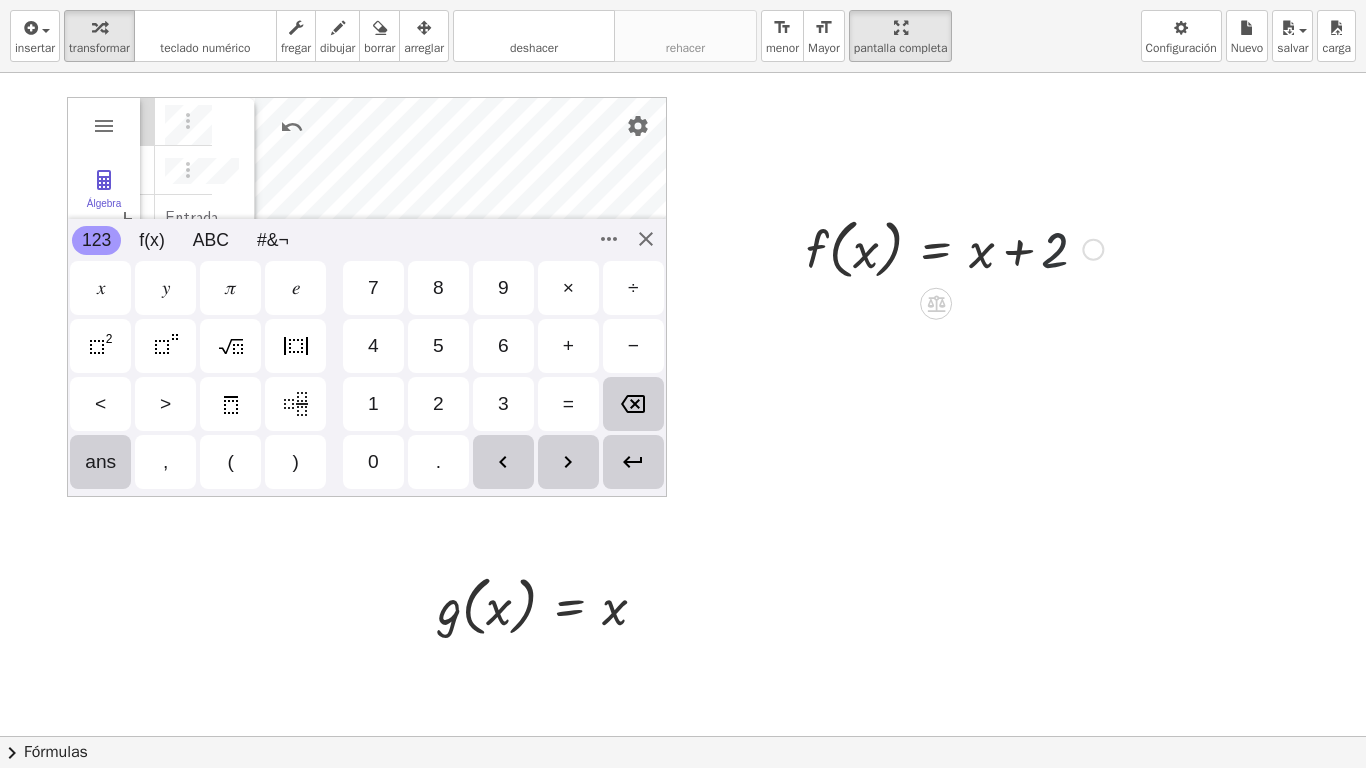scroll, scrollTop: 0, scrollLeft: 0, axis: both 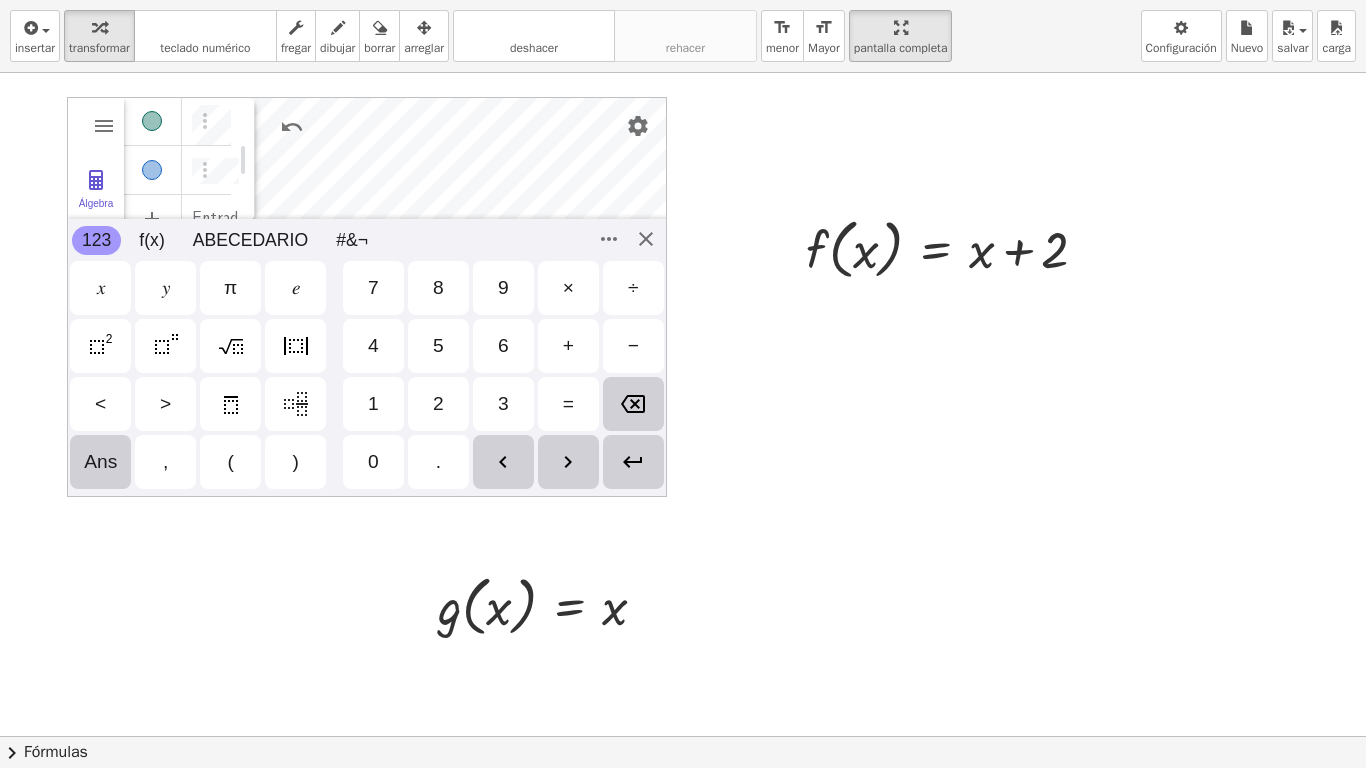 click at bounding box center (683, 736) 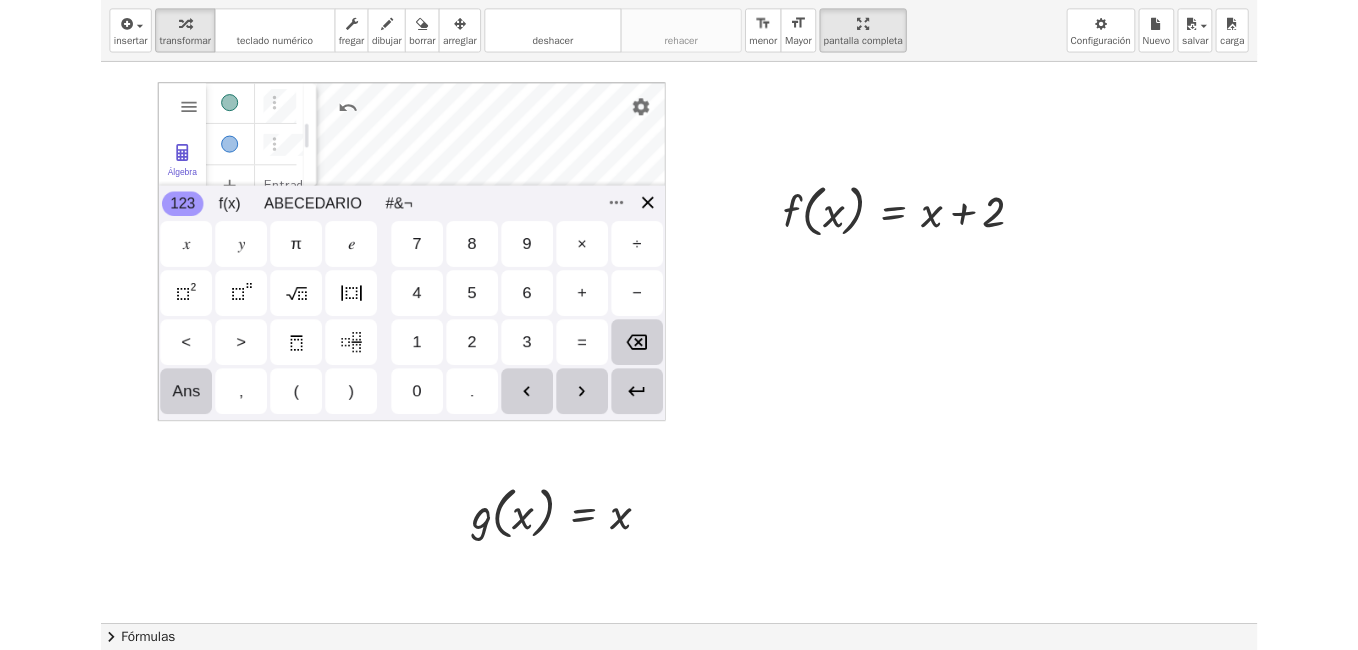 scroll, scrollTop: 0, scrollLeft: 49, axis: horizontal 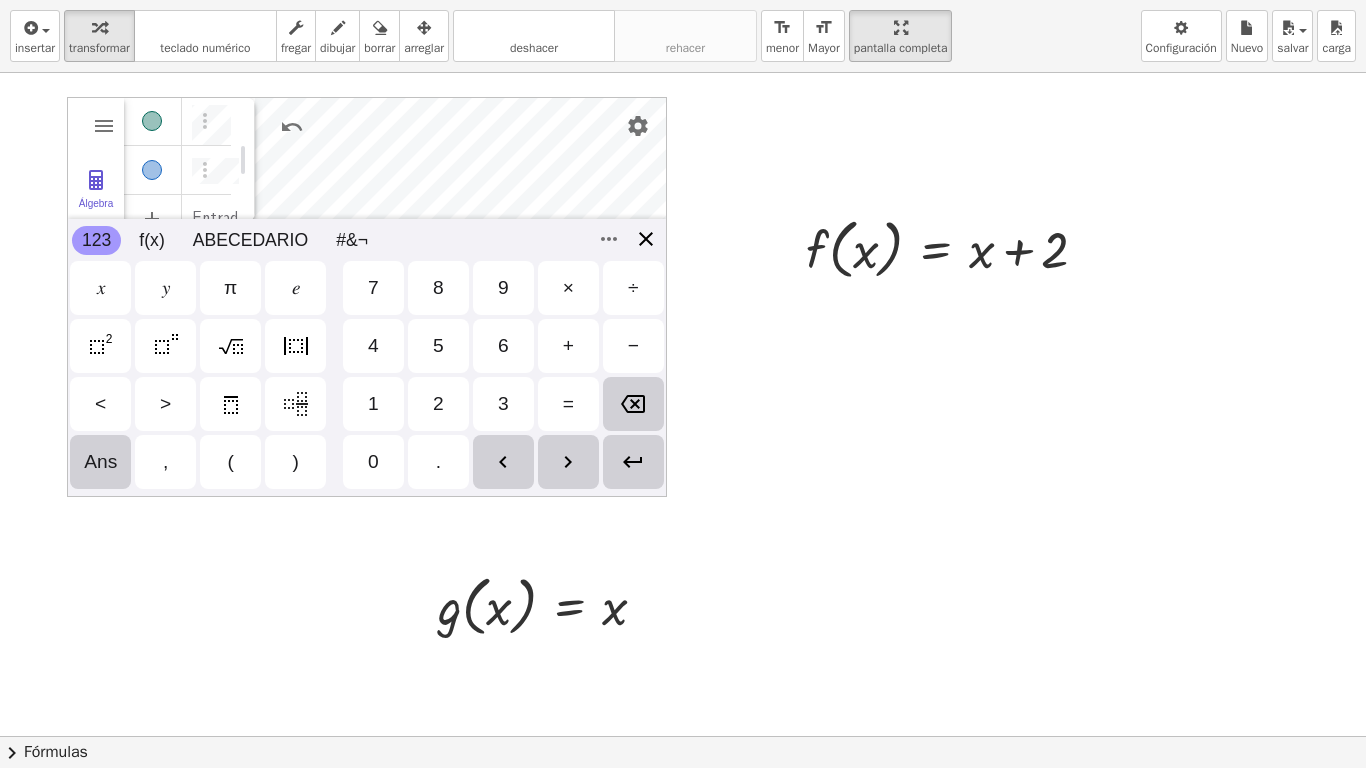 click on "Álgebra Herramientas Mesa Hoja de cálculo Entrada... Calculadora gráfica GeoGebra Basic Tools Move Point Slider Intersect Extremum Roots Best Fit Line Edit Select Objects Move Graphics View Delete Show / Hide Label Show / Hide Object Copy Visual Style Media Text Points Point Intersect Point on Object Attach / Detach Point Extremum Roots Complex Number List Lines Line Ray Vector Others Pen Freehand Function Button Check Box Input Box   123 123 f(x) ABECEDARIO #&¬ 𝑥 𝑦 π 𝑒 7 8 9 × ÷ 4 5 6 + − < > 1 2 3 = Ans , ( ) 0 . 𝑥 𝑦 𝑧 𝜋 7 8 9 × ÷ 𝑒 4 5 6 + − < > 1 2 3 = ( ) , 0 ." at bounding box center [367, 297] 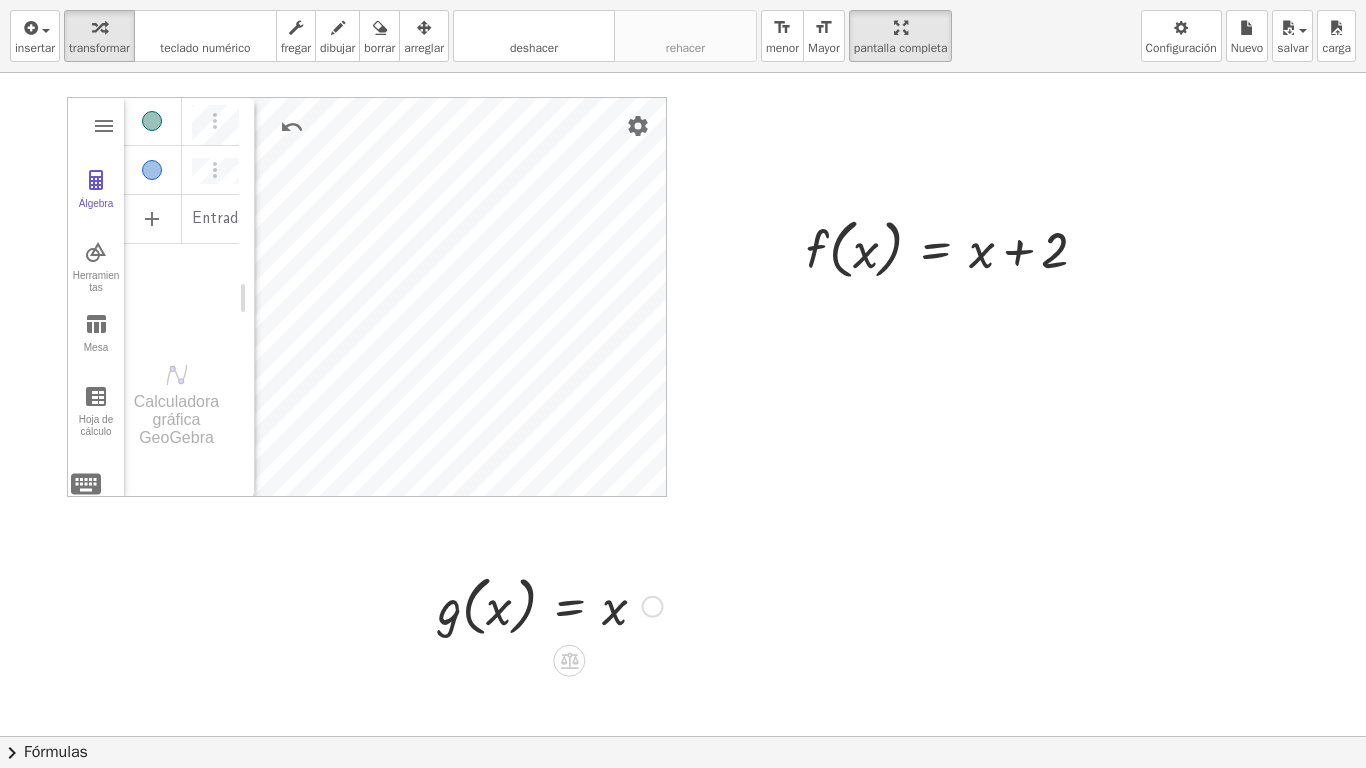 click at bounding box center (550, 605) 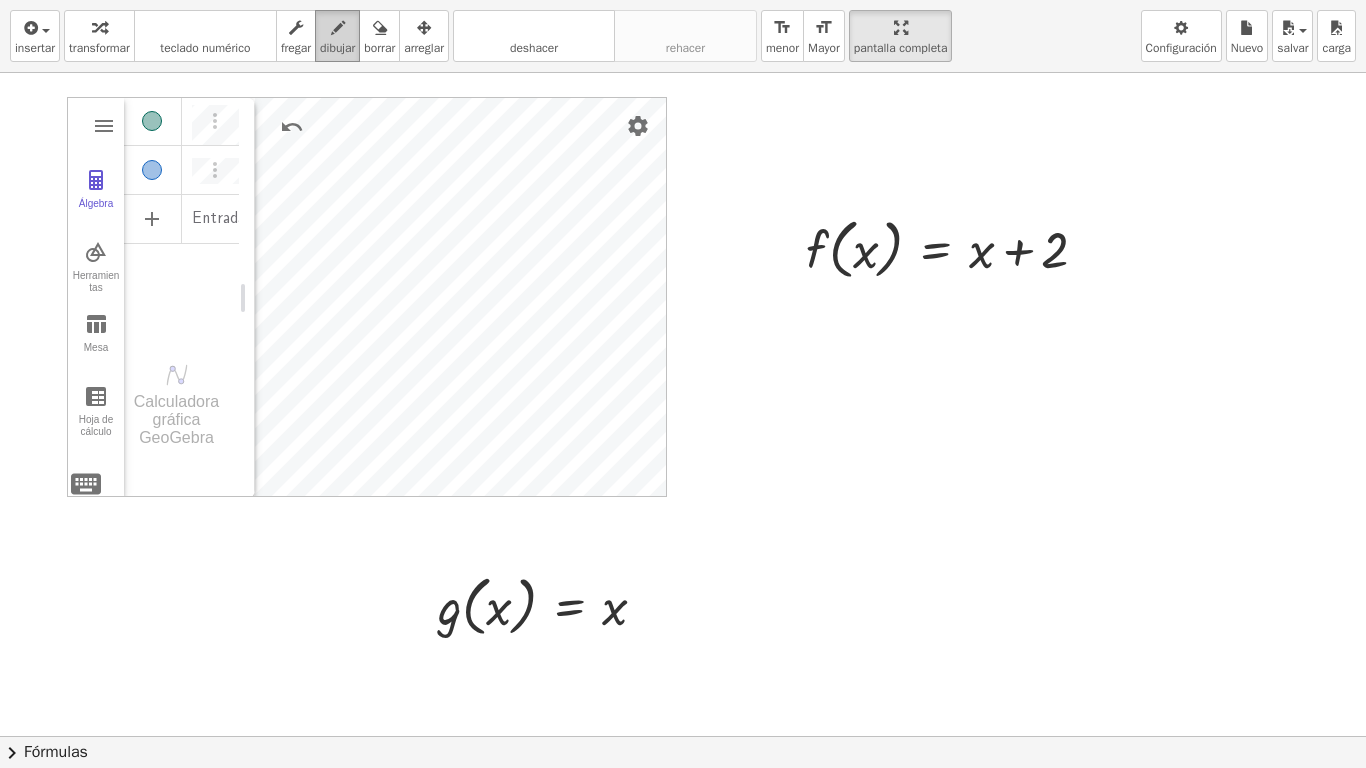 click at bounding box center [338, 28] 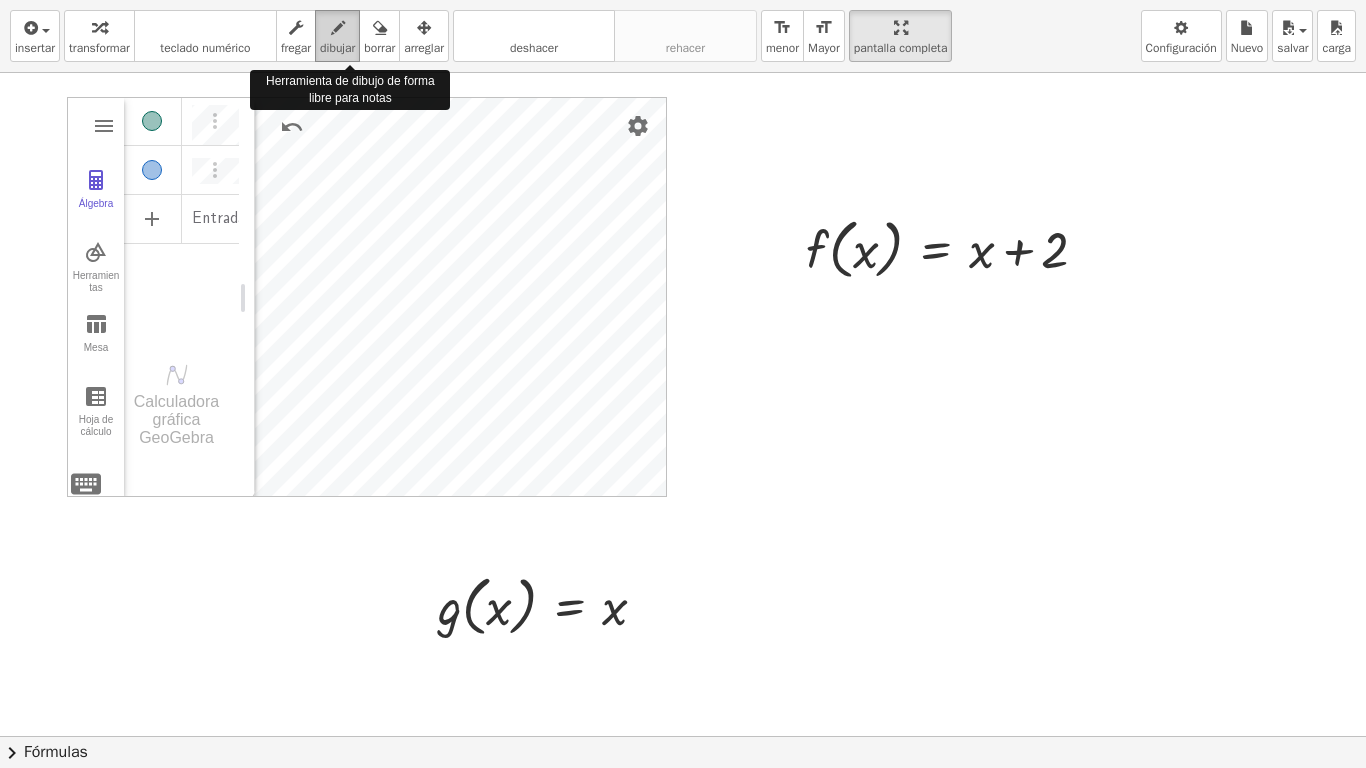 click at bounding box center (338, 28) 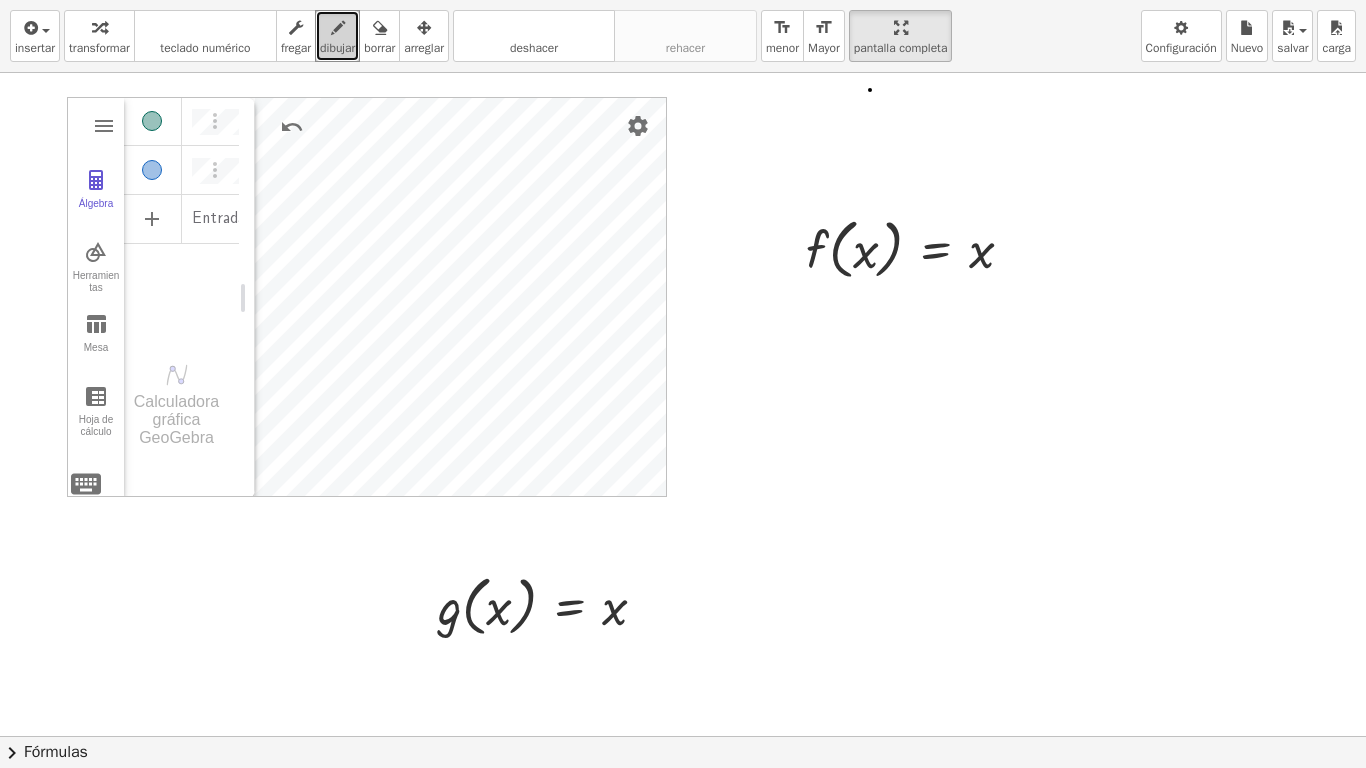 drag, startPoint x: 335, startPoint y: 30, endPoint x: 870, endPoint y: 90, distance: 538.35394 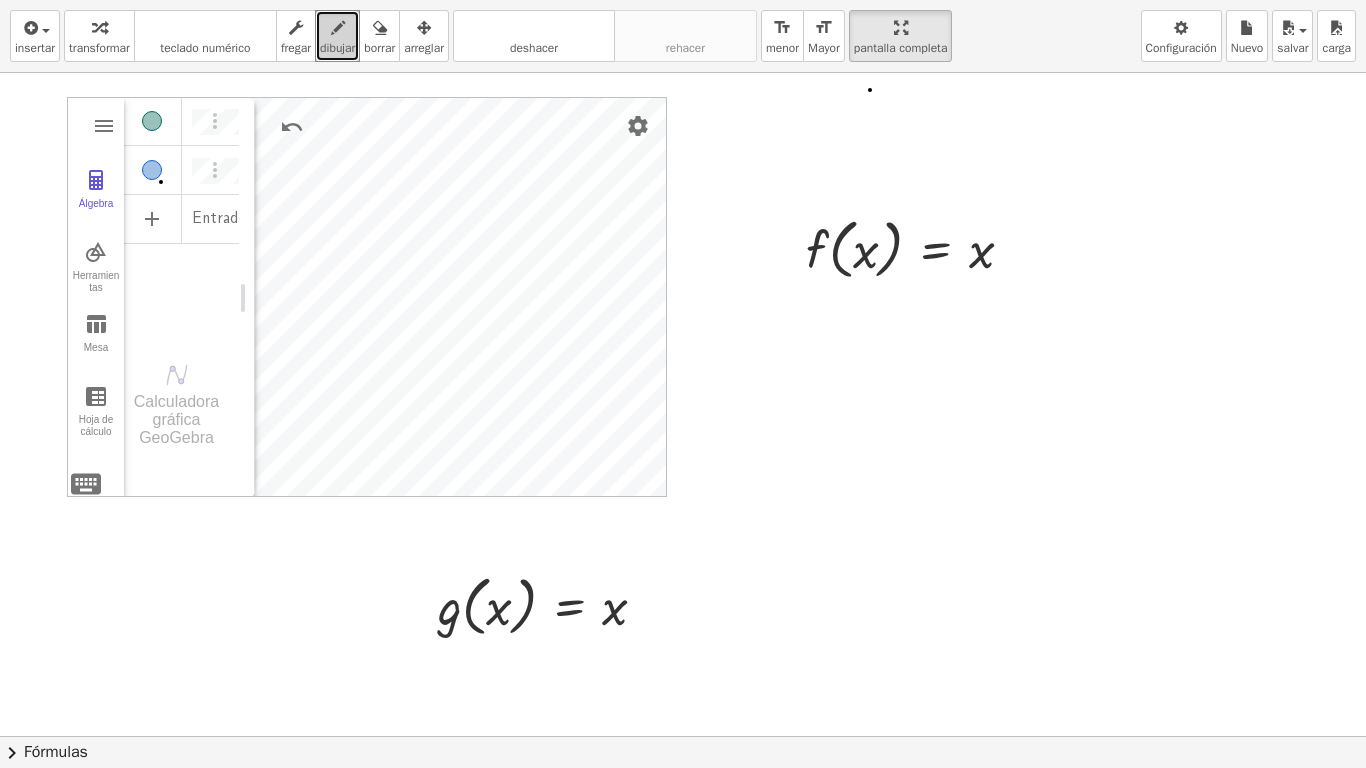 click at bounding box center (683, 736) 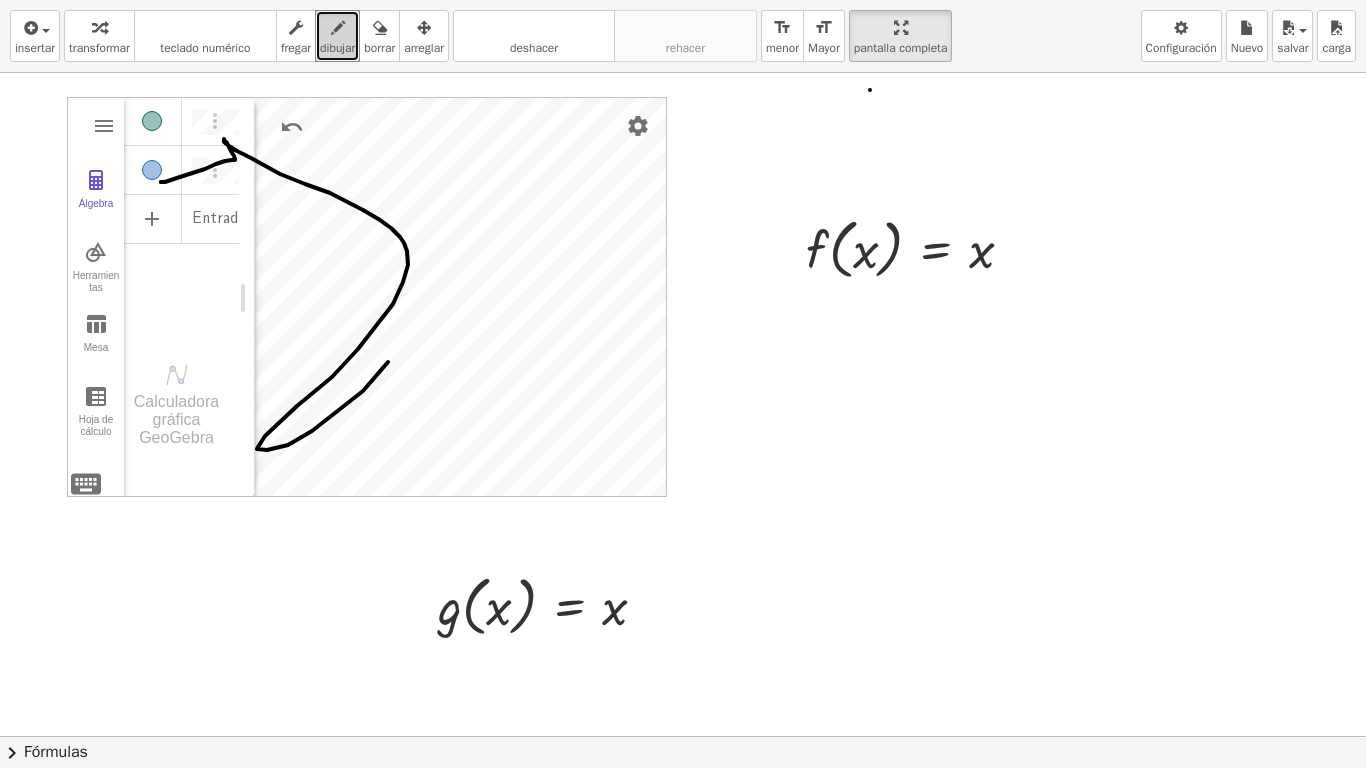 drag, startPoint x: 161, startPoint y: 182, endPoint x: 140, endPoint y: 248, distance: 69.260376 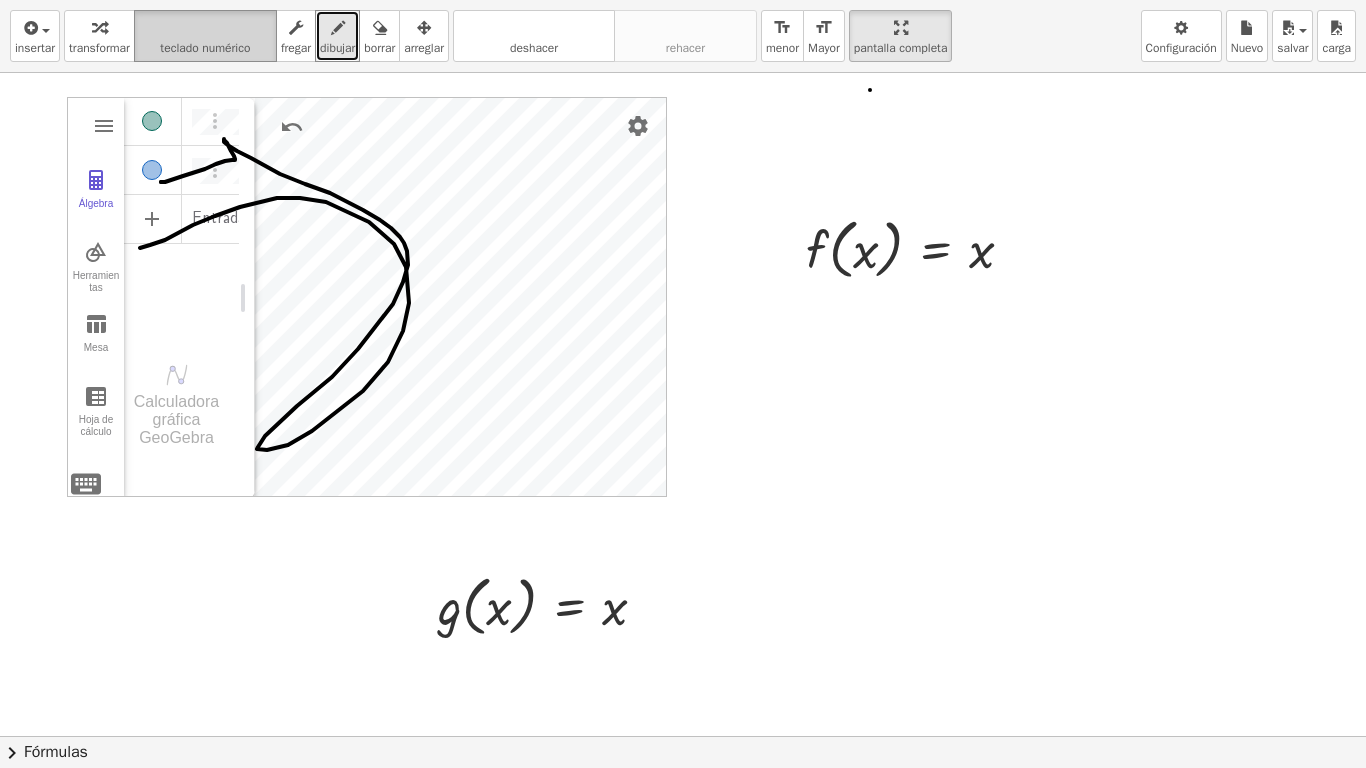 click on "teclado" at bounding box center (205, 28) 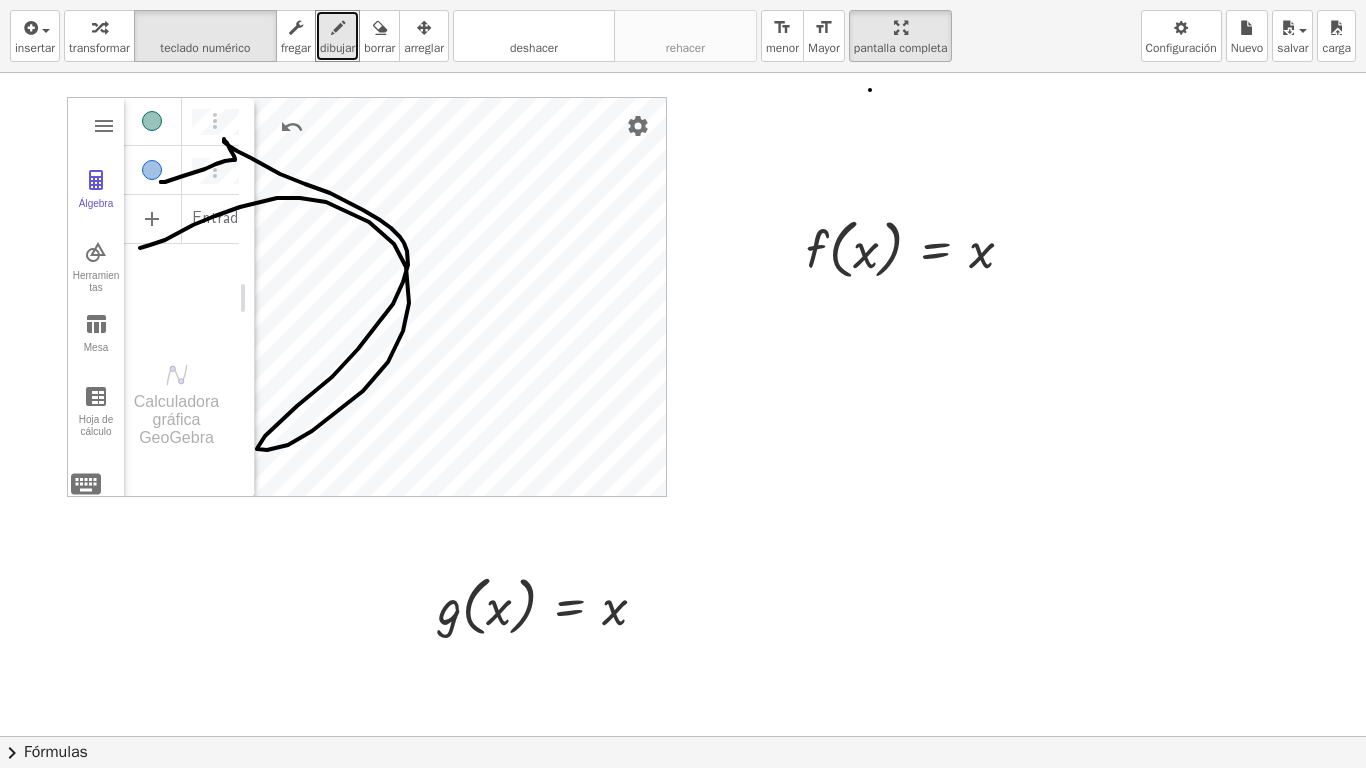 click at bounding box center (683, 736) 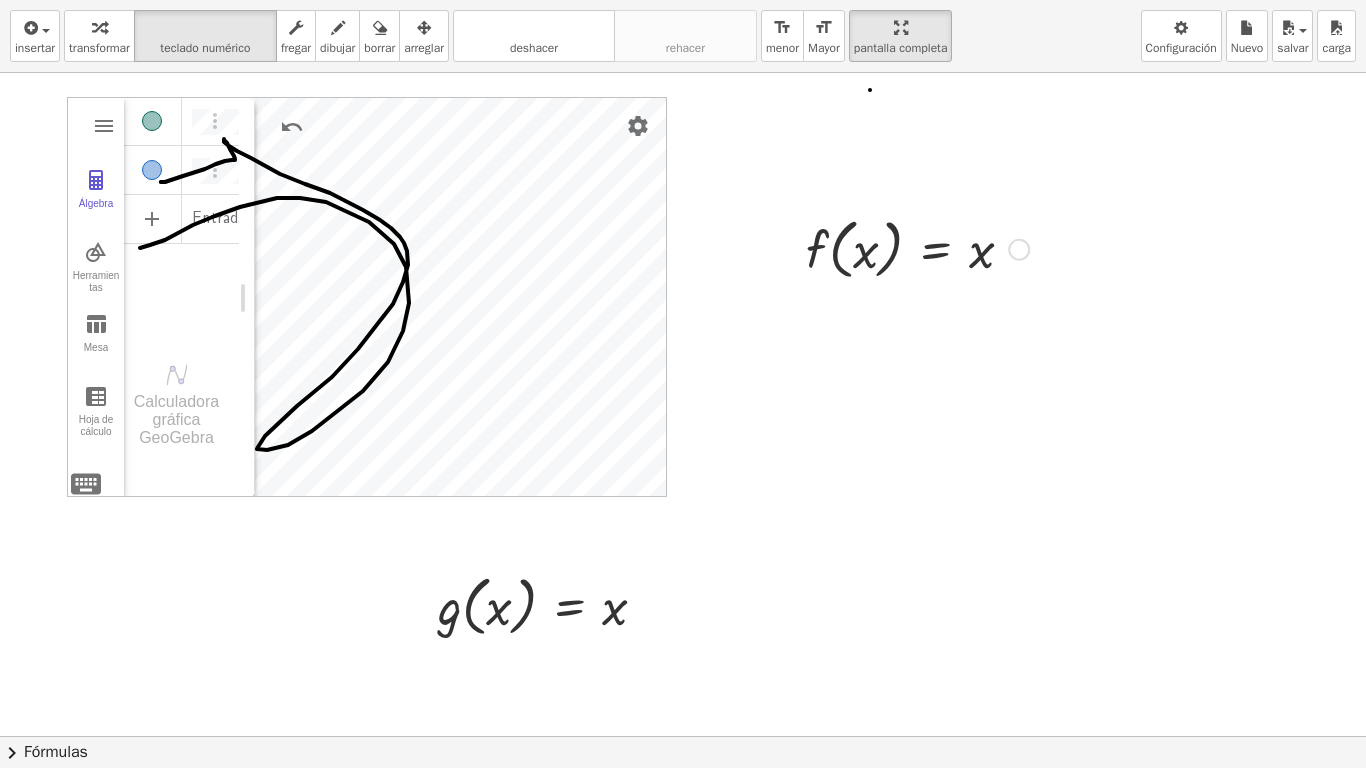click at bounding box center [917, 248] 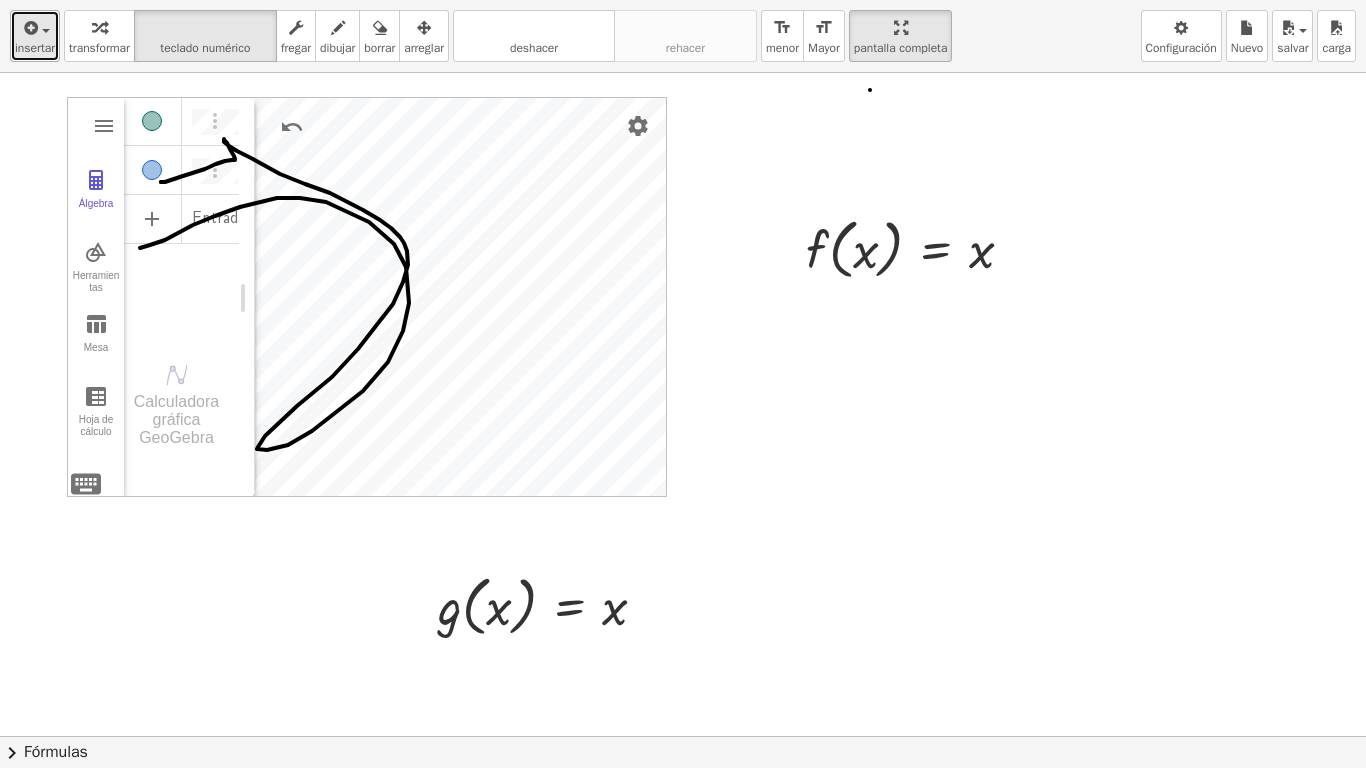 drag, startPoint x: 77, startPoint y: 0, endPoint x: 26, endPoint y: 23, distance: 55.946404 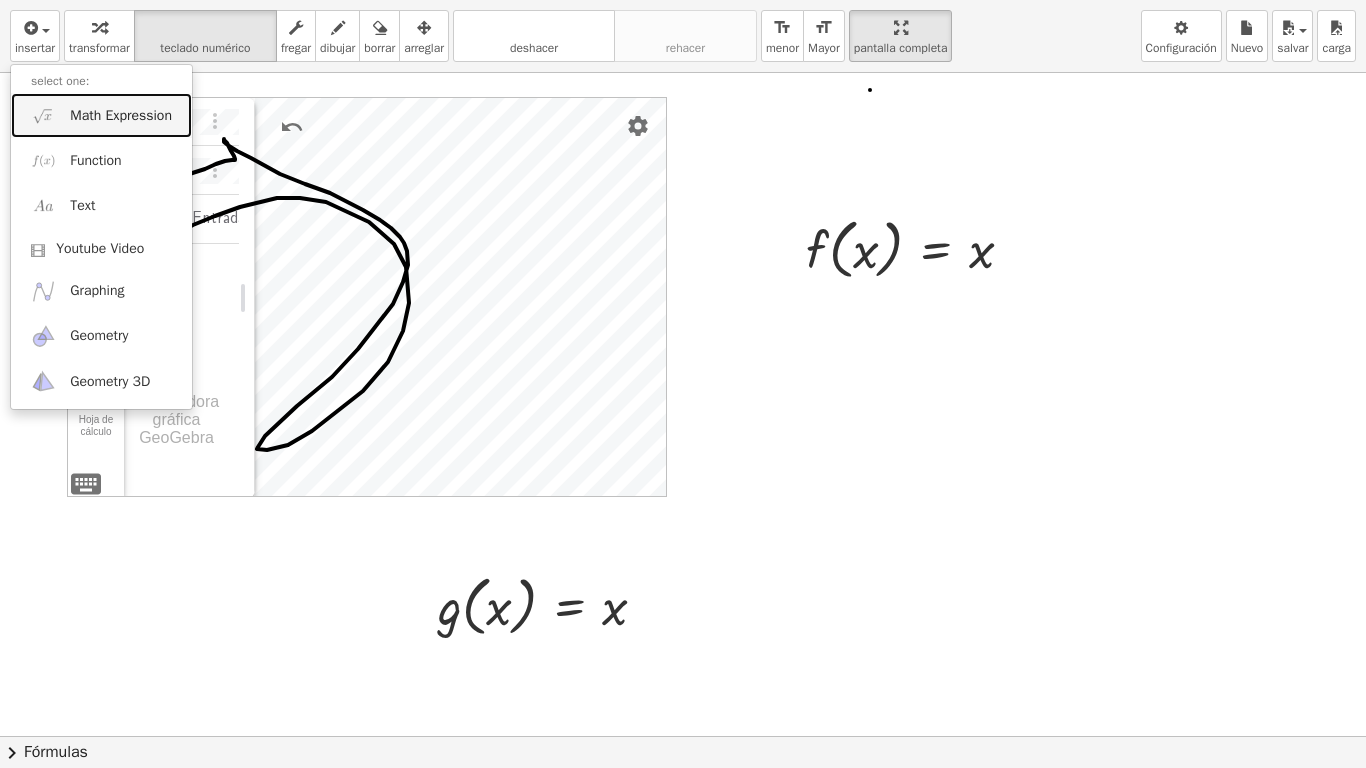 click on "Math Expression" at bounding box center (101, 115) 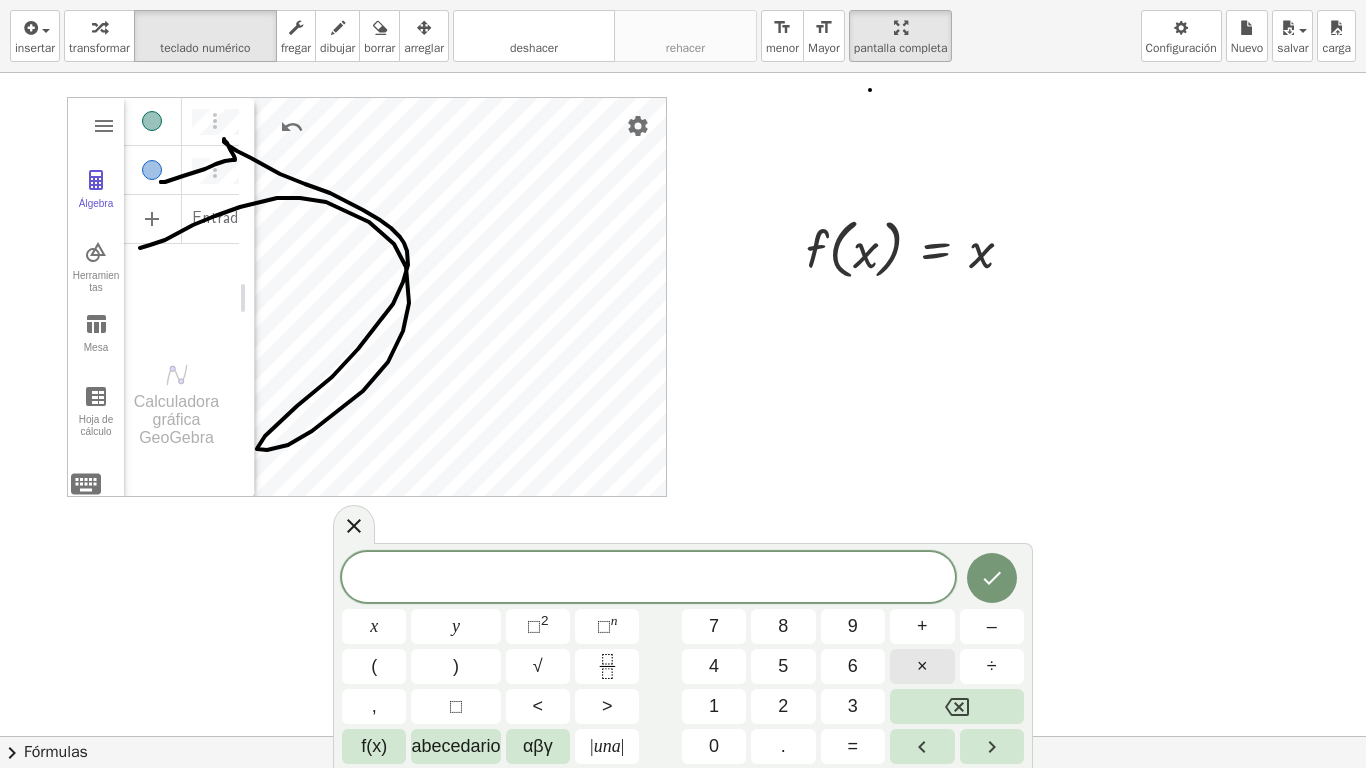 click on "×" at bounding box center [922, 666] 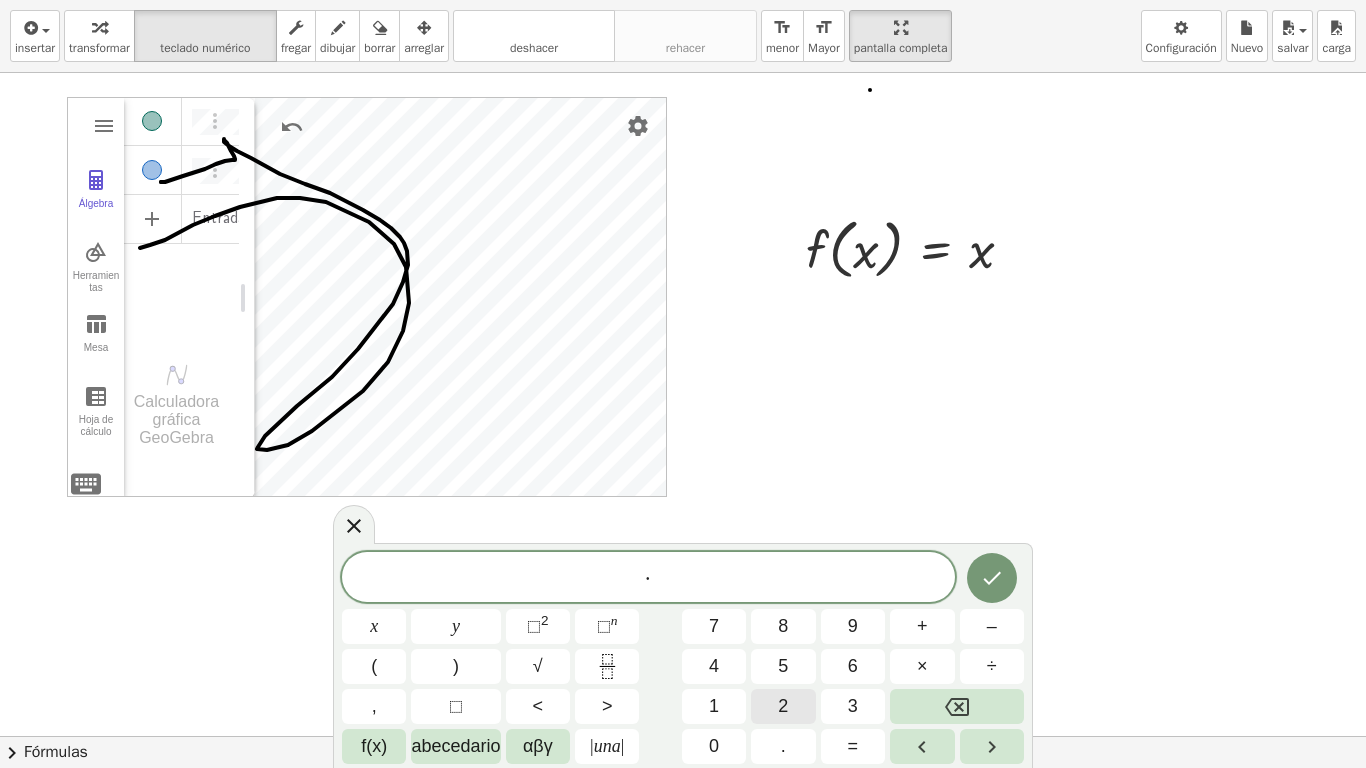 click on "2" at bounding box center (783, 706) 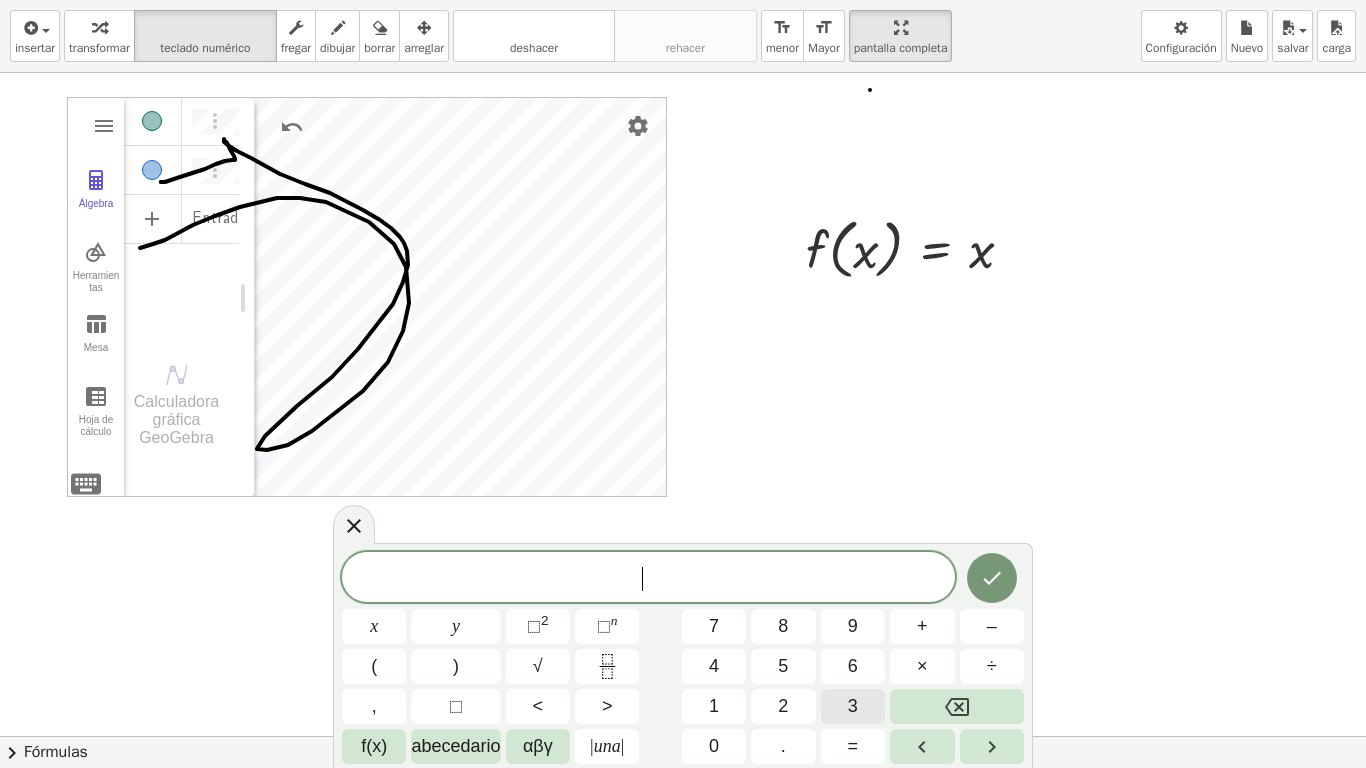 click on "​ x y ⬚ 2 ⬚ n 7 8 9 + – ( ) √ 4 5 6 × ÷ , ⬚ < > 1 2 3 f(x) abecedario αβγ | una | 0 . =" at bounding box center [683, 658] 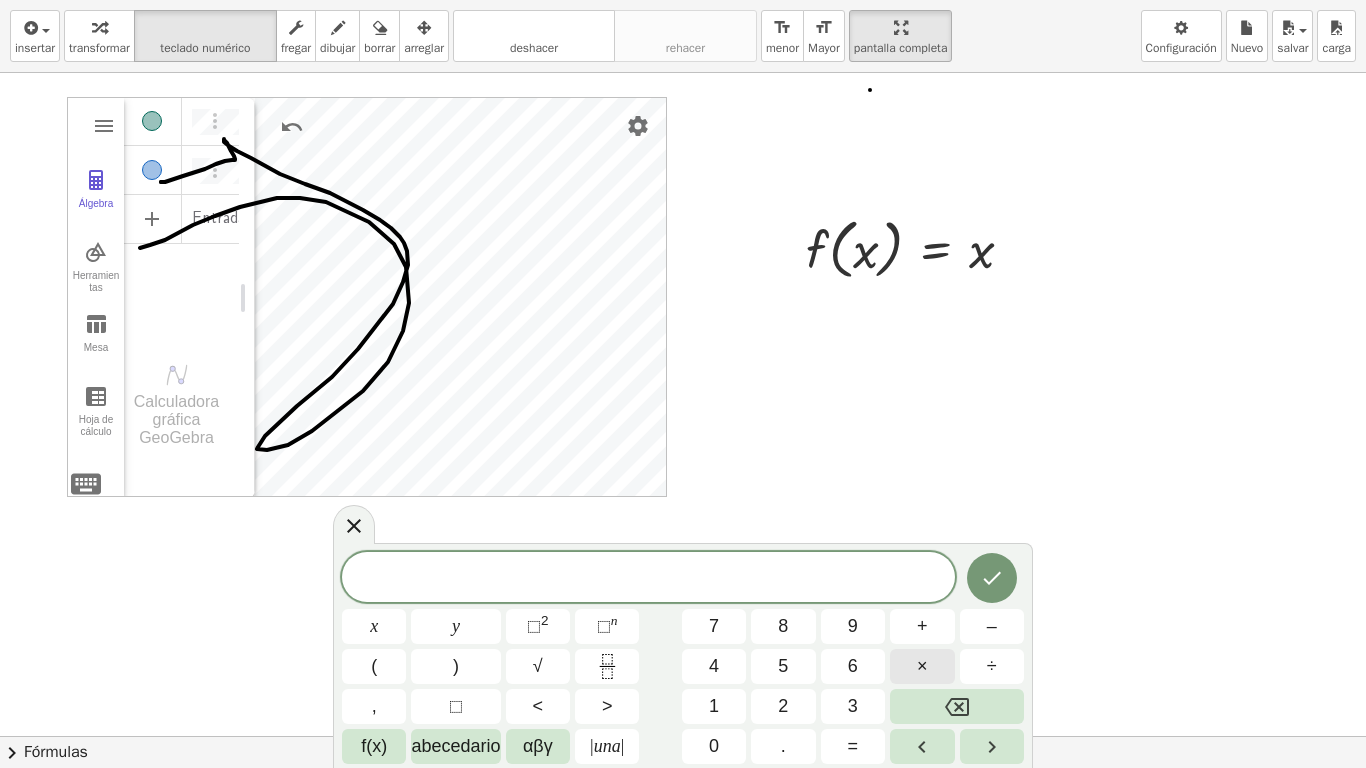 click on "×" at bounding box center [922, 666] 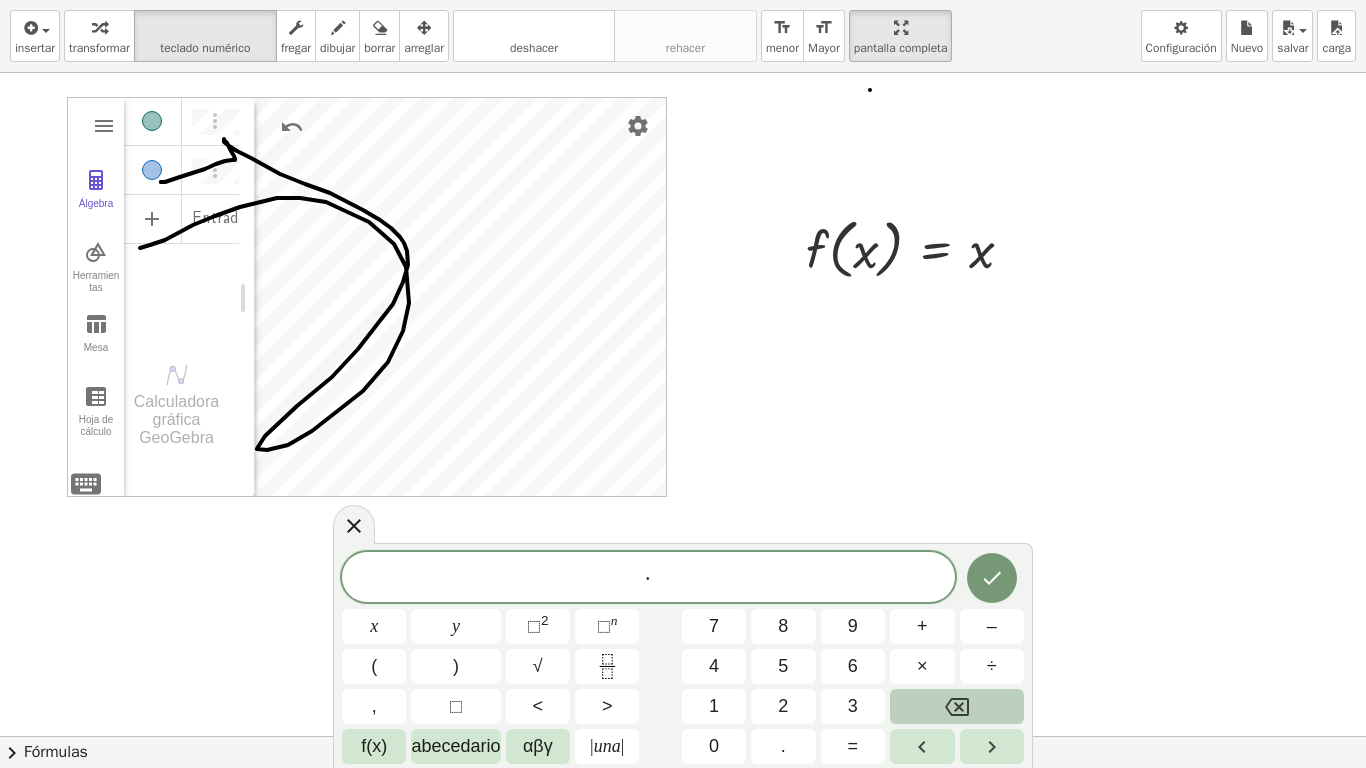 click at bounding box center [957, 706] 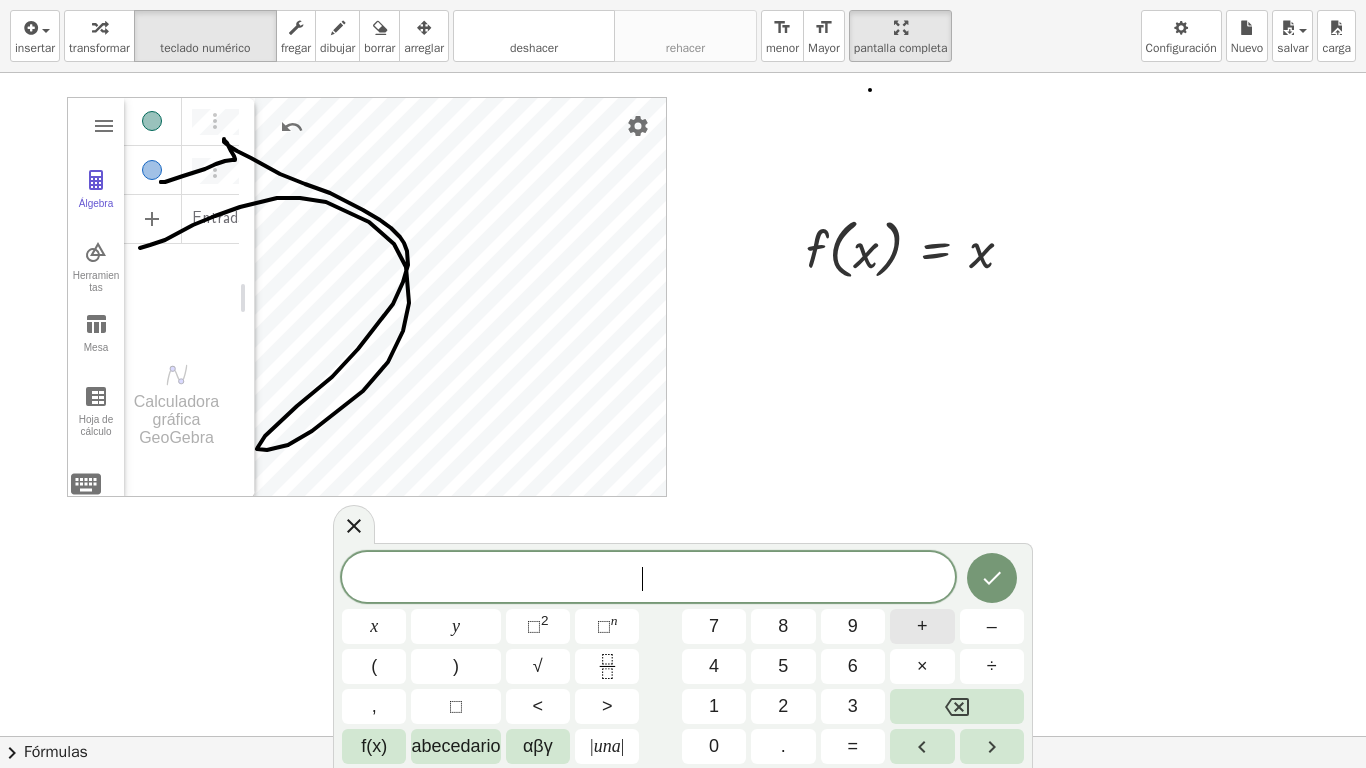 click on "​ x y ⬚ 2 ⬚ n 7 8 9 + – ( ) √ 4 5 6 × ÷ , ⬚ < > 1 2 3 f(x) abecedario αβγ | una | 0 . =" at bounding box center (683, 658) 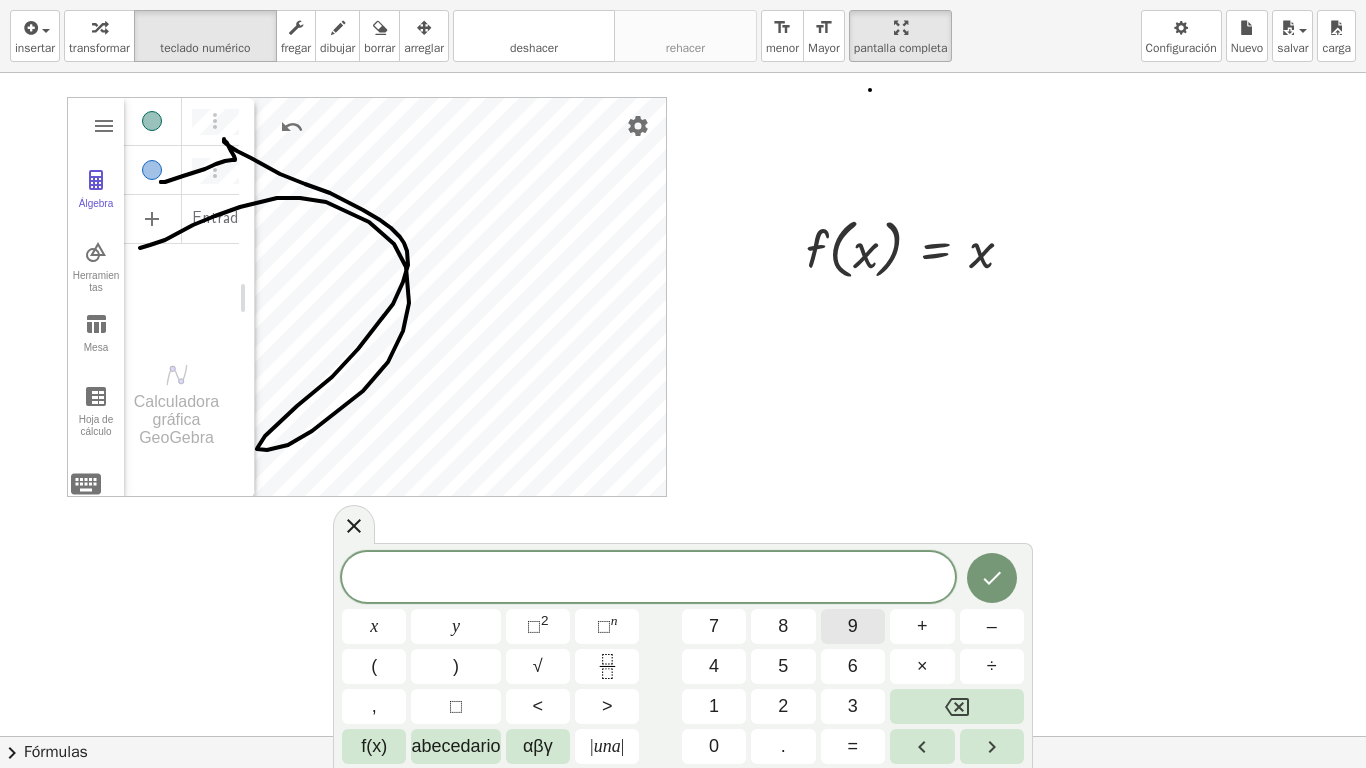 click on "9" at bounding box center (853, 626) 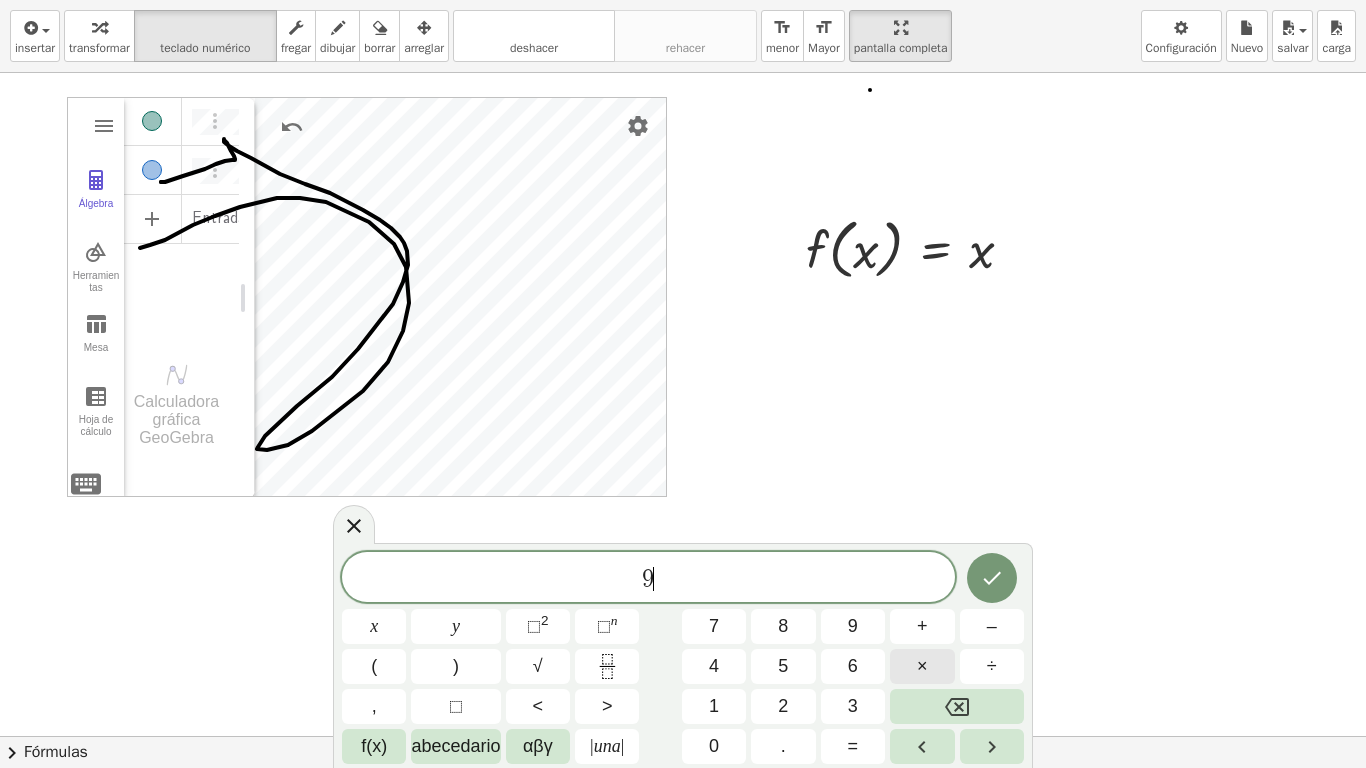 click on "9 ​ x y ⬚ 2 ⬚ n 7 8 9 + – ( ) √ 4 5 6 × ÷ , ⬚ < > 1 2 3 f(x) abecedario αβγ | una | 0 . =" at bounding box center (683, 658) 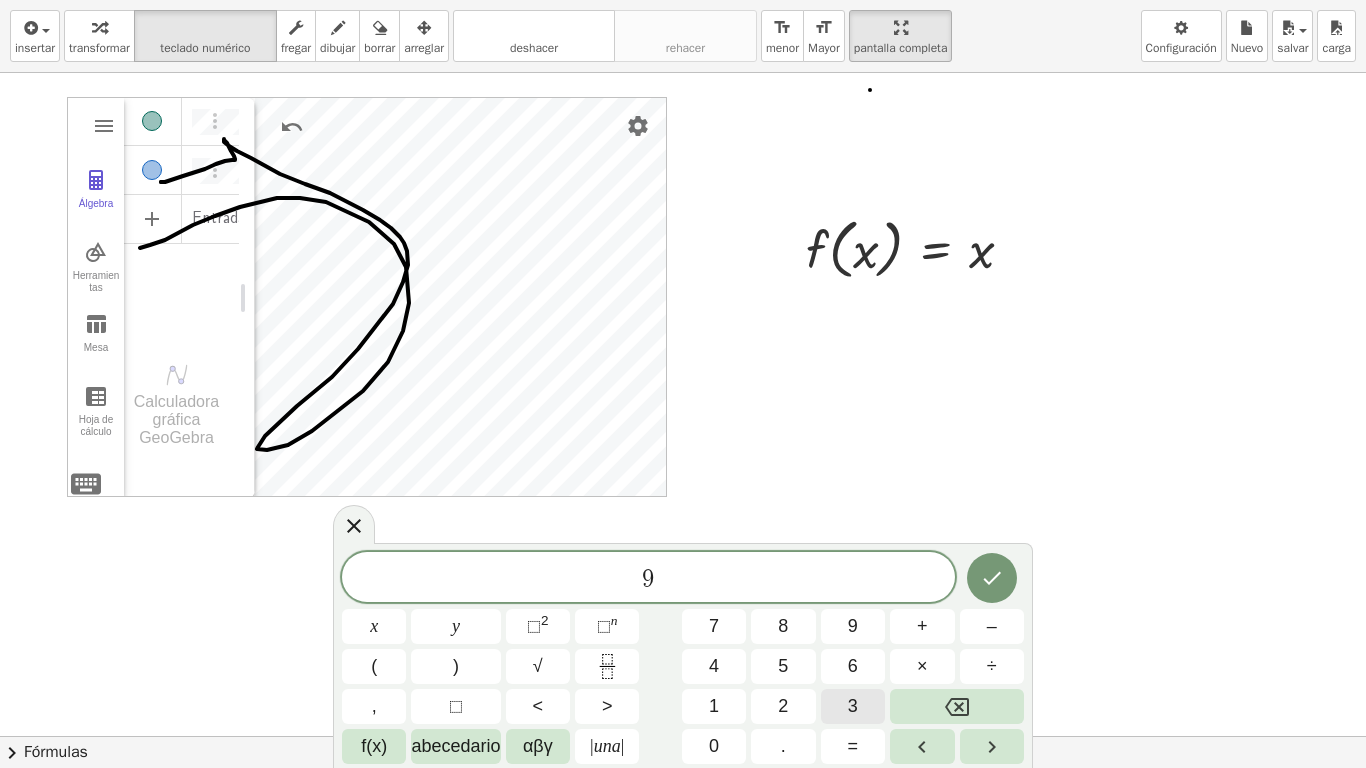 click on "3" at bounding box center (853, 706) 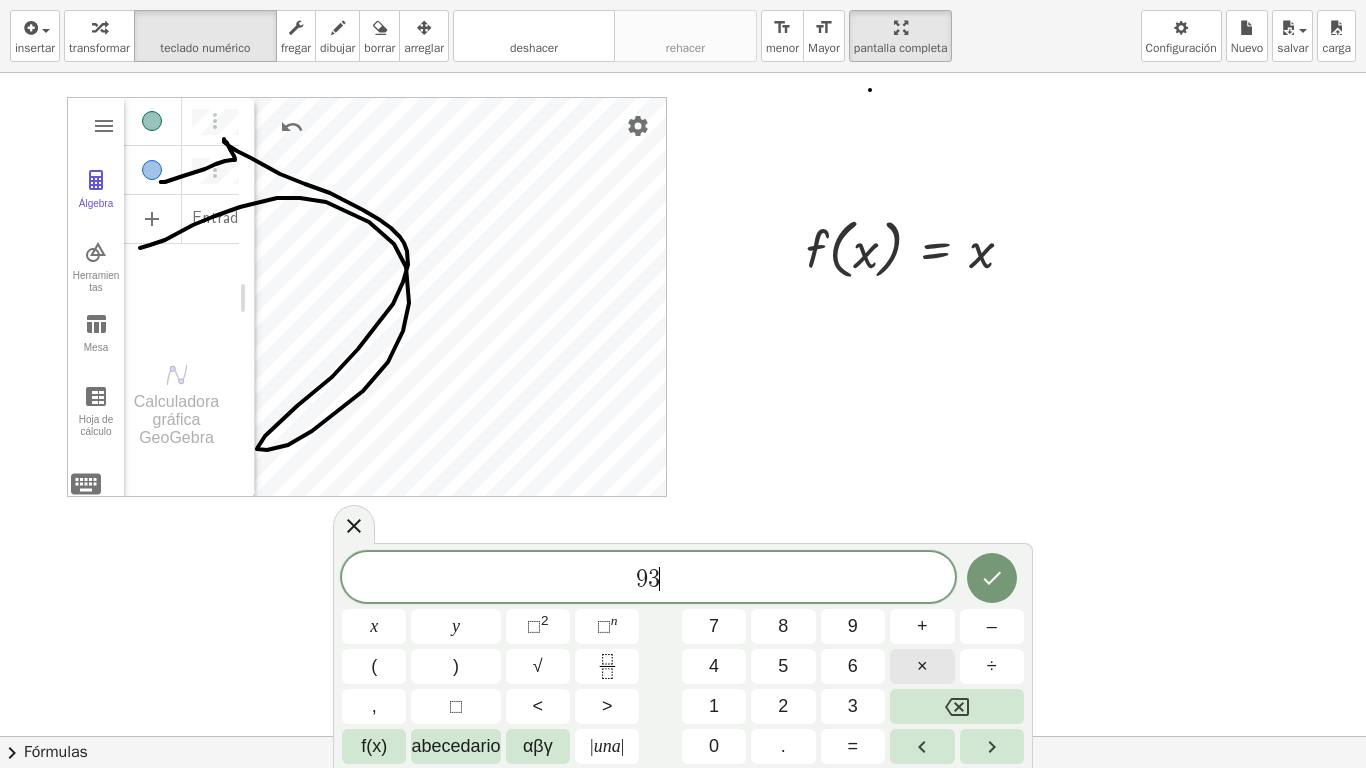 click on "×" at bounding box center (922, 666) 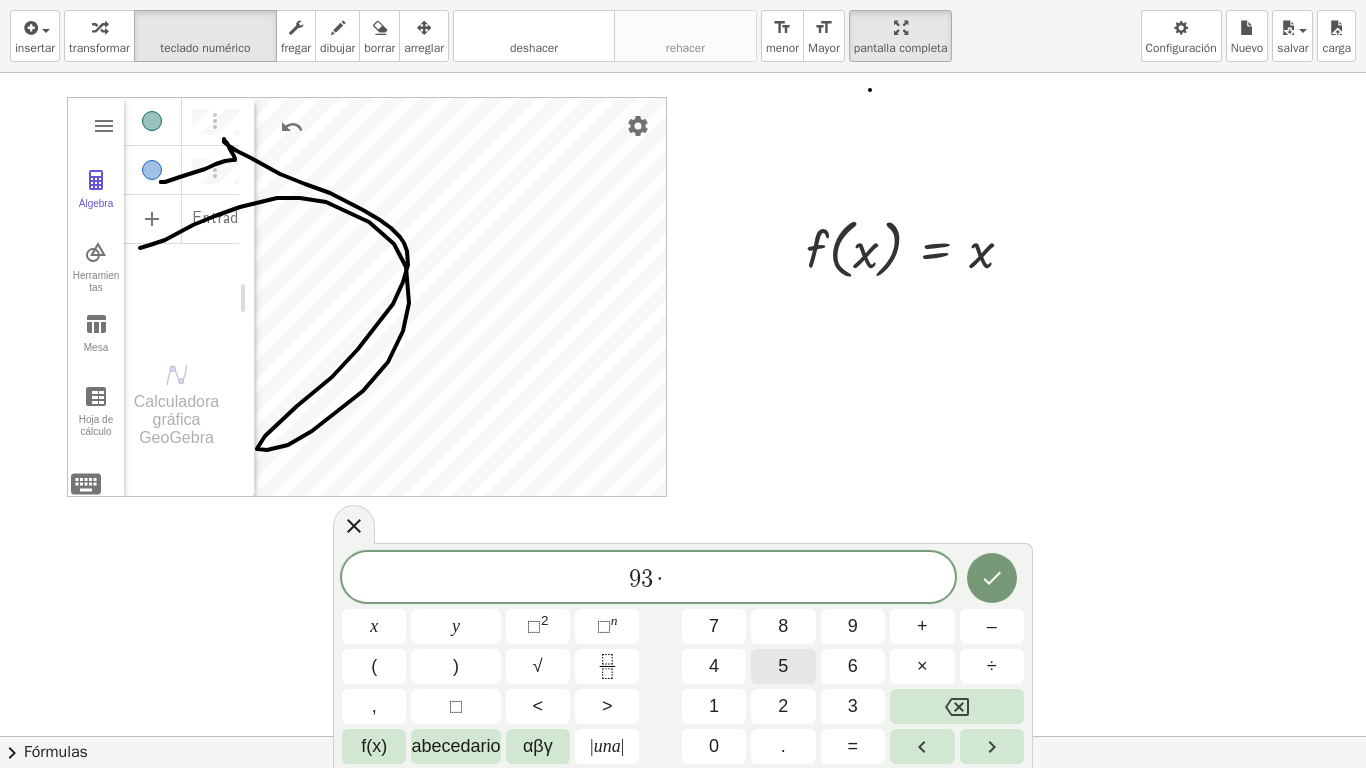 click on "5" at bounding box center (783, 666) 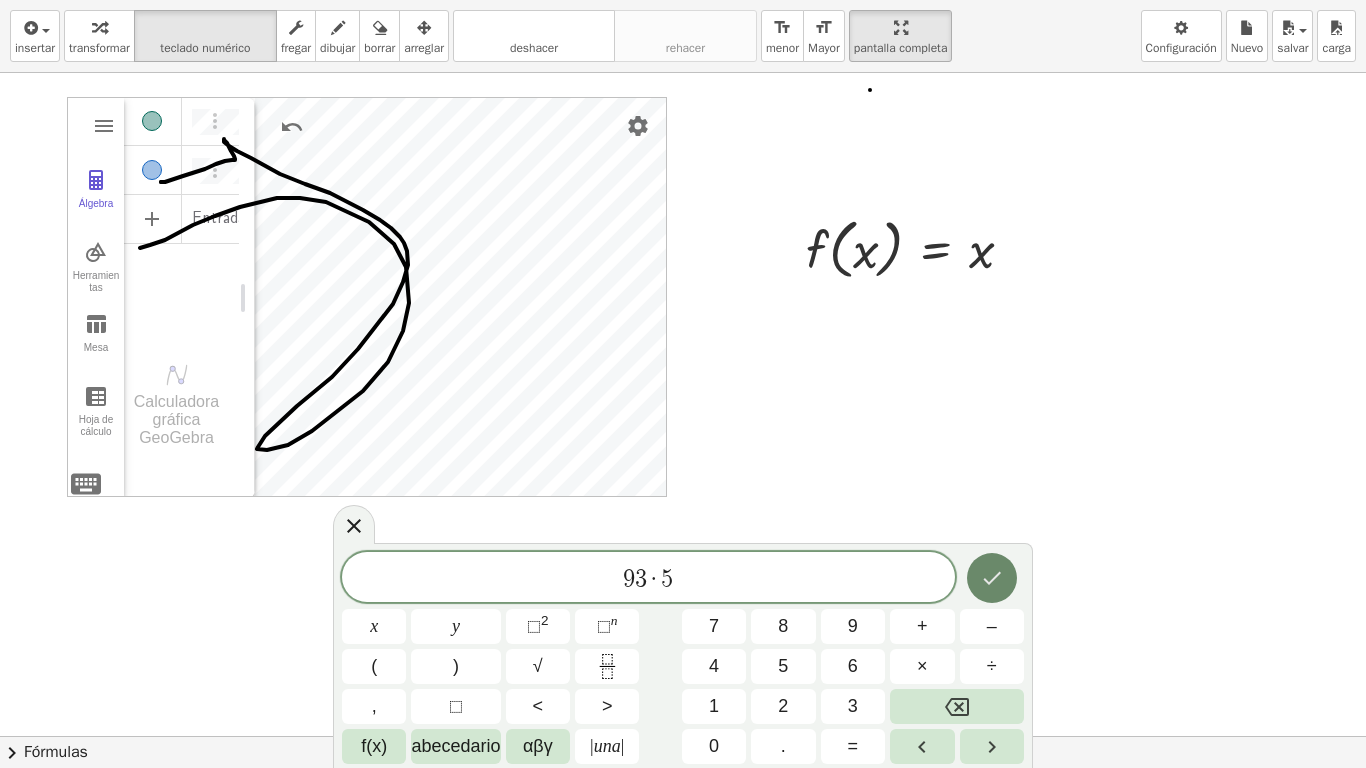 click at bounding box center (992, 578) 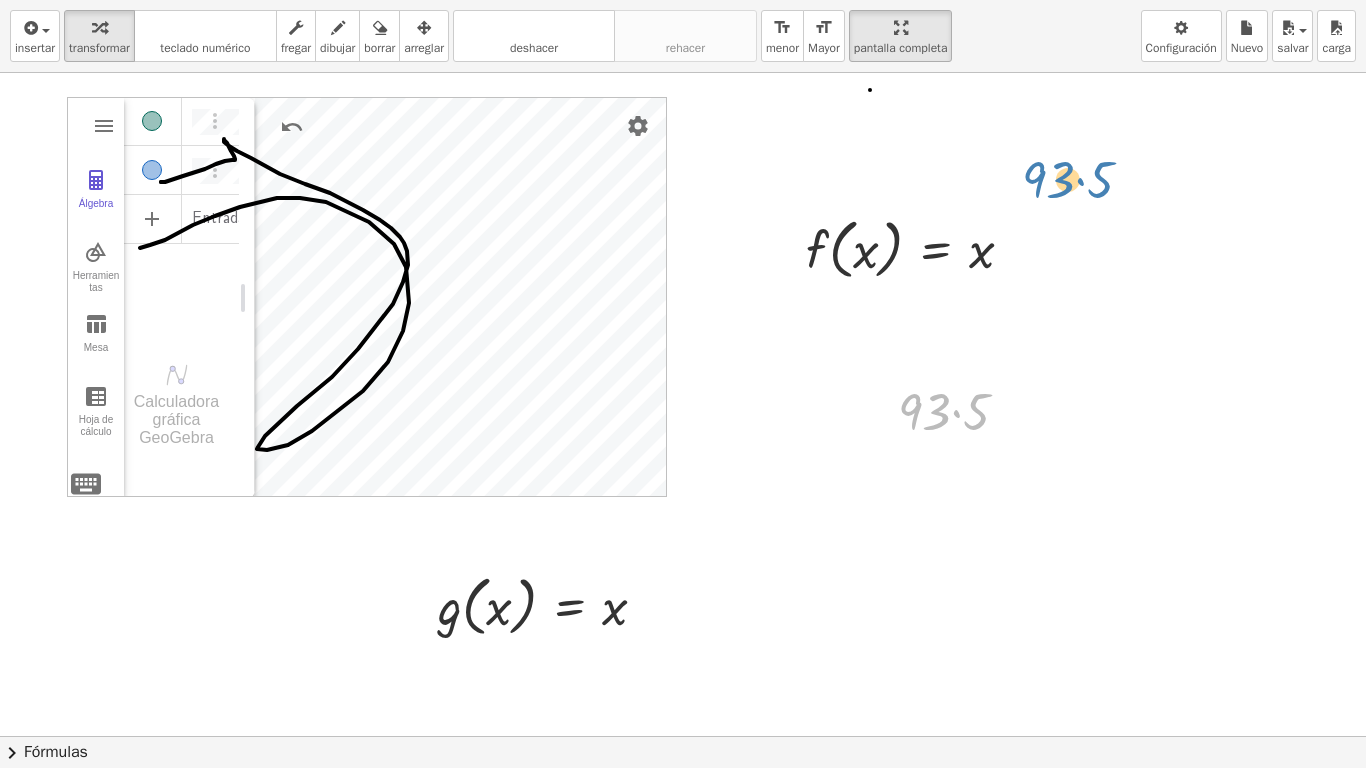drag, startPoint x: 939, startPoint y: 402, endPoint x: 1060, endPoint y: 174, distance: 258.1182 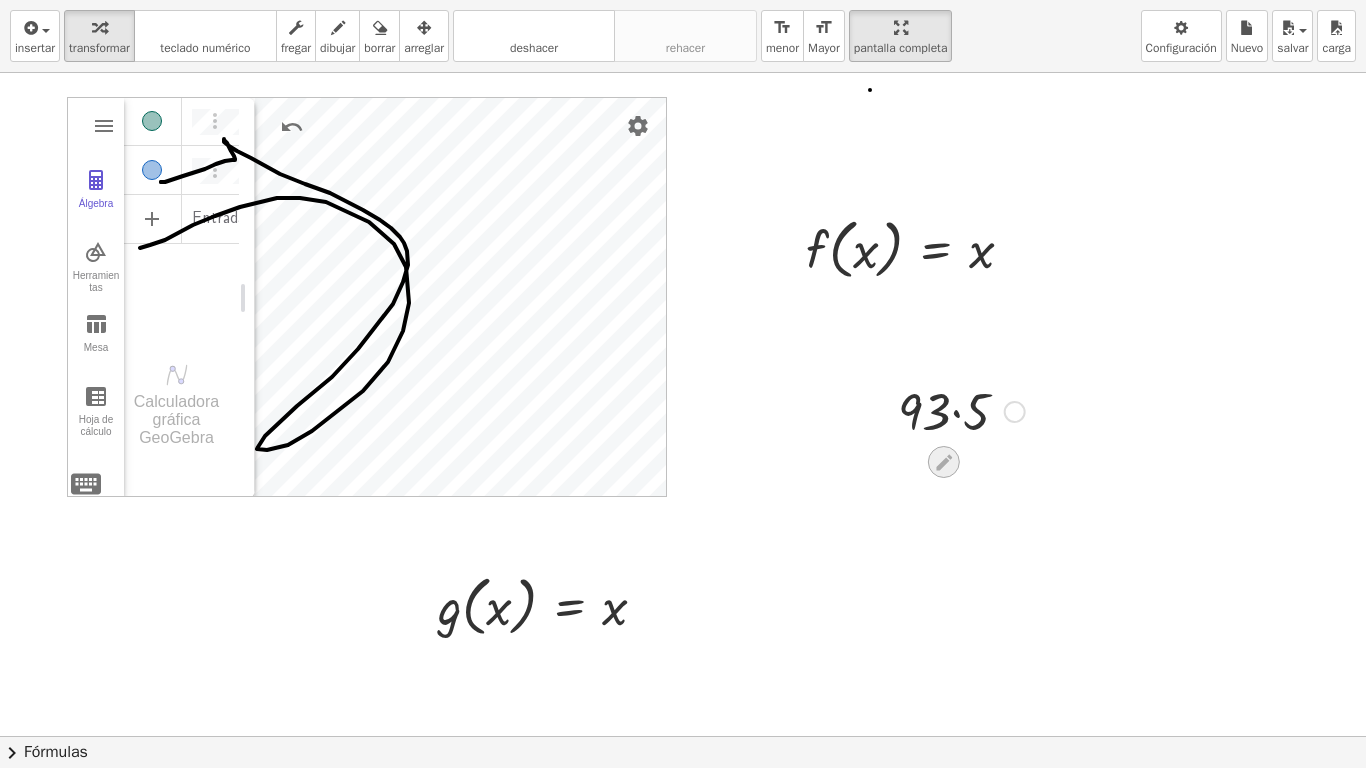 click at bounding box center [944, 462] 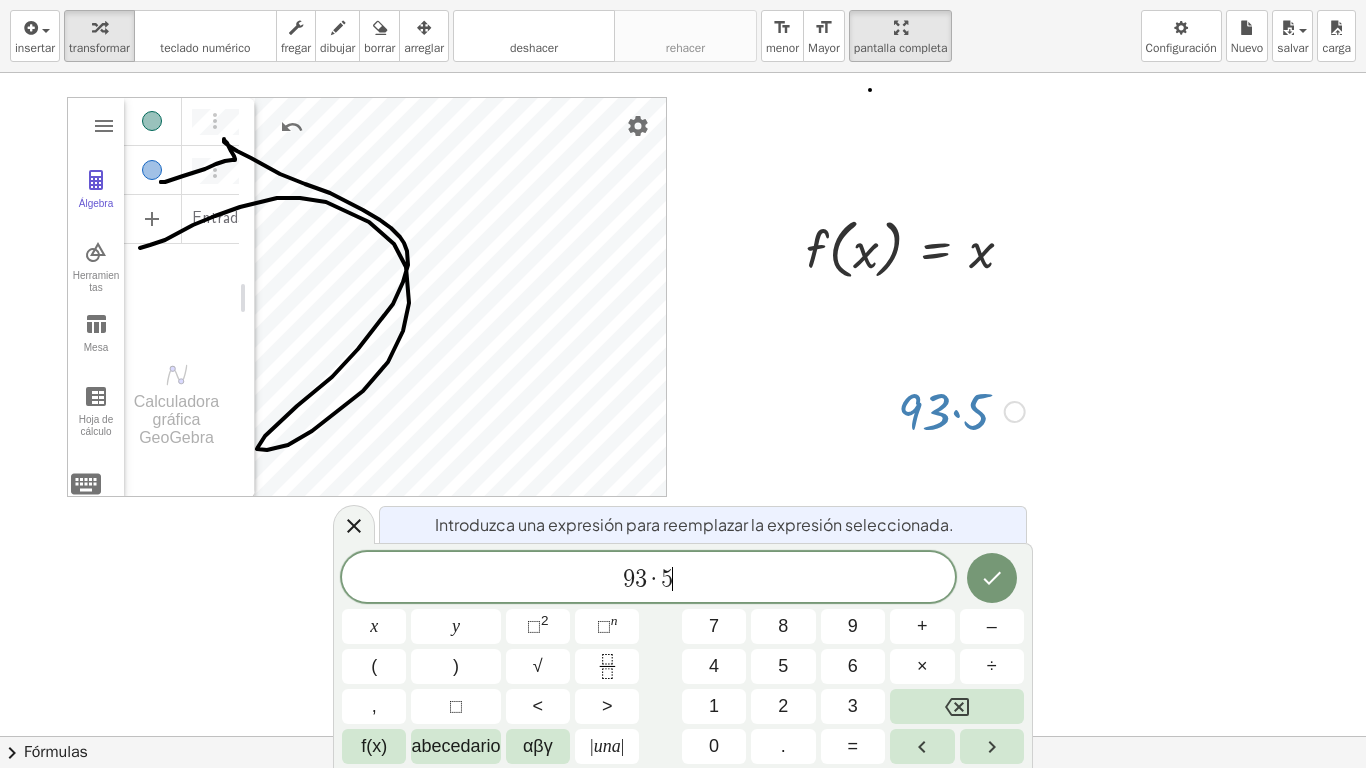 click on "9 3 · 5 ​" at bounding box center [648, 579] 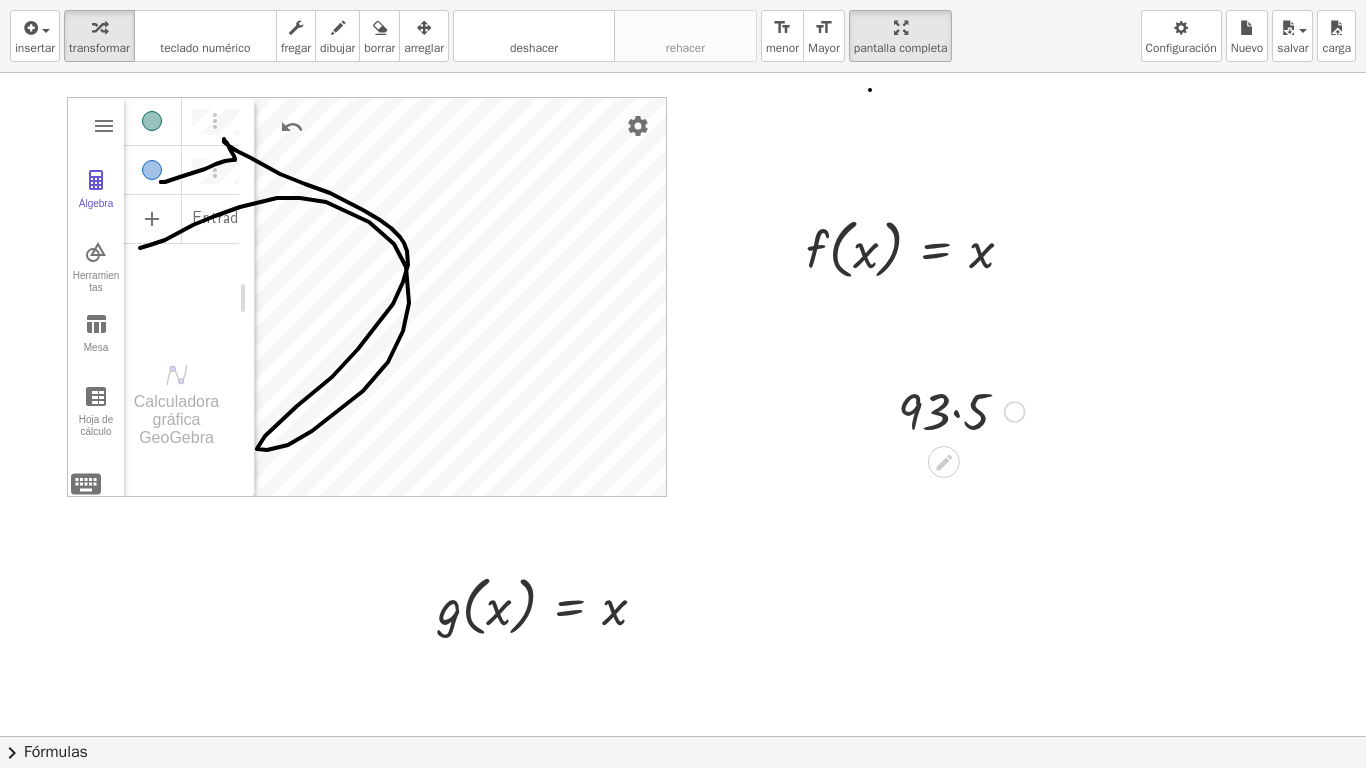click at bounding box center (961, 410) 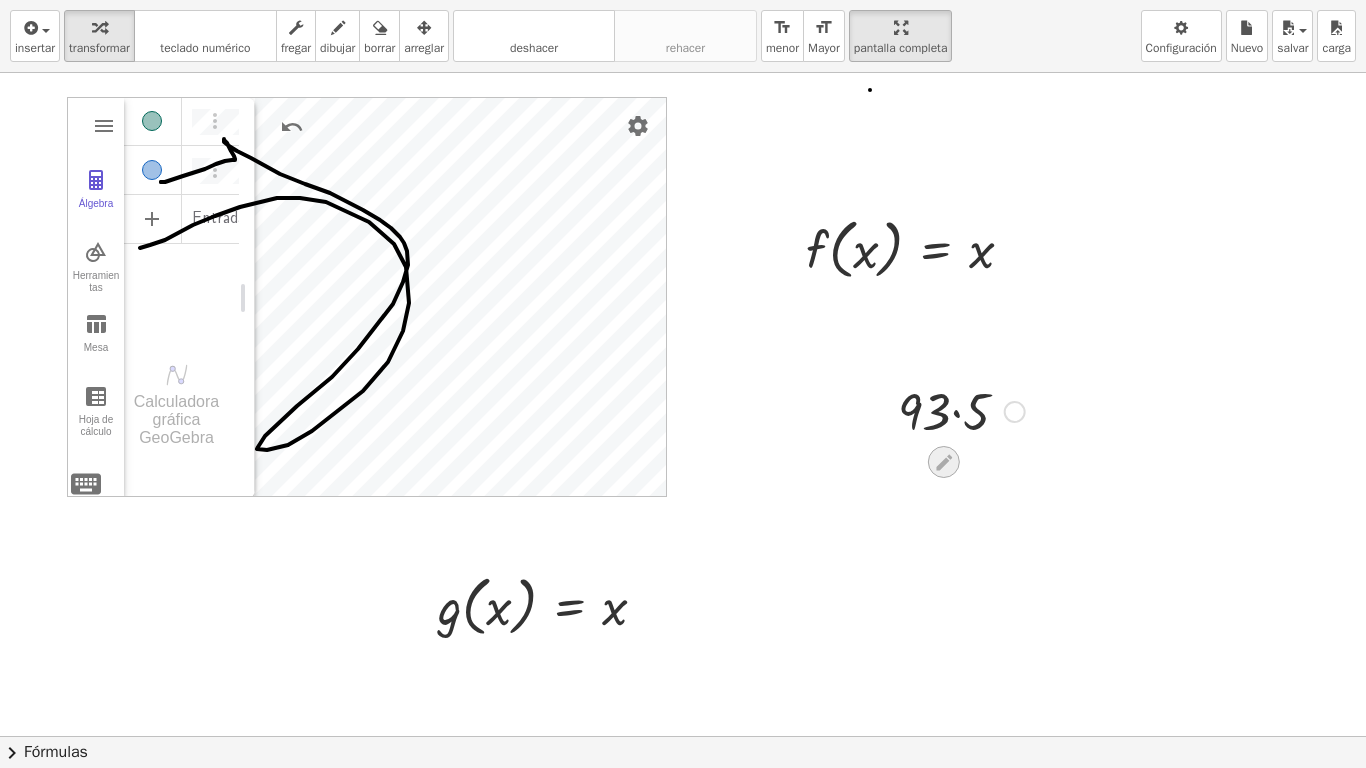 click 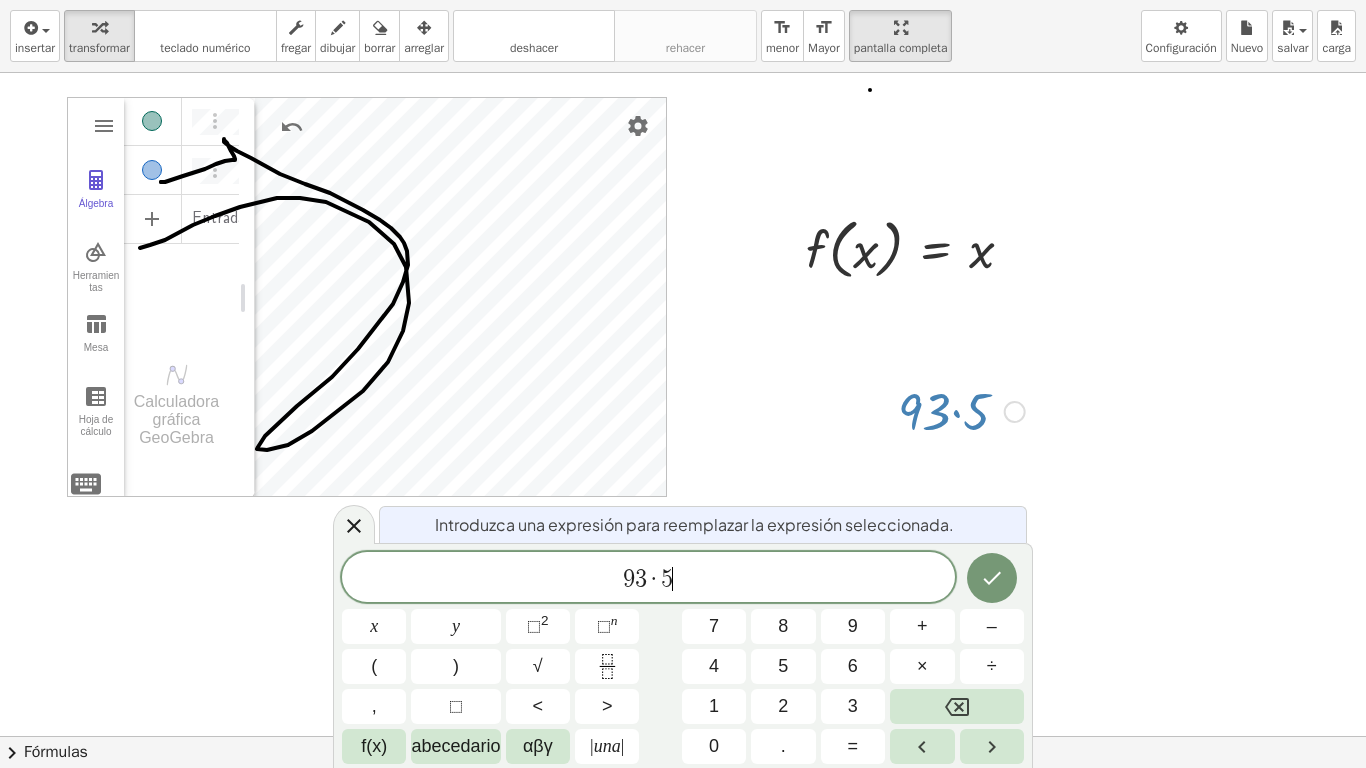 click on "9 3 · 5 ​" at bounding box center [648, 579] 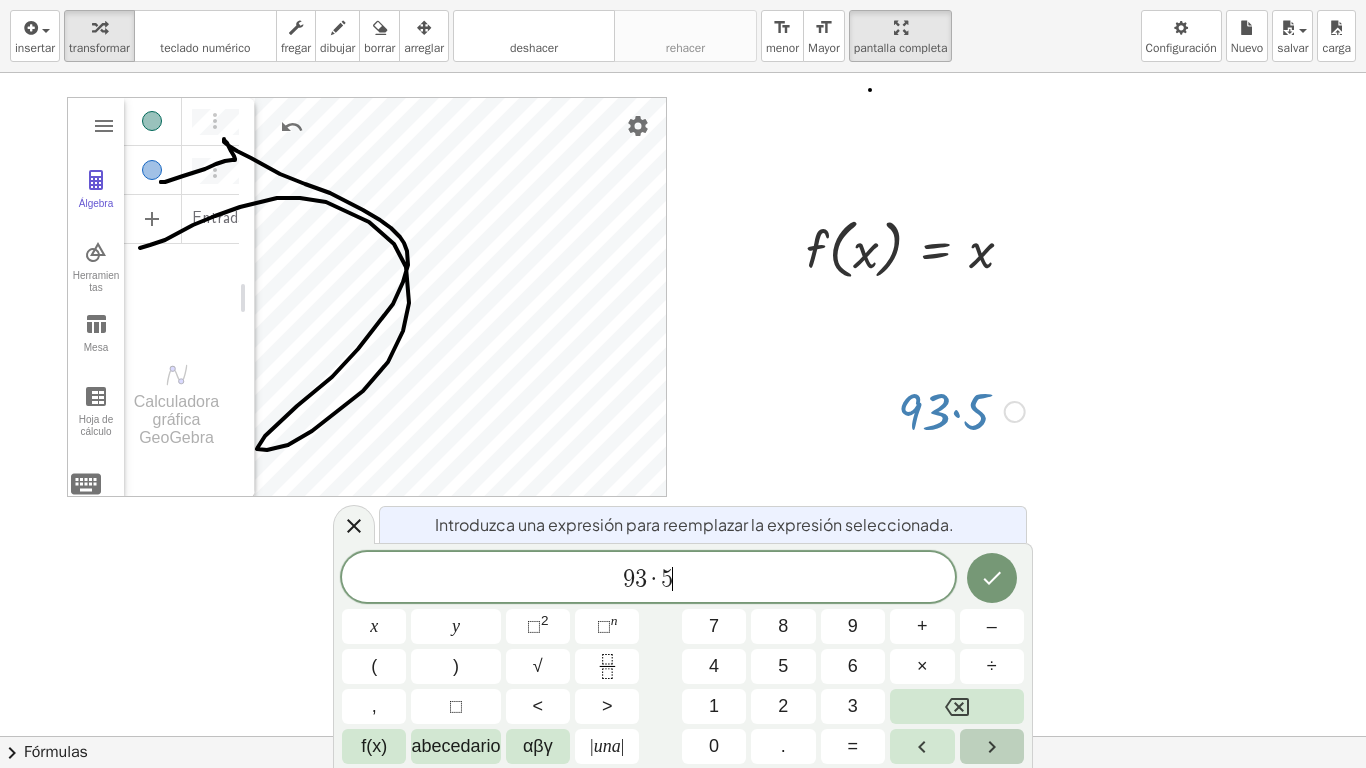 click at bounding box center (992, 746) 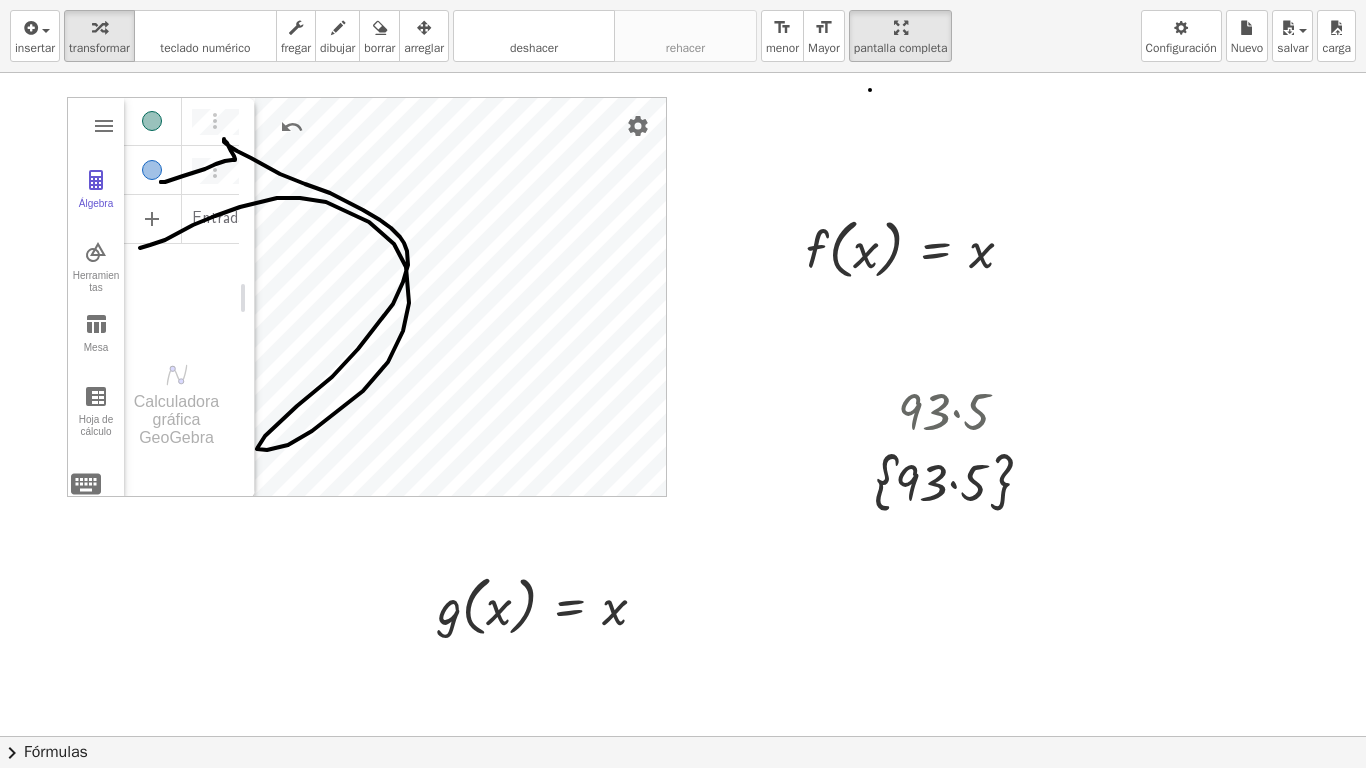click at bounding box center (683, 736) 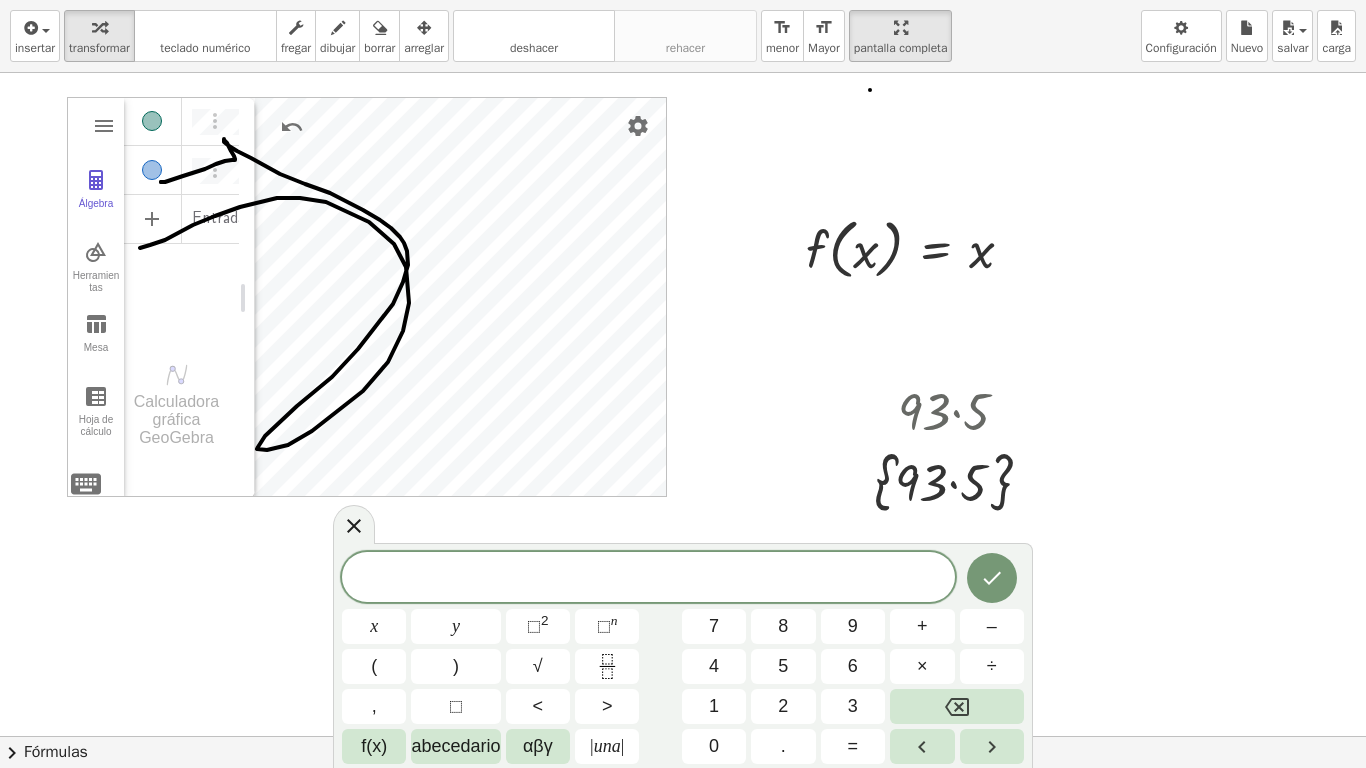 click on "insertar select one: Math Expression Function Text Youtube Video Graphing Geometry Geometry 3D transformar teclado teclado numérico fregar dibujar borrar arreglar deshacer deshacer rehacer rehacer format_size menor format_size Mayor pantalla completa carga   salvar Nuevo Configuración" at bounding box center (683, 36) 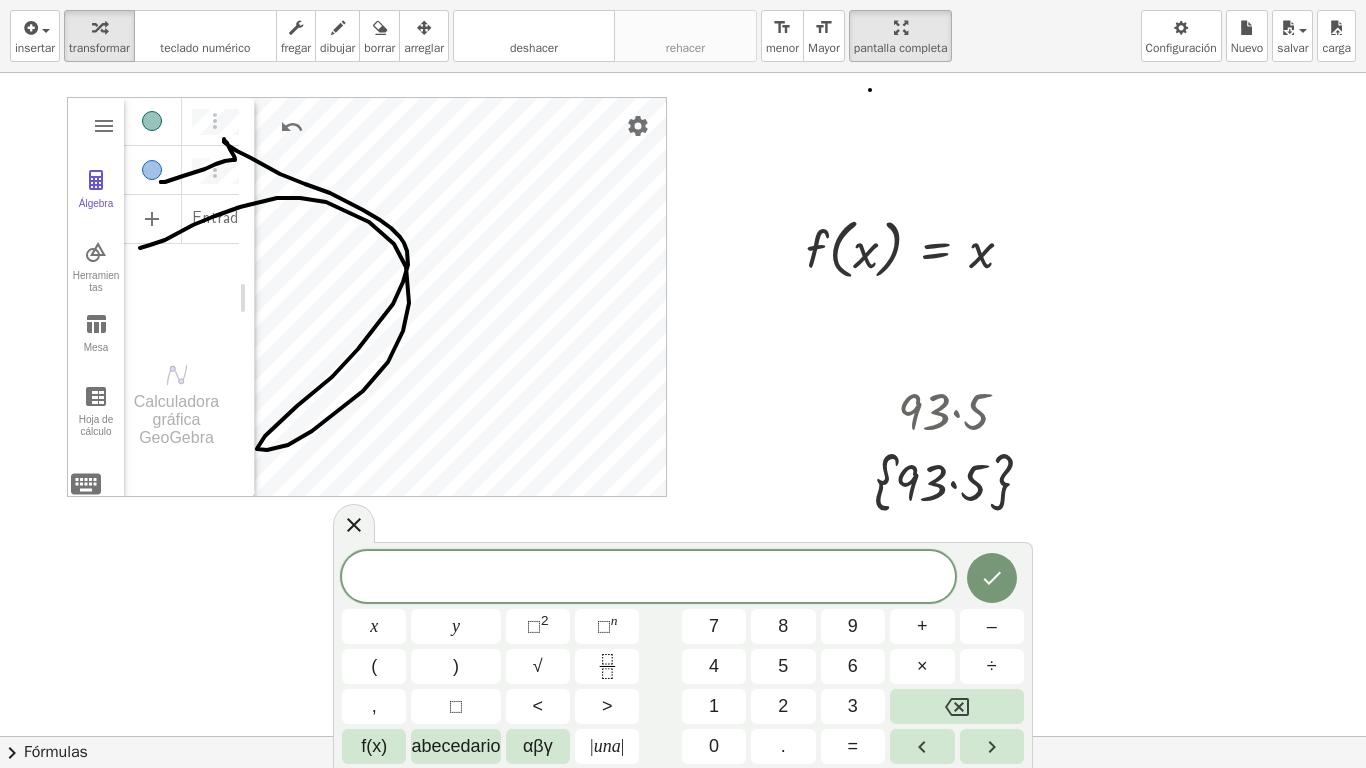 click on "insertar select one: Math Expression Function Text Youtube Video Graphing Geometry Geometry 3D transformar teclado teclado numérico fregar dibujar borrar arreglar deshacer deshacer rehacer rehacer format_size menor format_size Mayor pantalla completa carga   salvar Nuevo Configuración" at bounding box center [683, 36] 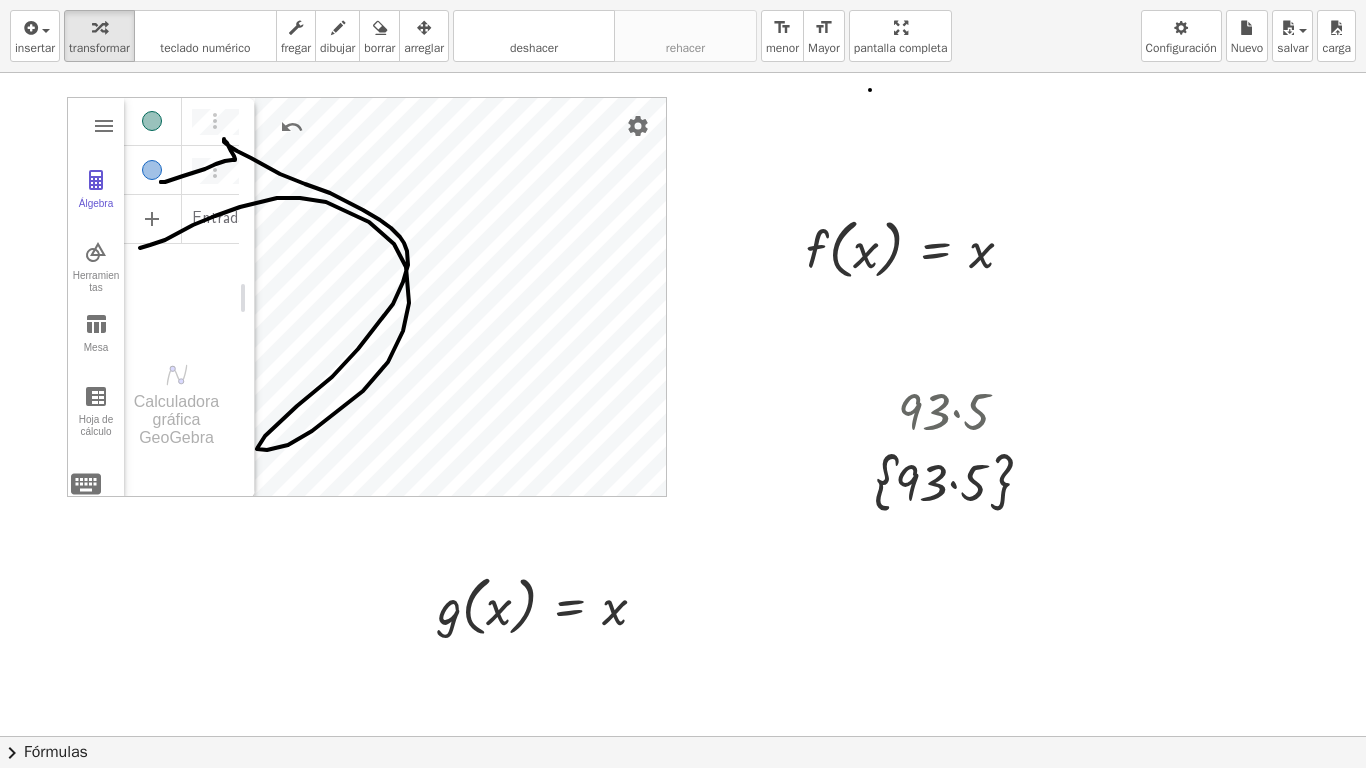 drag, startPoint x: 932, startPoint y: 26, endPoint x: 928, endPoint y: -48, distance: 74.10803 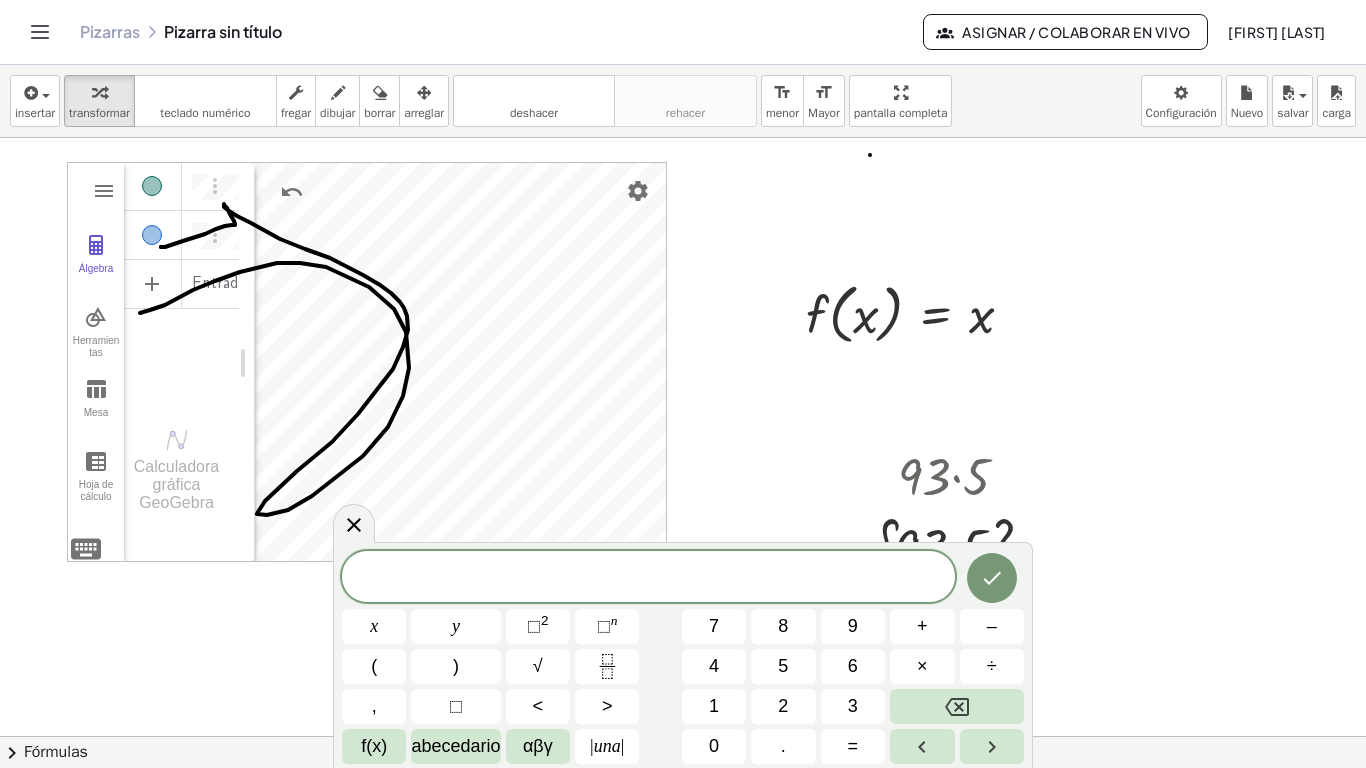click on "© [YEAR] | [COMPANY], Inc." at bounding box center (683, 384) 